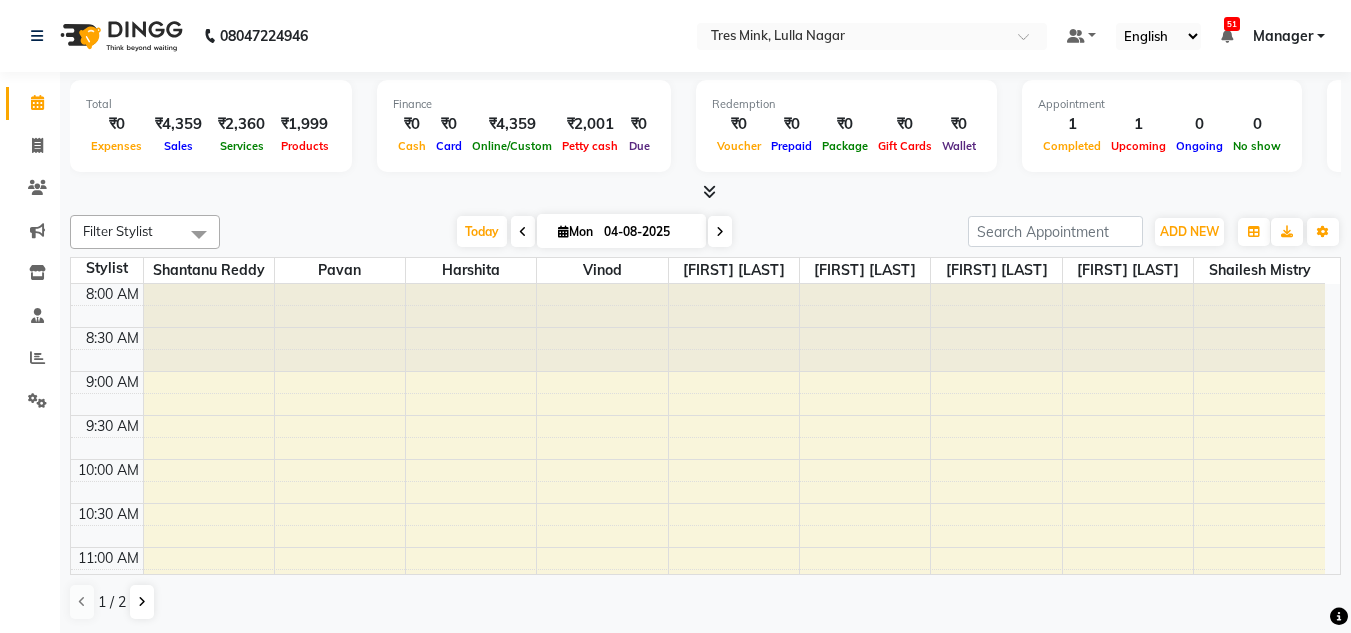 scroll, scrollTop: 1, scrollLeft: 0, axis: vertical 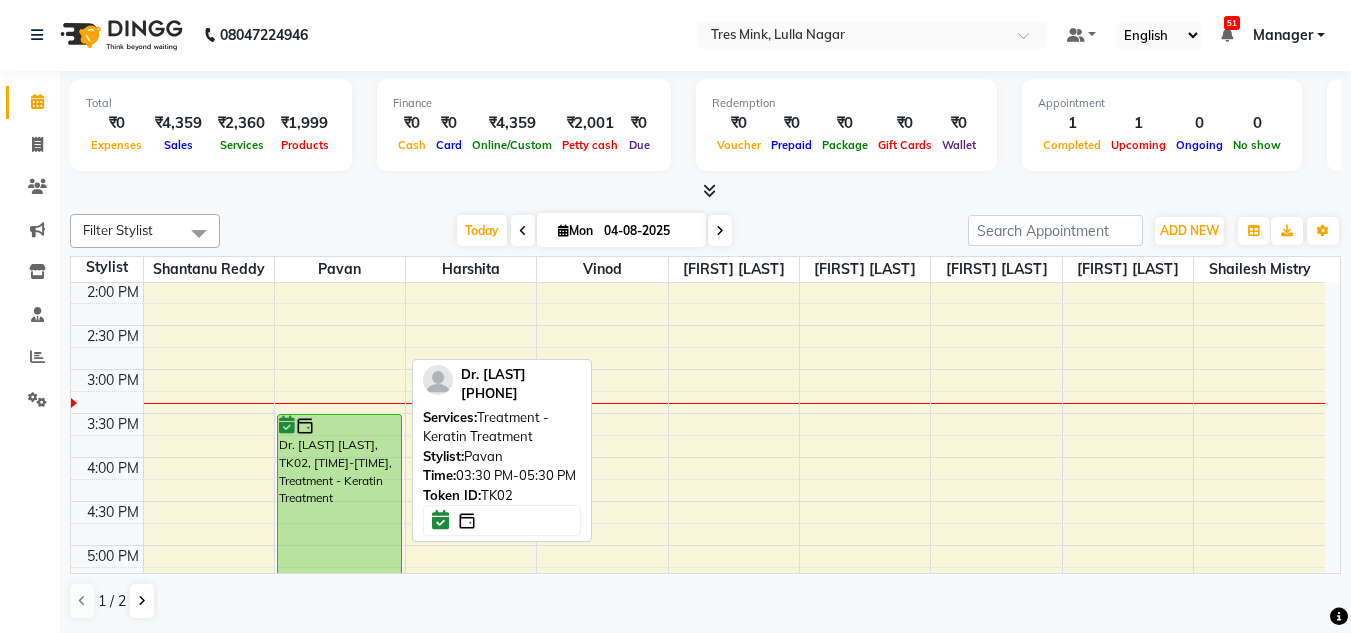 click on "Dr. Ashwini Shah, TK02, 03:30 PM-05:30 PM, Treatment - Keratin Treatment" at bounding box center [339, 501] 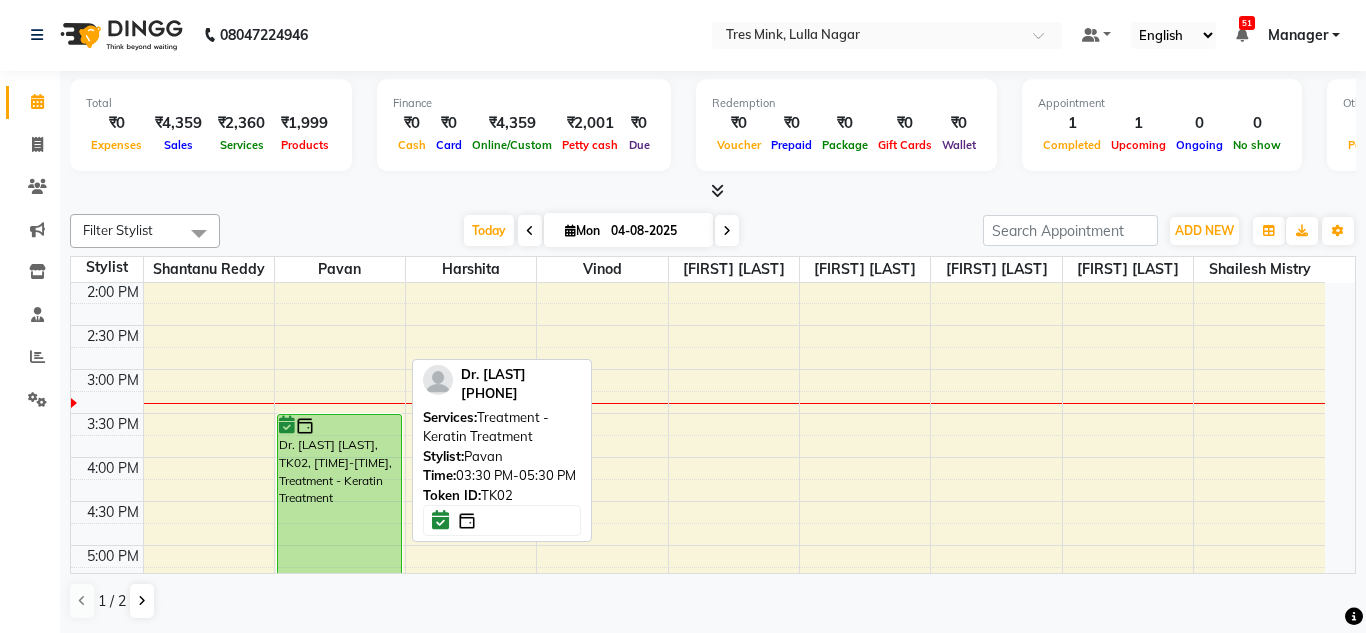 select on "6" 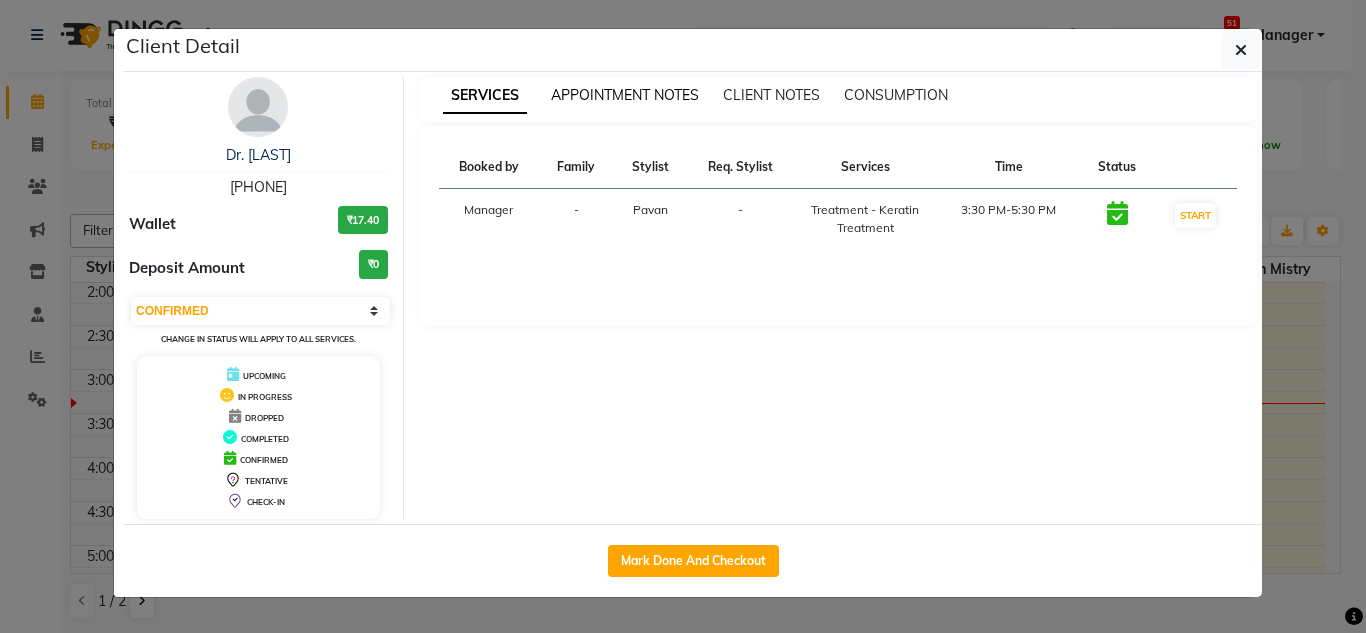 click on "APPOINTMENT NOTES" at bounding box center (625, 95) 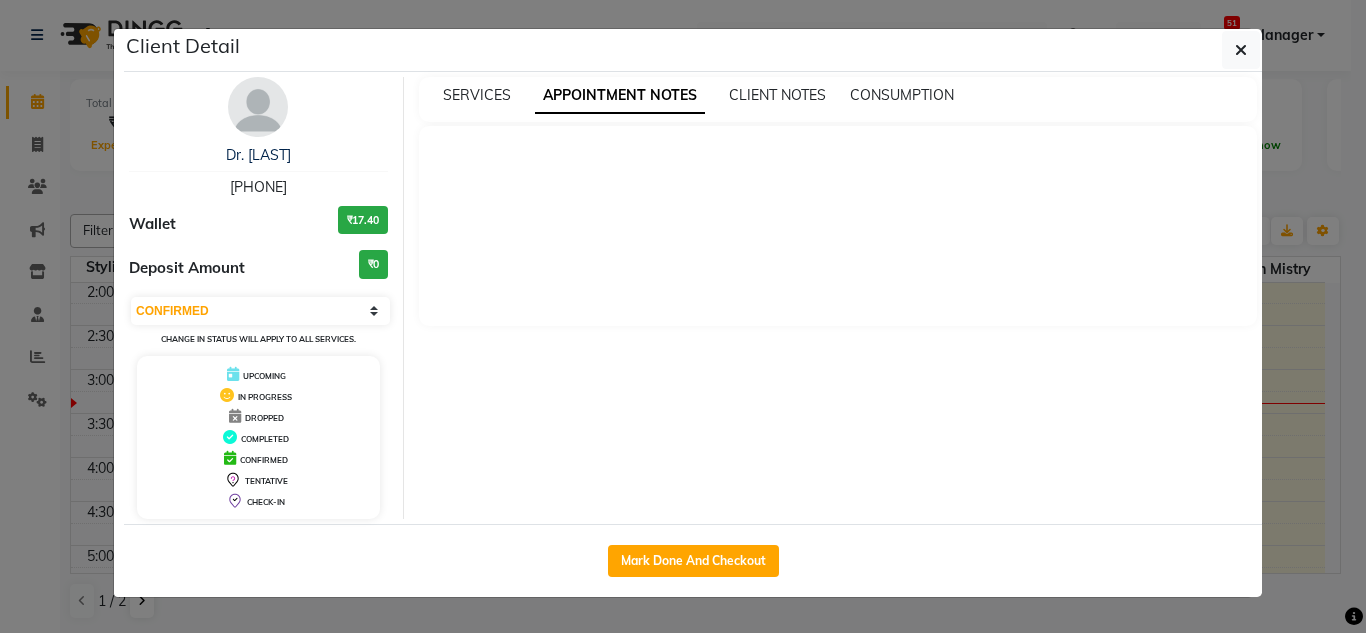 click at bounding box center [258, 107] 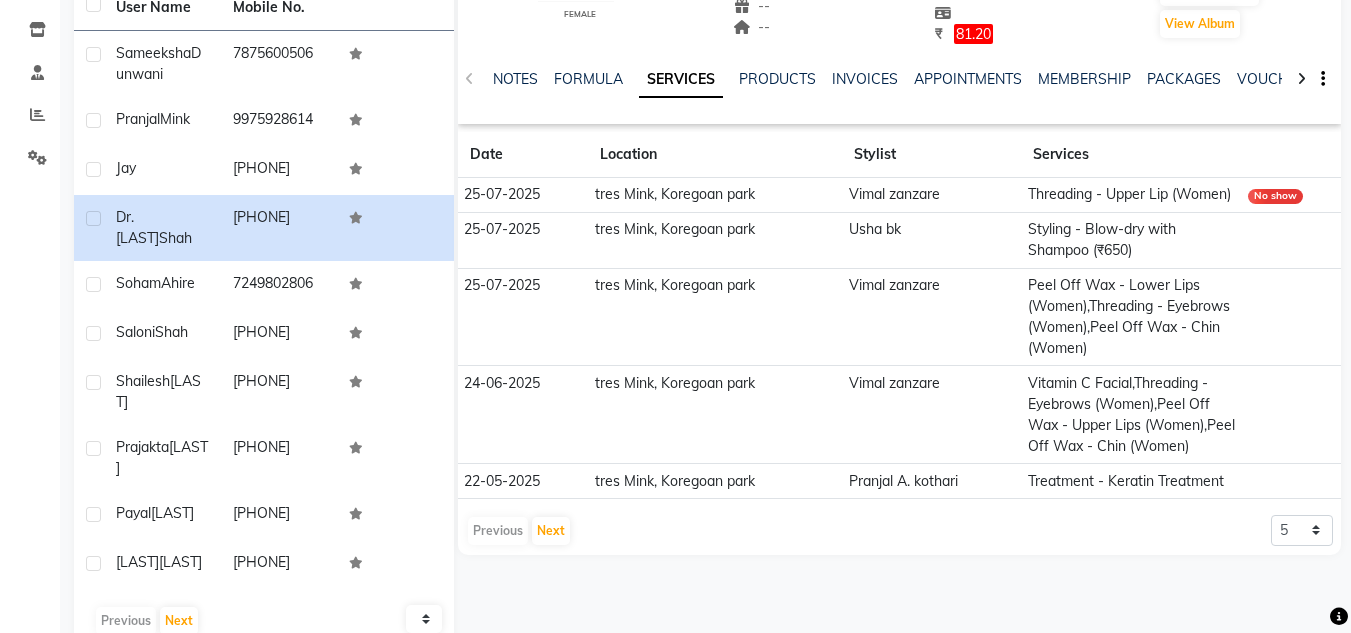scroll, scrollTop: 319, scrollLeft: 0, axis: vertical 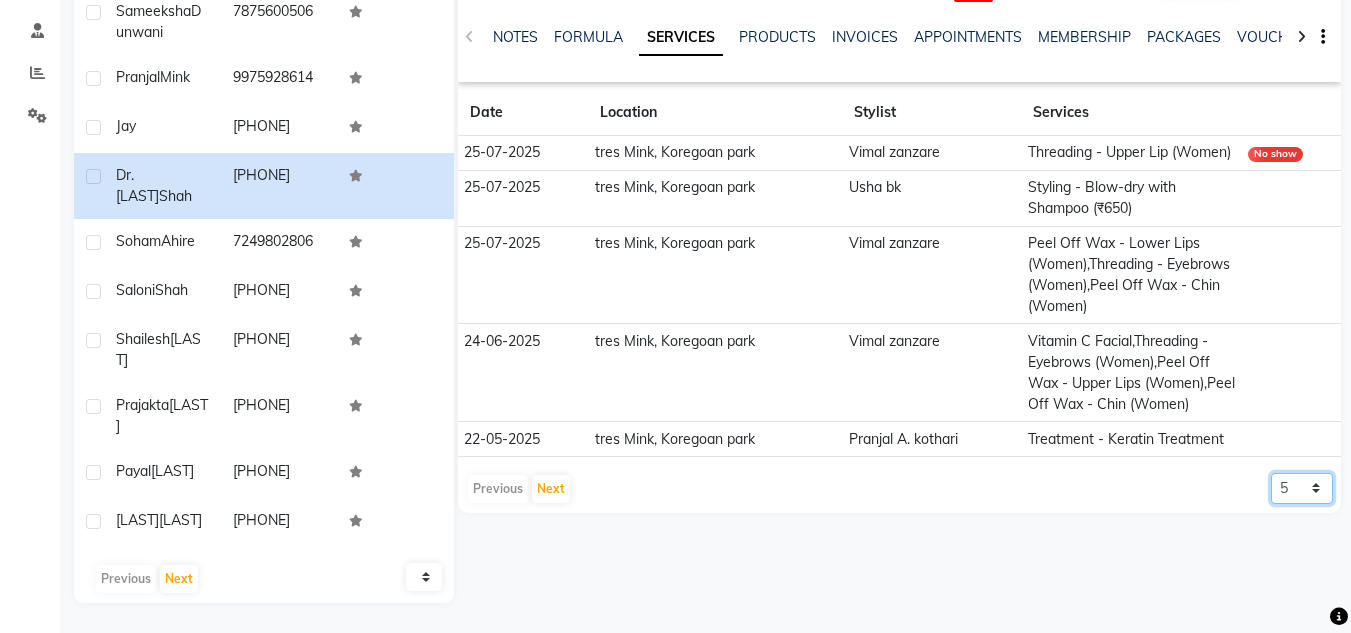 click on "5 10 50 100 500" 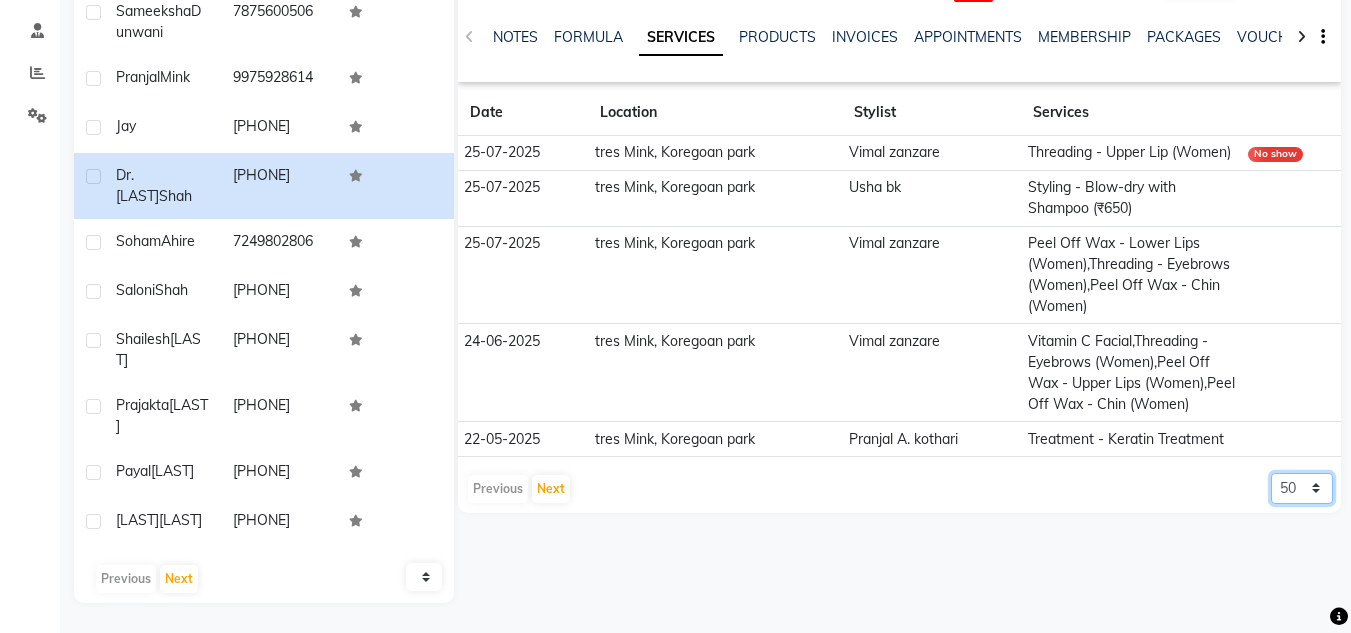 click on "5 10 50 100 500" 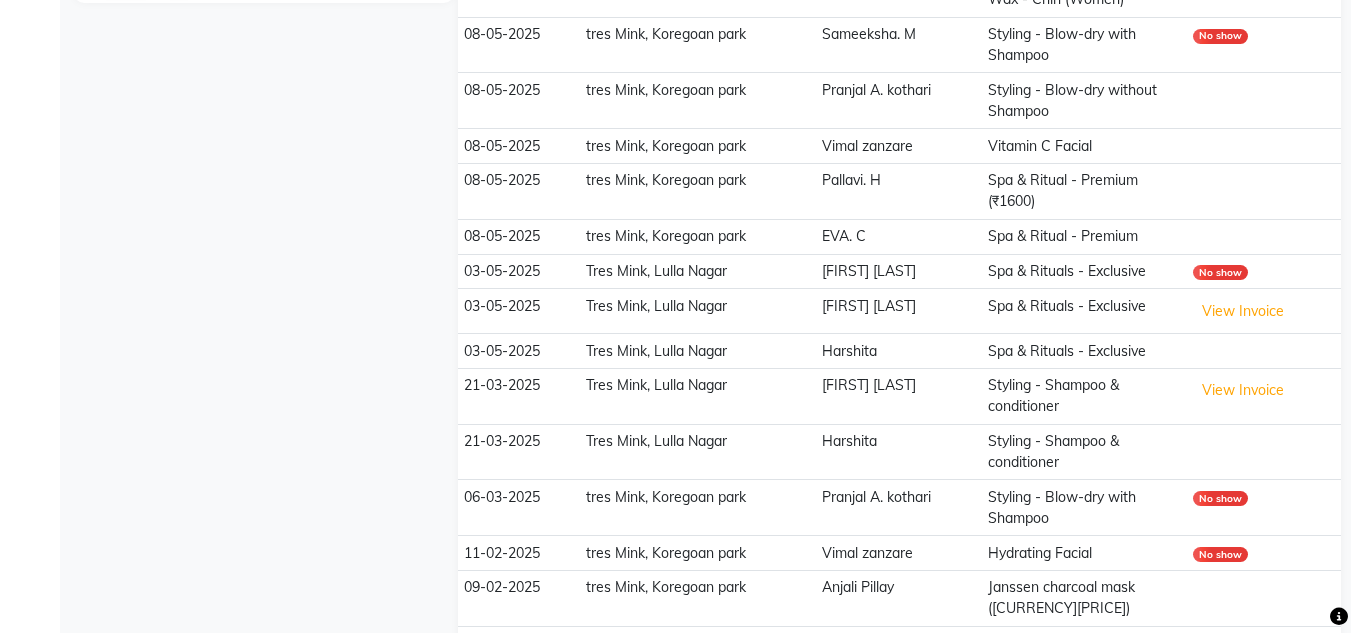 scroll, scrollTop: 0, scrollLeft: 0, axis: both 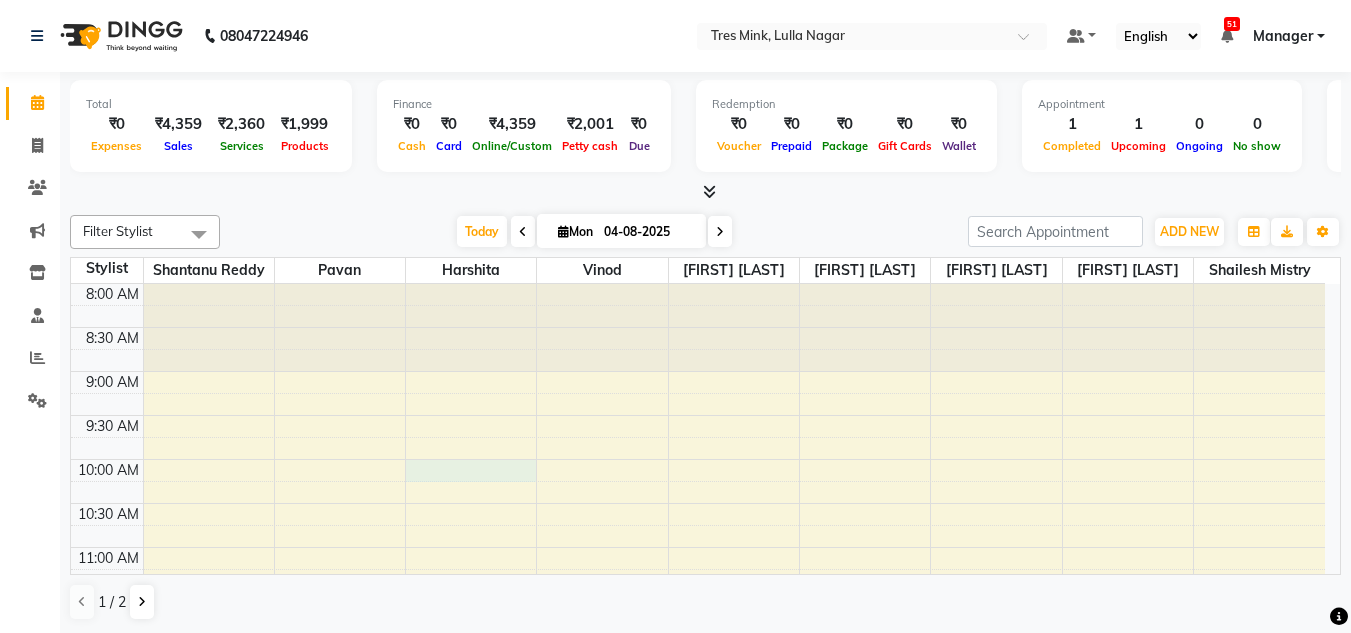 click on "[TIME] [TIME] [TIME] [TIME] [TIME] [TIME] [TIME] [TIME] [TIME] [TIME] [TIME] [TIME] [TIME] [TIME] [TIME] [TIME] [TIME] [TIME] [TIME] [TIME] [TIME] [TIME] [TIME] [TIME] [TIME] [TIME]     [FIRST], TK01, [TIME]-[TIME], Haircuts Women - Salon Director     Dr. [FIRST] [LAST], TK02, [TIME]-[TIME], Treatment - Keratin Treatment" at bounding box center (698, 855) 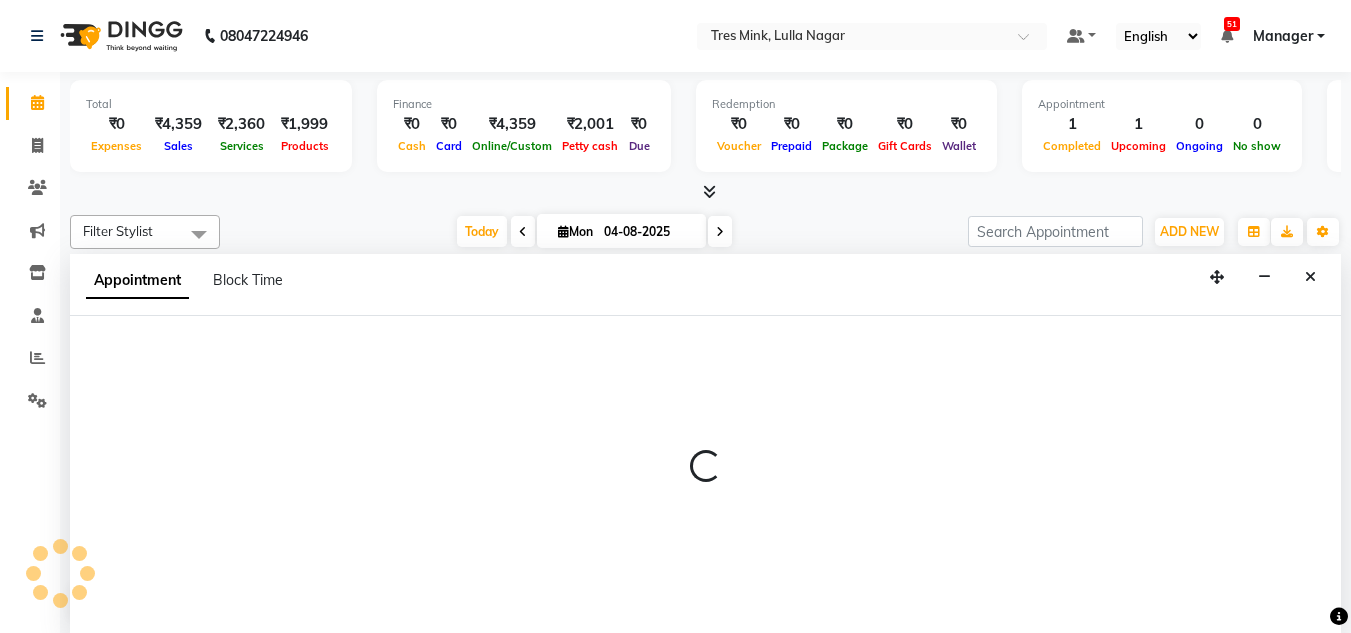scroll, scrollTop: 1, scrollLeft: 0, axis: vertical 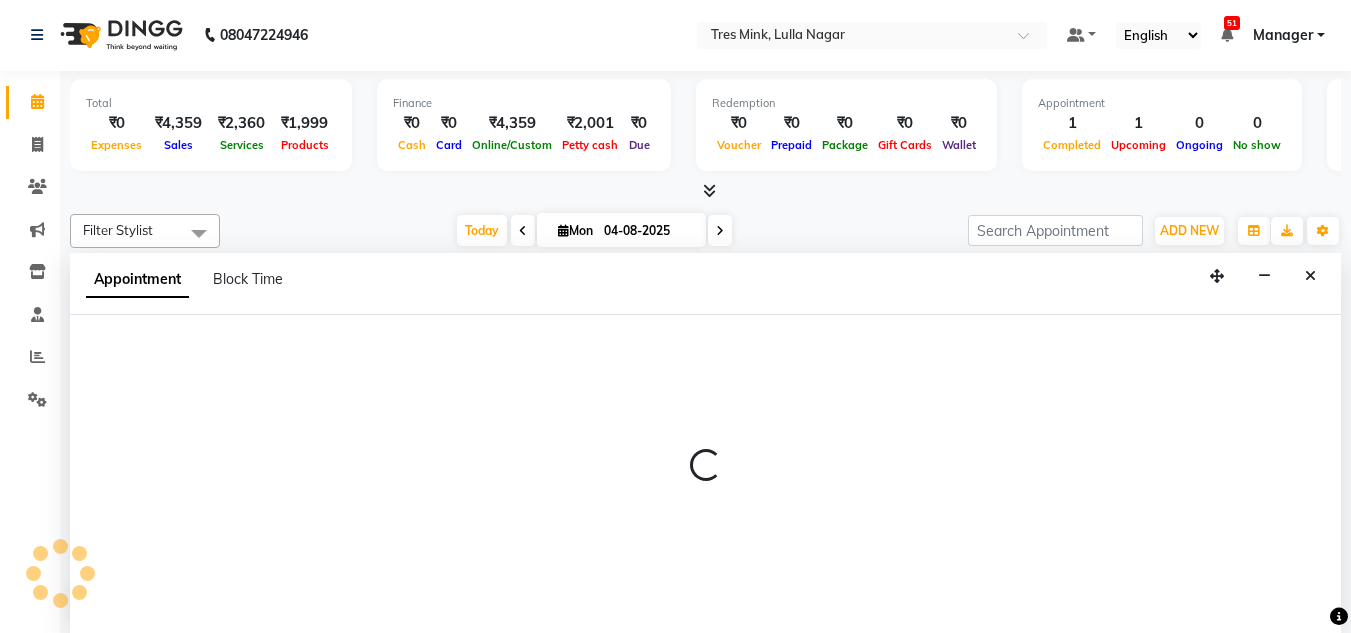 select on "47307" 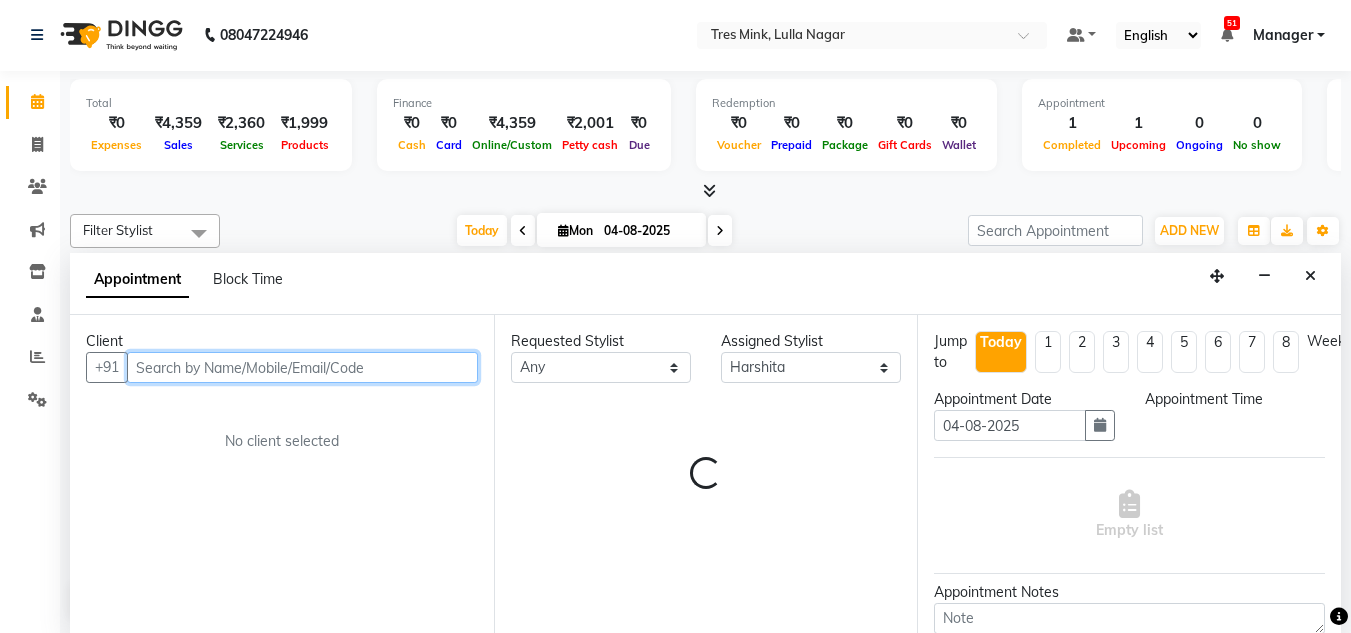 select on "600" 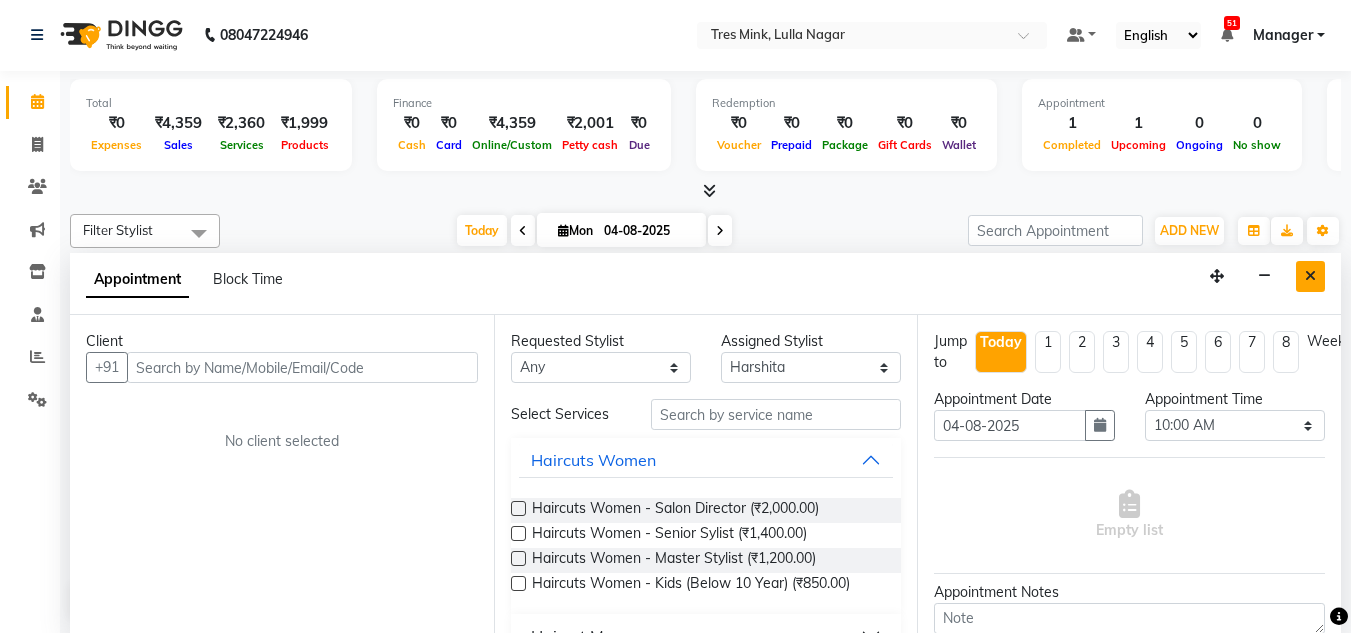 click at bounding box center [1310, 276] 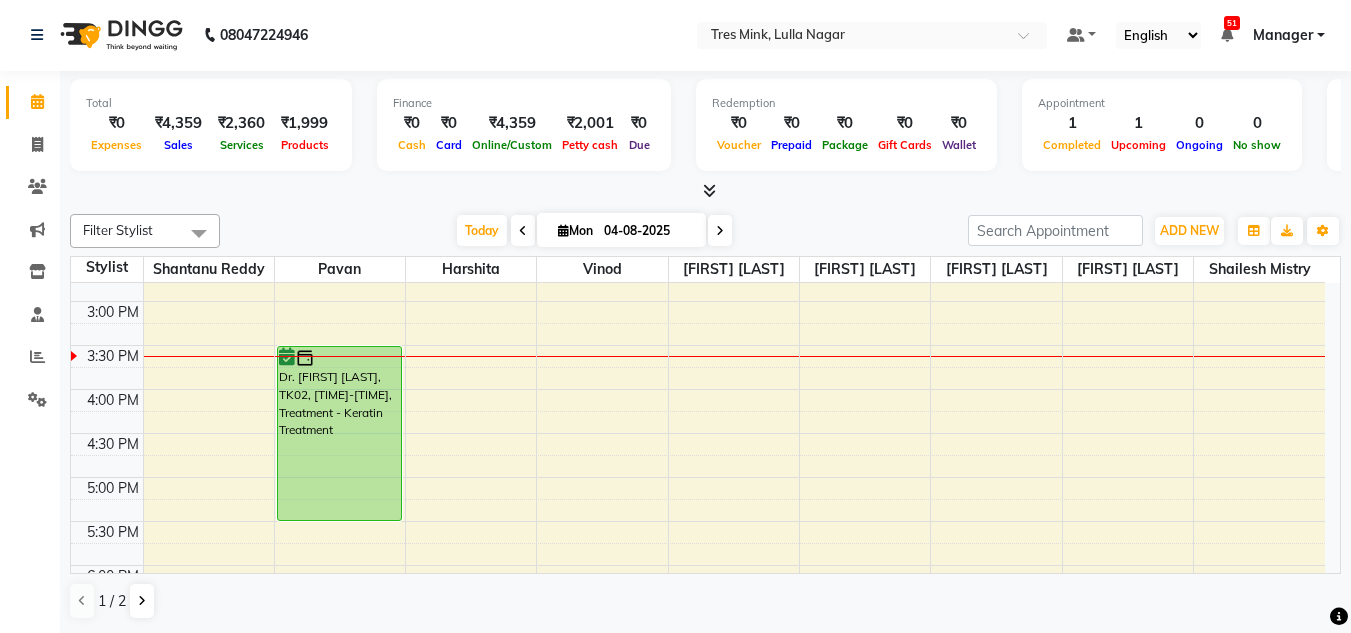 scroll, scrollTop: 598, scrollLeft: 0, axis: vertical 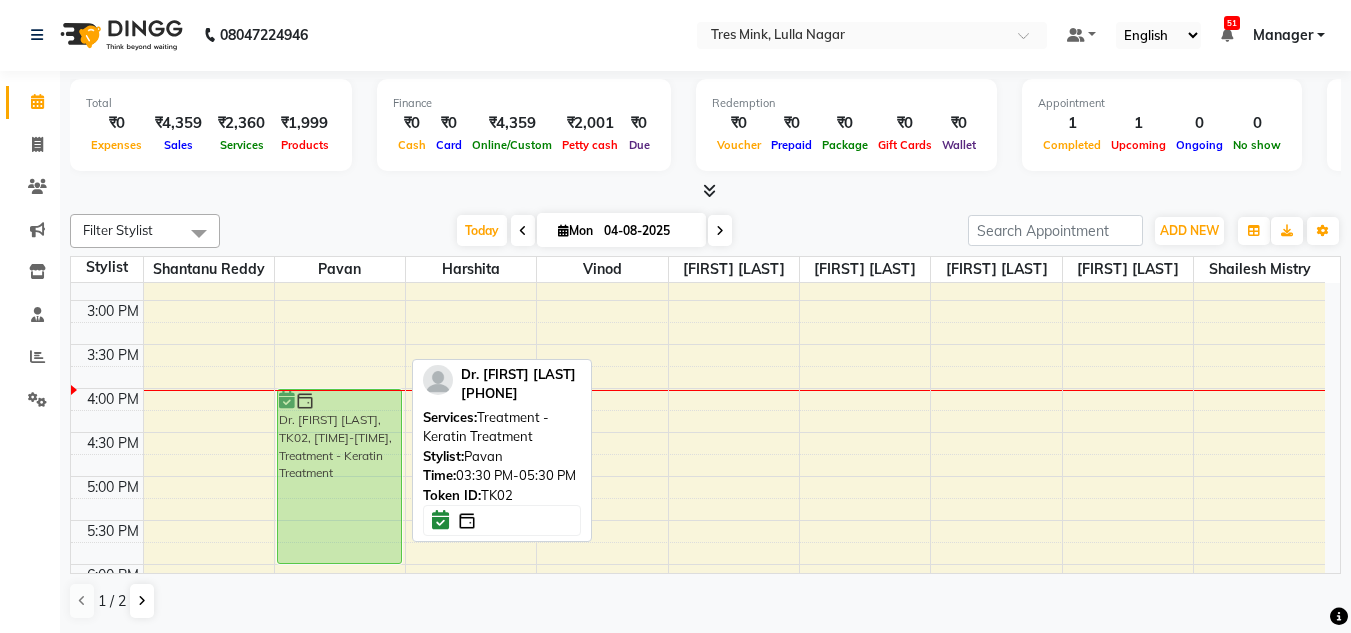 drag, startPoint x: 343, startPoint y: 438, endPoint x: 337, endPoint y: 481, distance: 43.416588 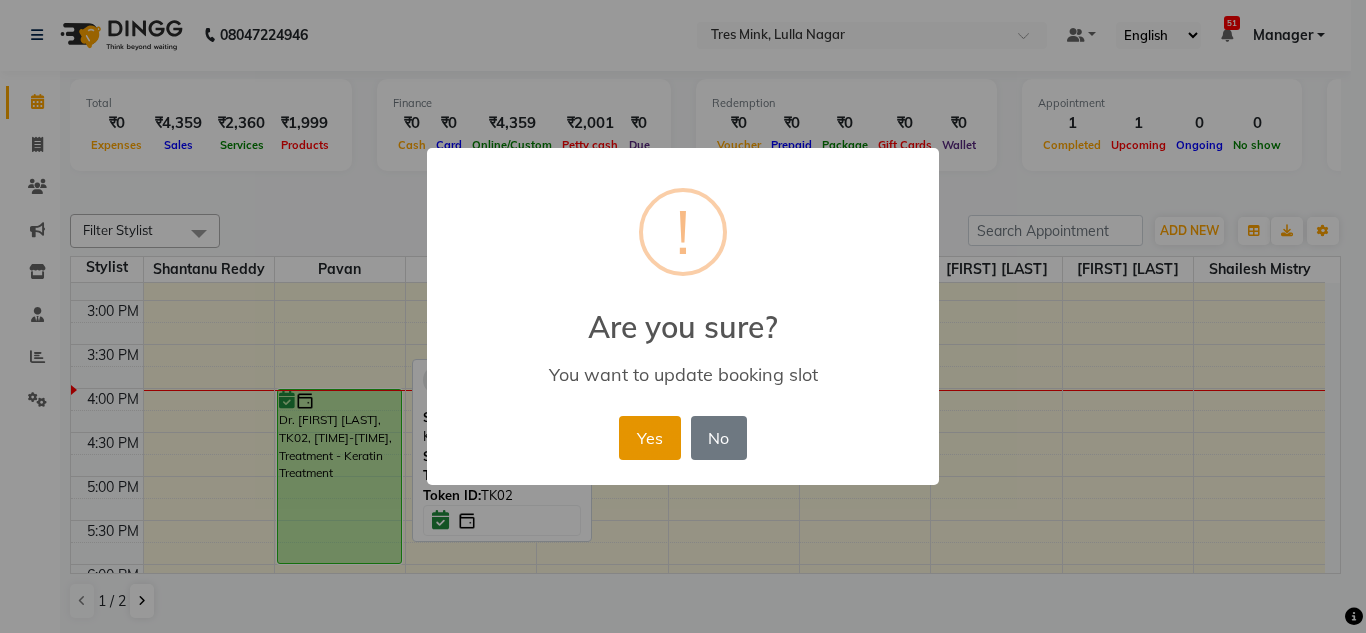 click on "Yes" at bounding box center [649, 438] 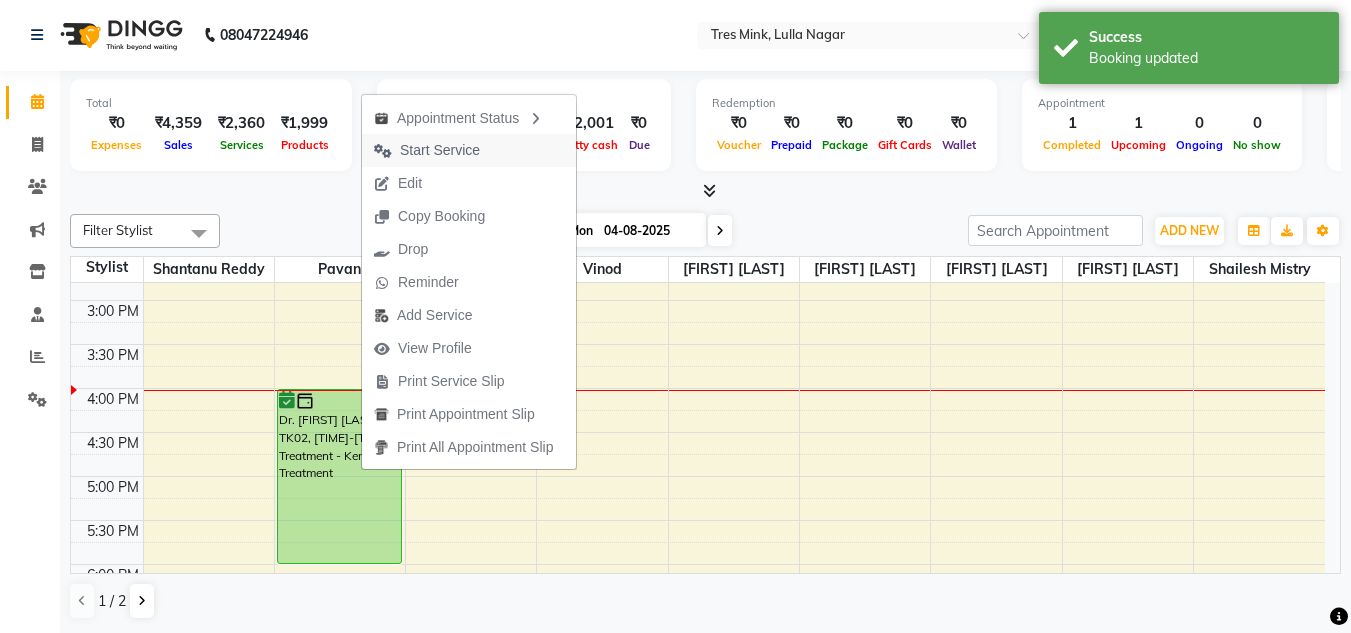 click on "Start Service" at bounding box center [440, 150] 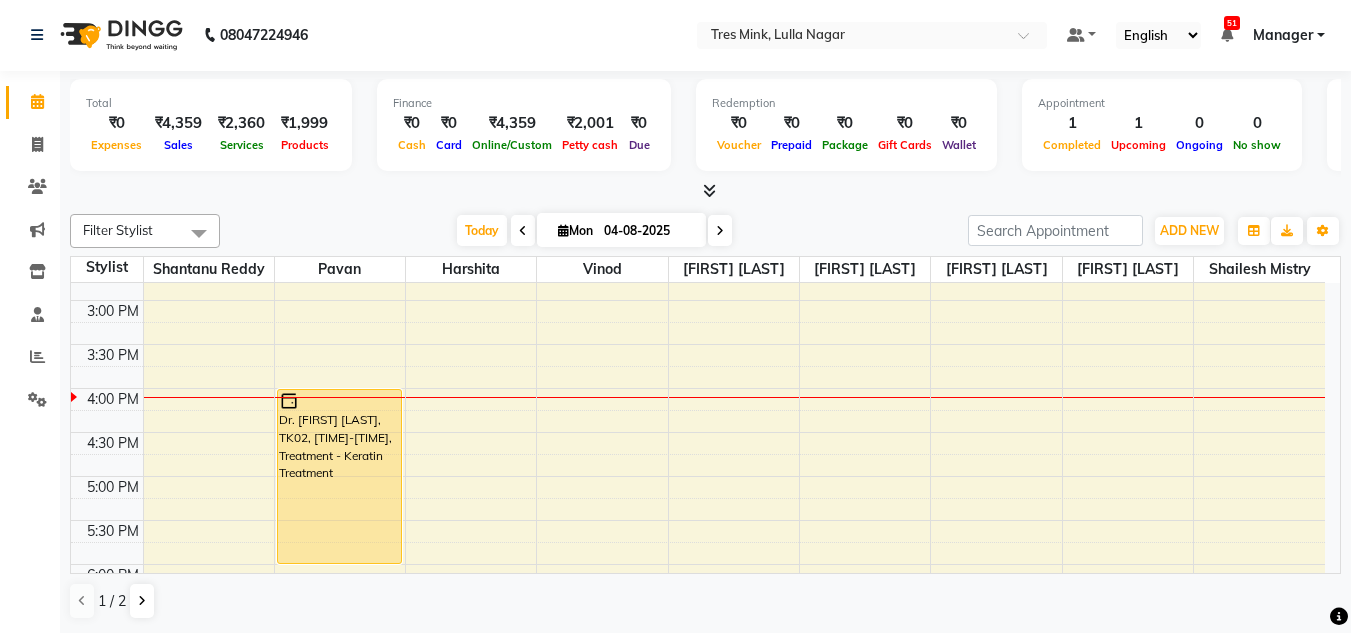 click at bounding box center (705, 191) 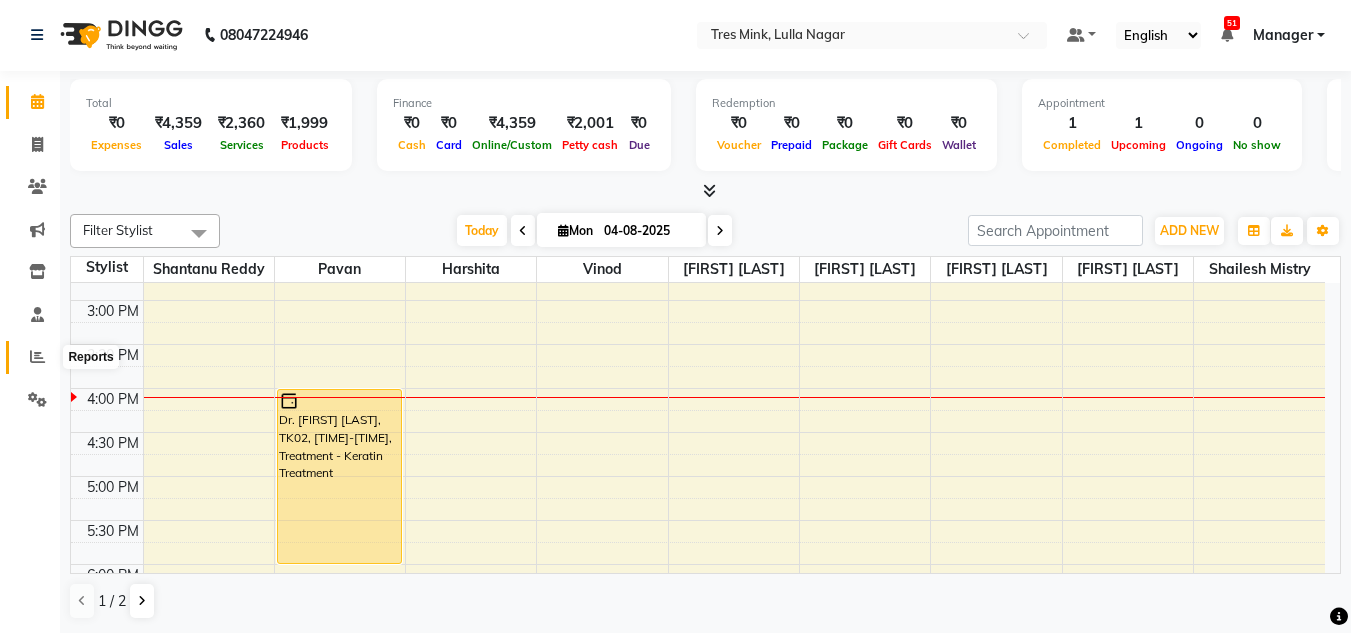 click 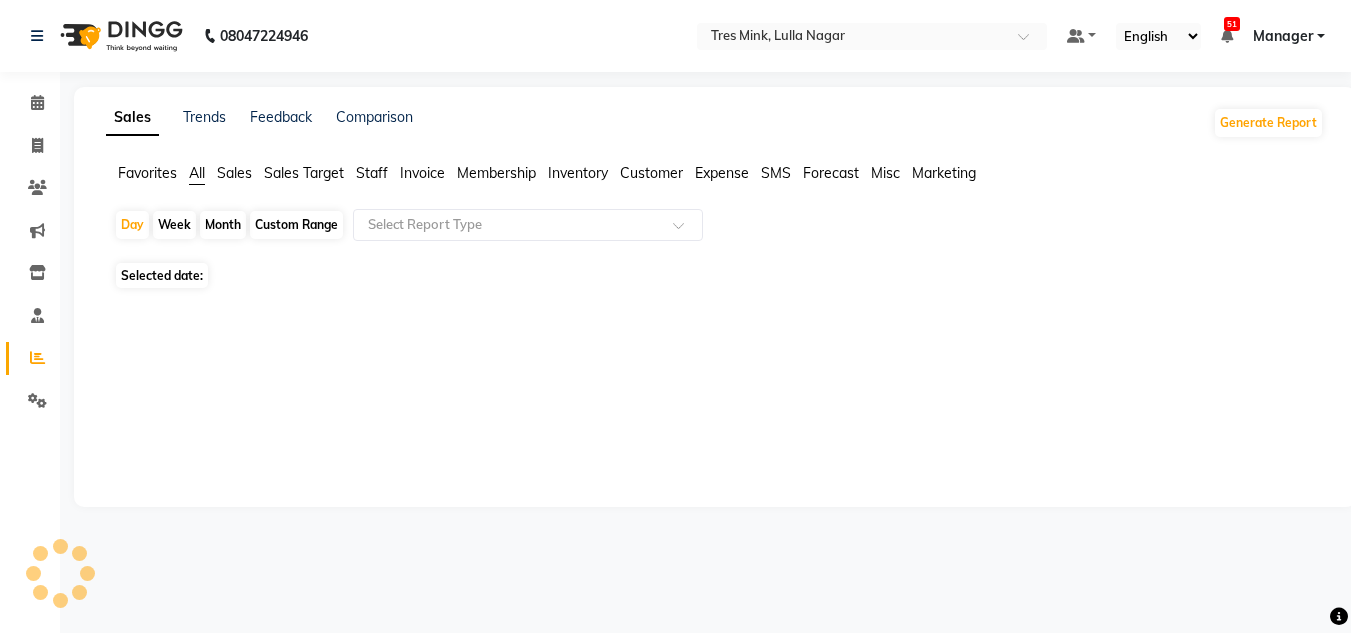 scroll, scrollTop: 0, scrollLeft: 0, axis: both 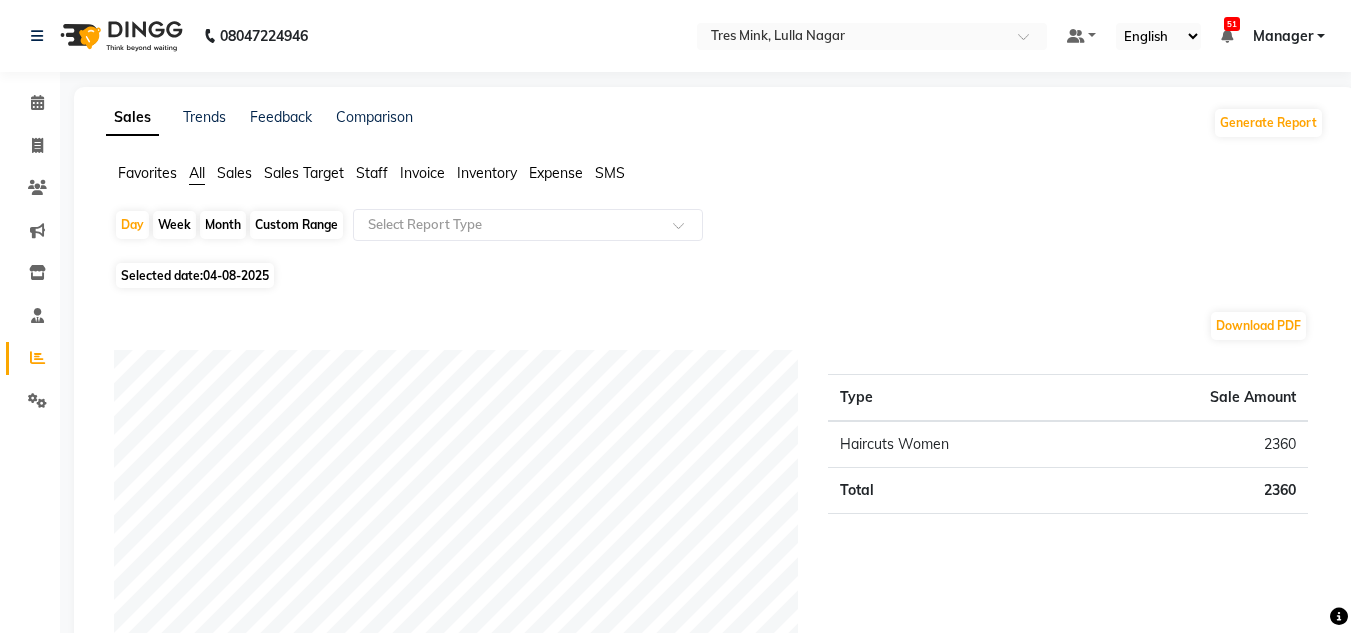 click on "Month" 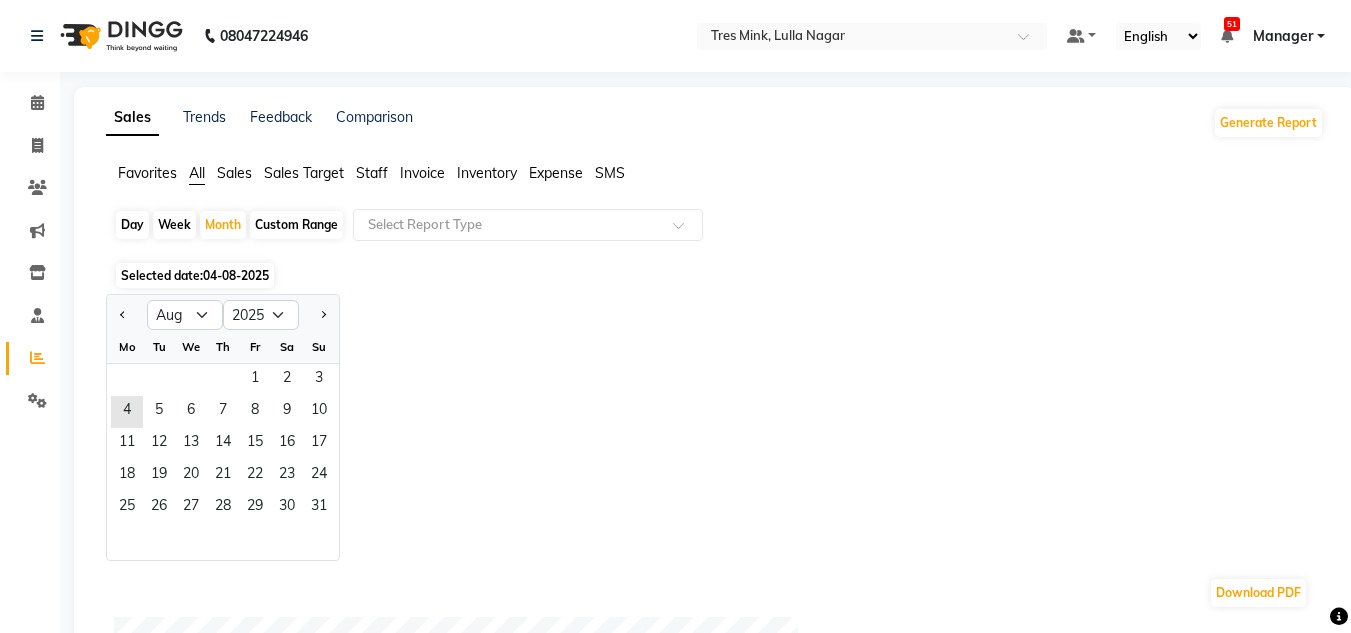 click on "Custom Range" 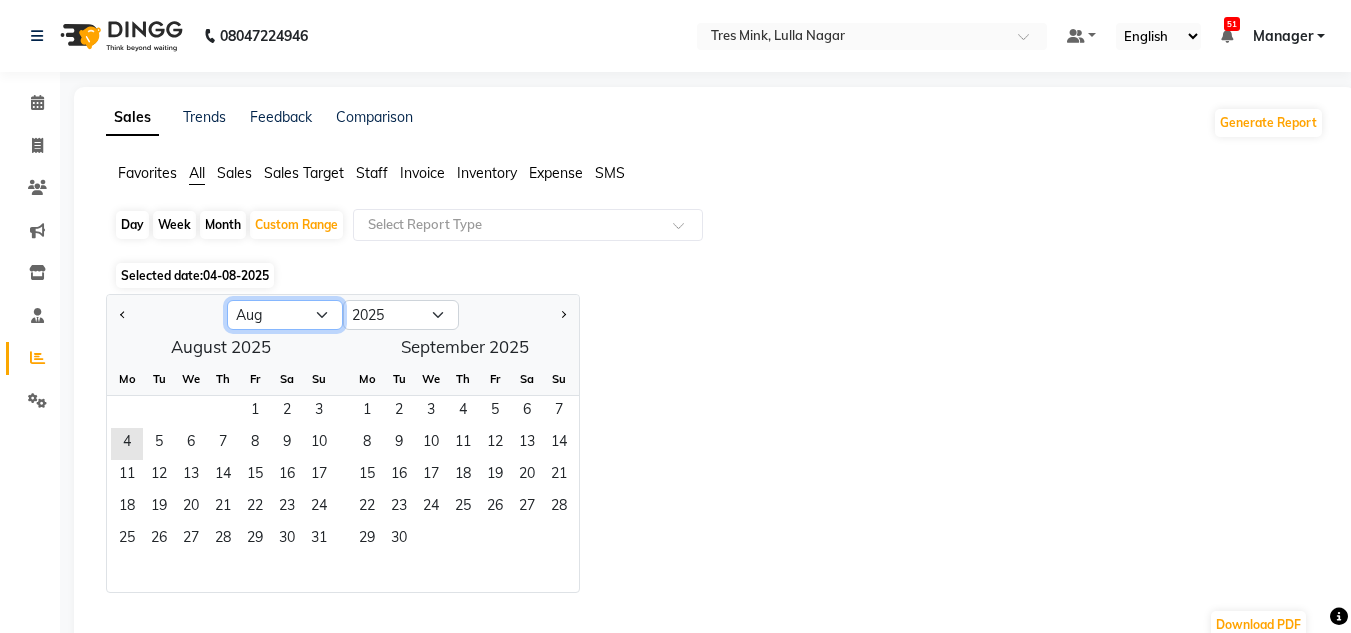 click on "Jan Feb Mar Apr May Jun Jul Aug Sep Oct Nov Dec" 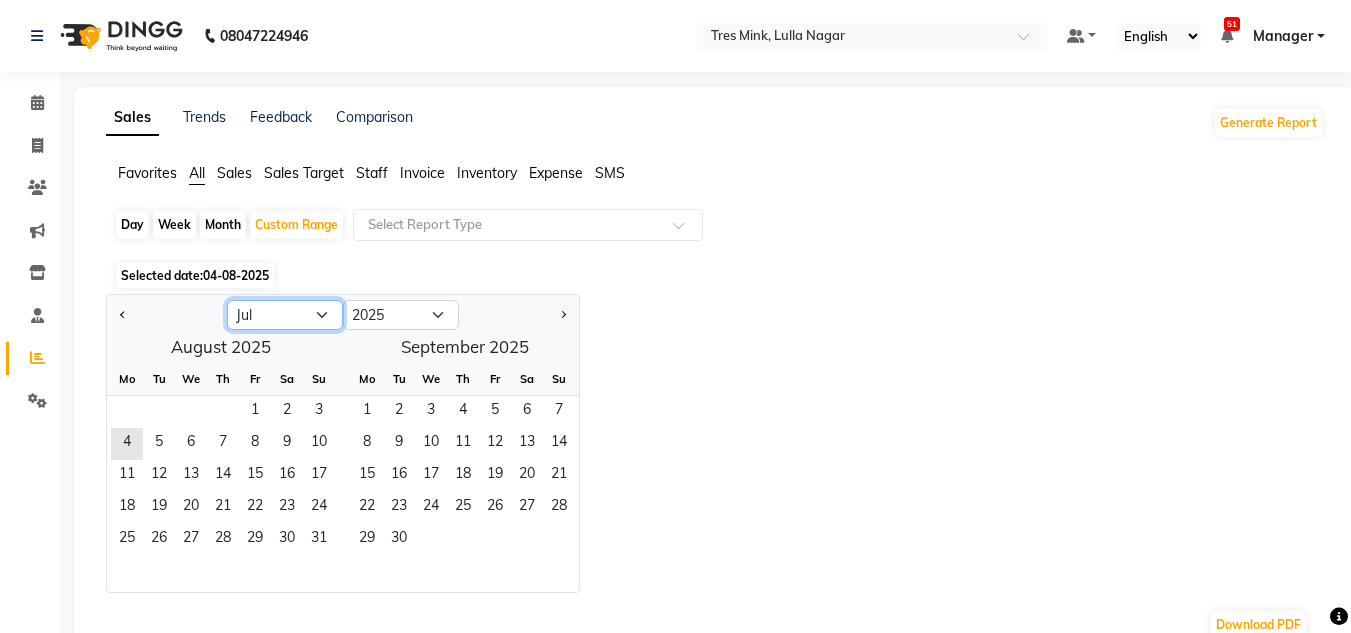 click on "Jan Feb Mar Apr May Jun Jul Aug Sep Oct Nov Dec" 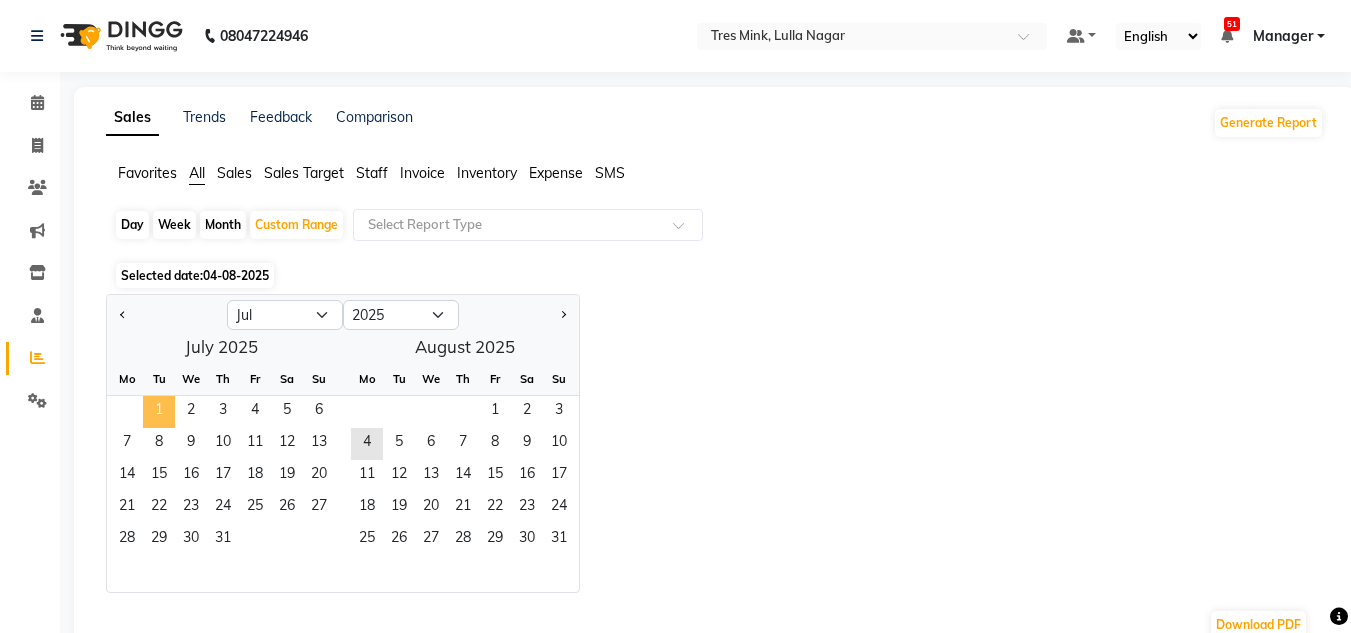 click on "1" 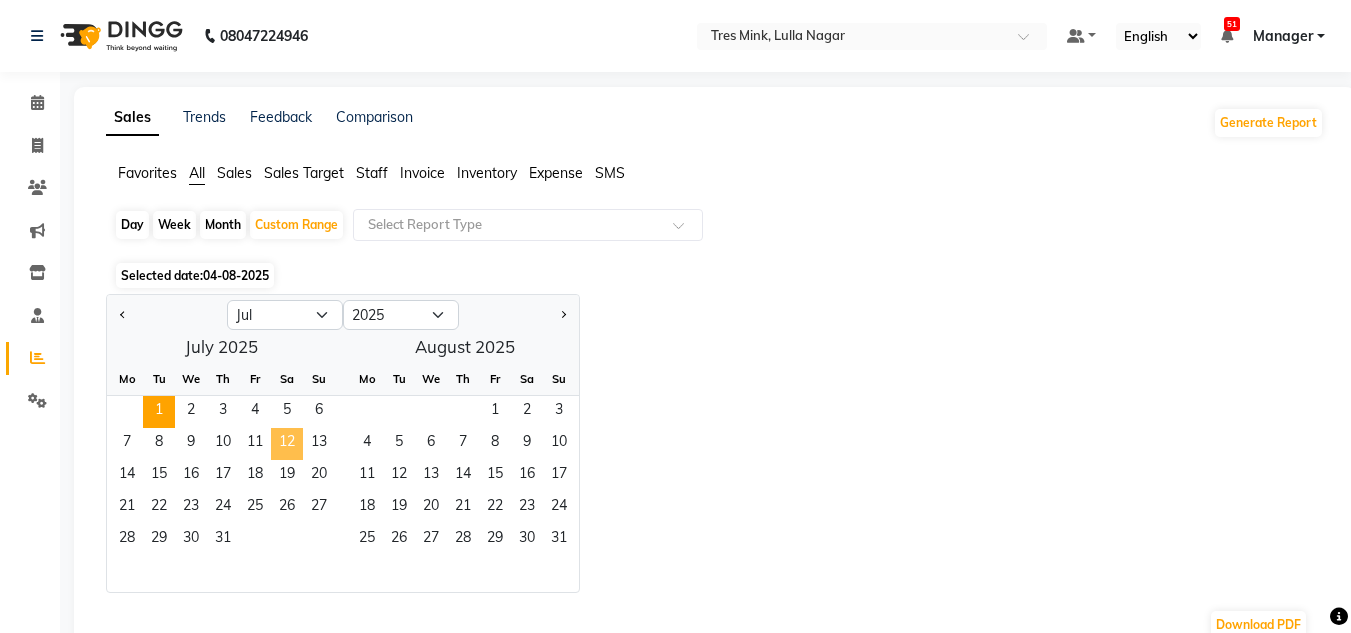 click on "12" 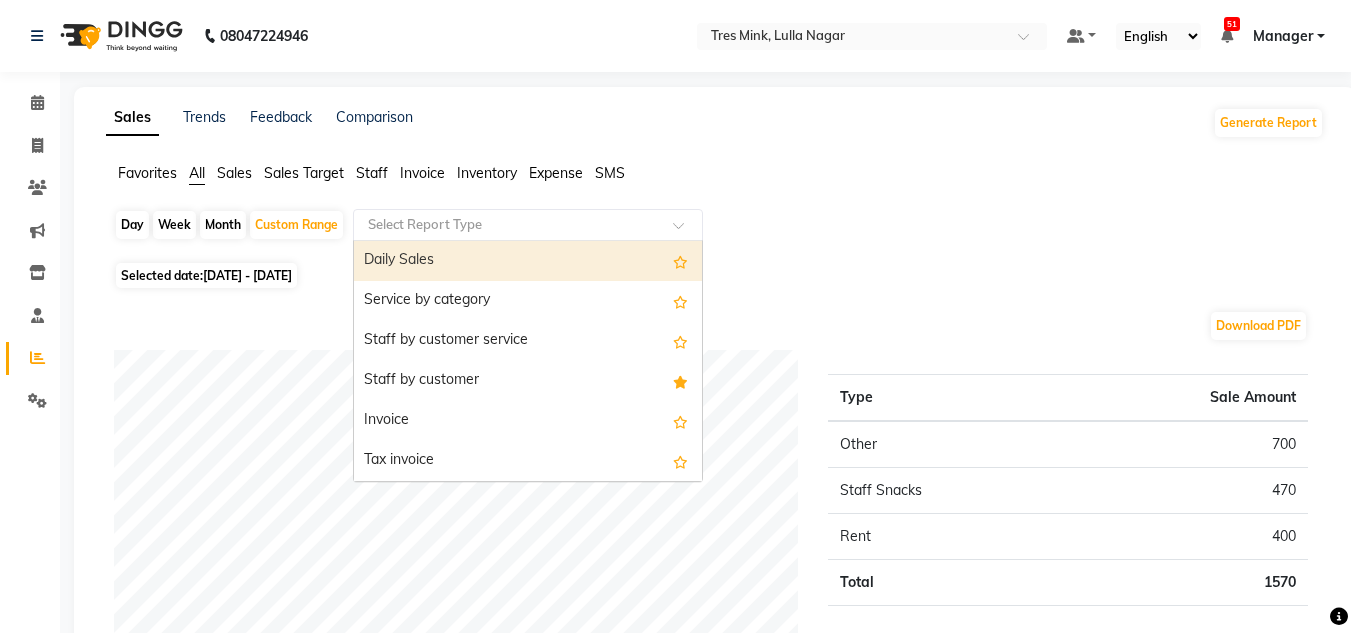 click 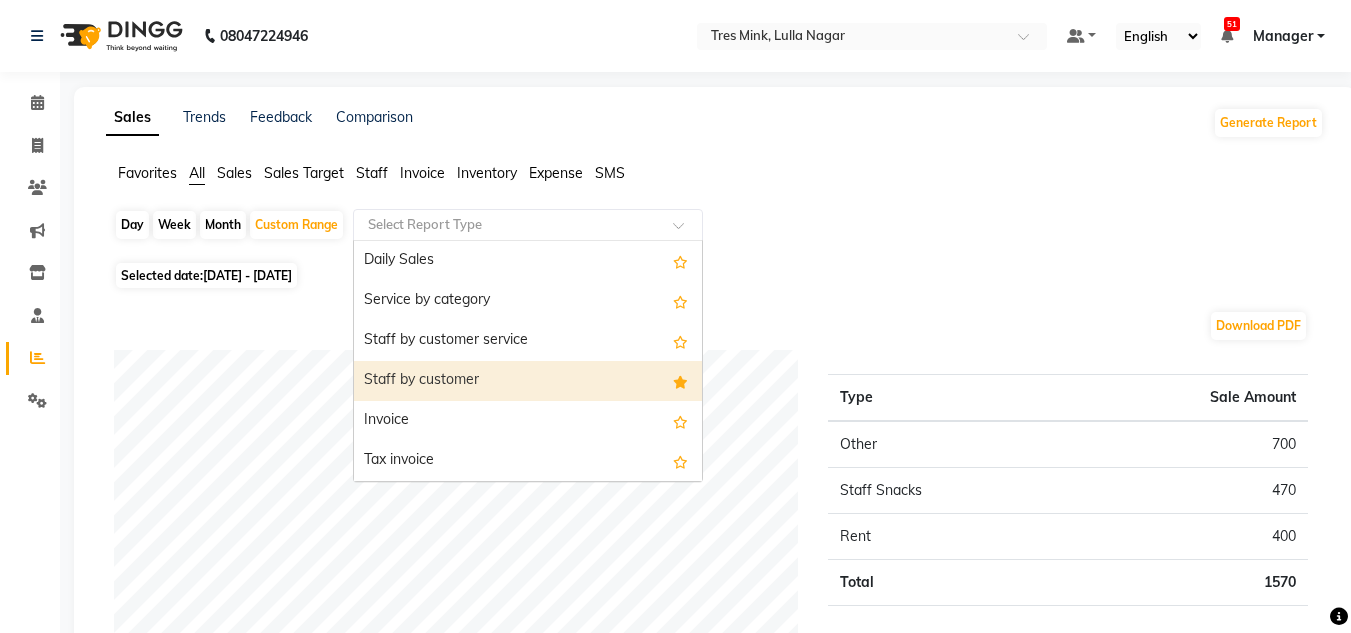 click on "Staff by customer" at bounding box center (528, 381) 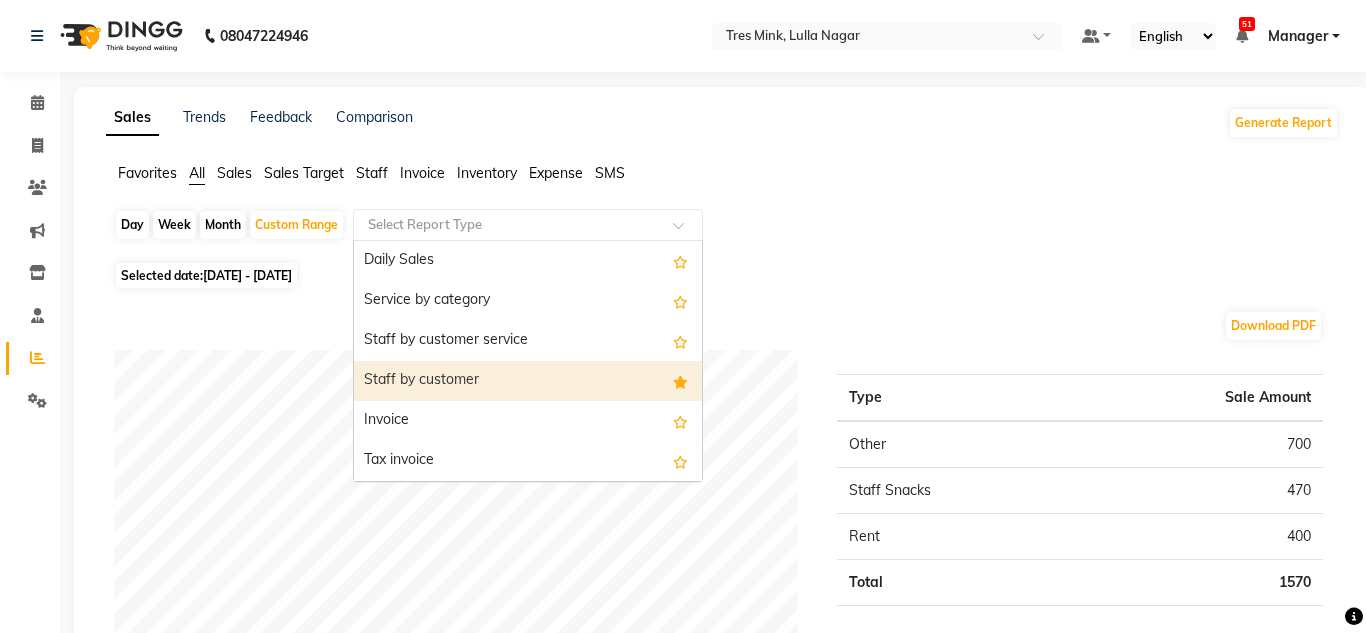 select on "filtered_report" 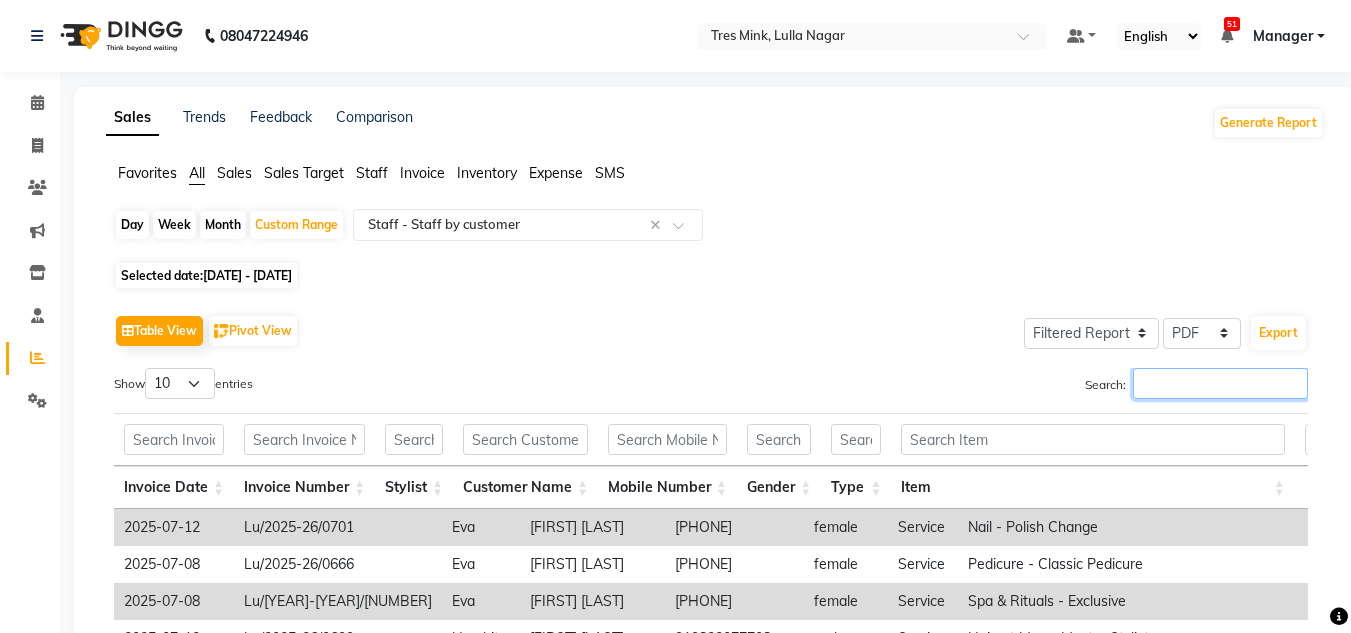 click on "Search:" at bounding box center [1220, 383] 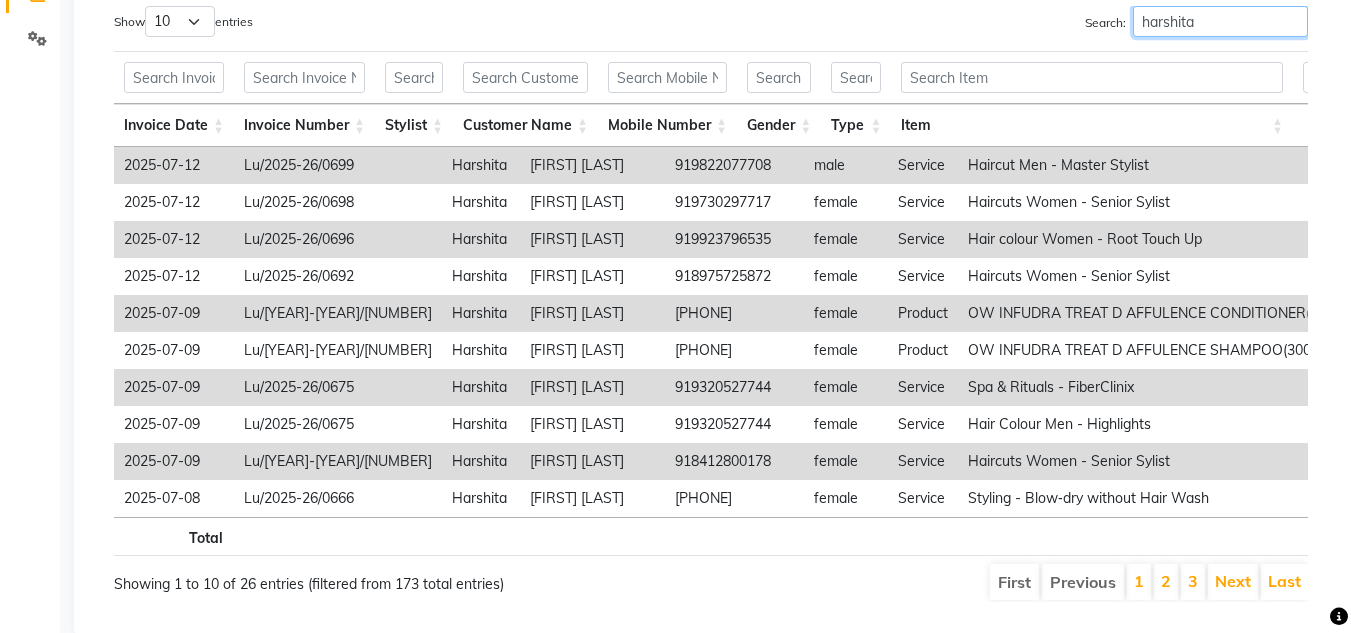 scroll, scrollTop: 327, scrollLeft: 0, axis: vertical 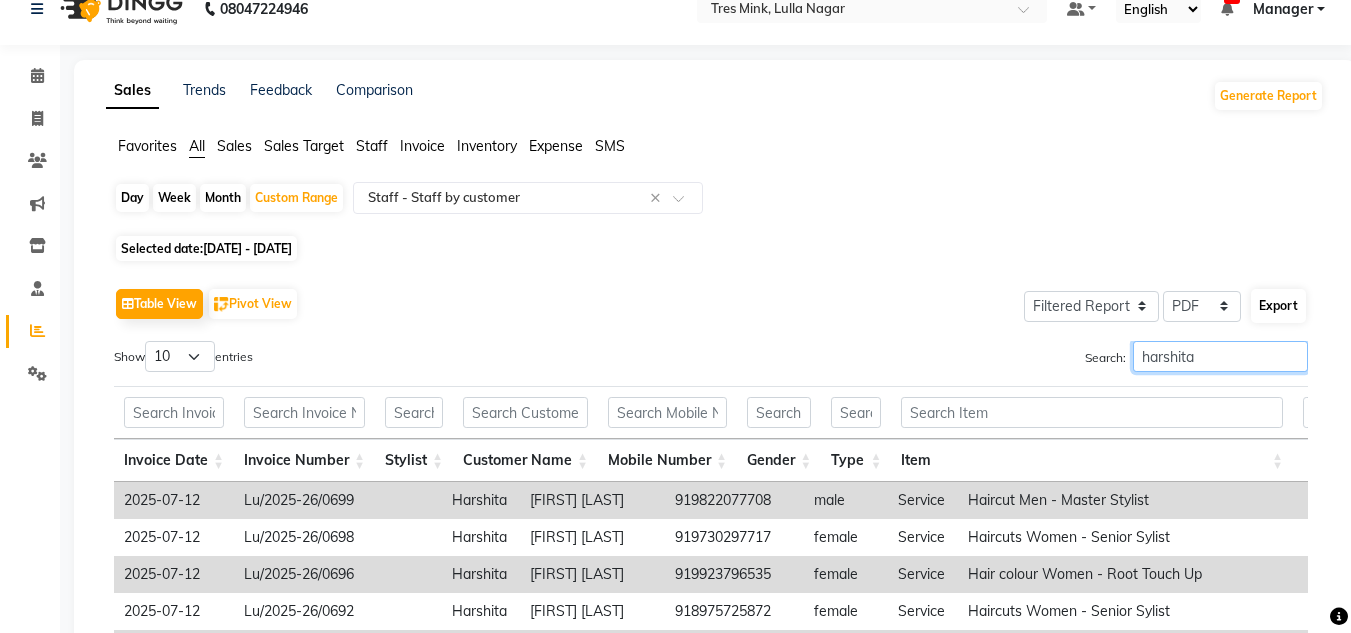 type on "harshita" 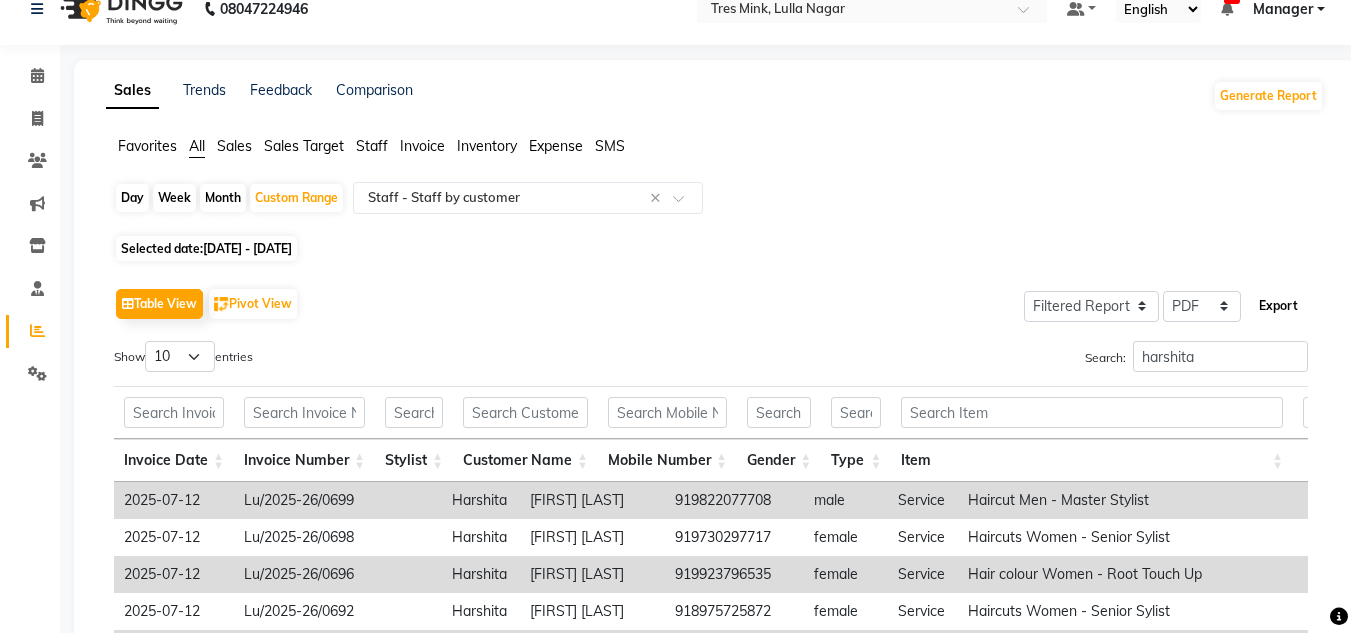 click on "Export" 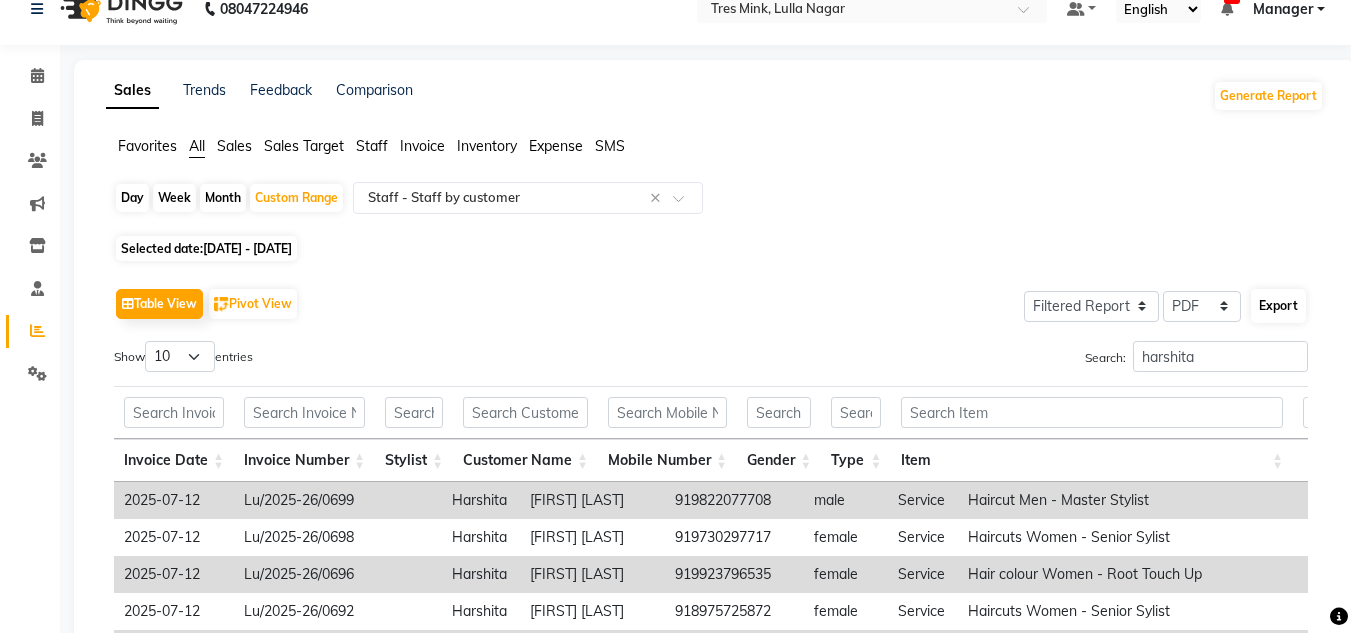 select on "serif" 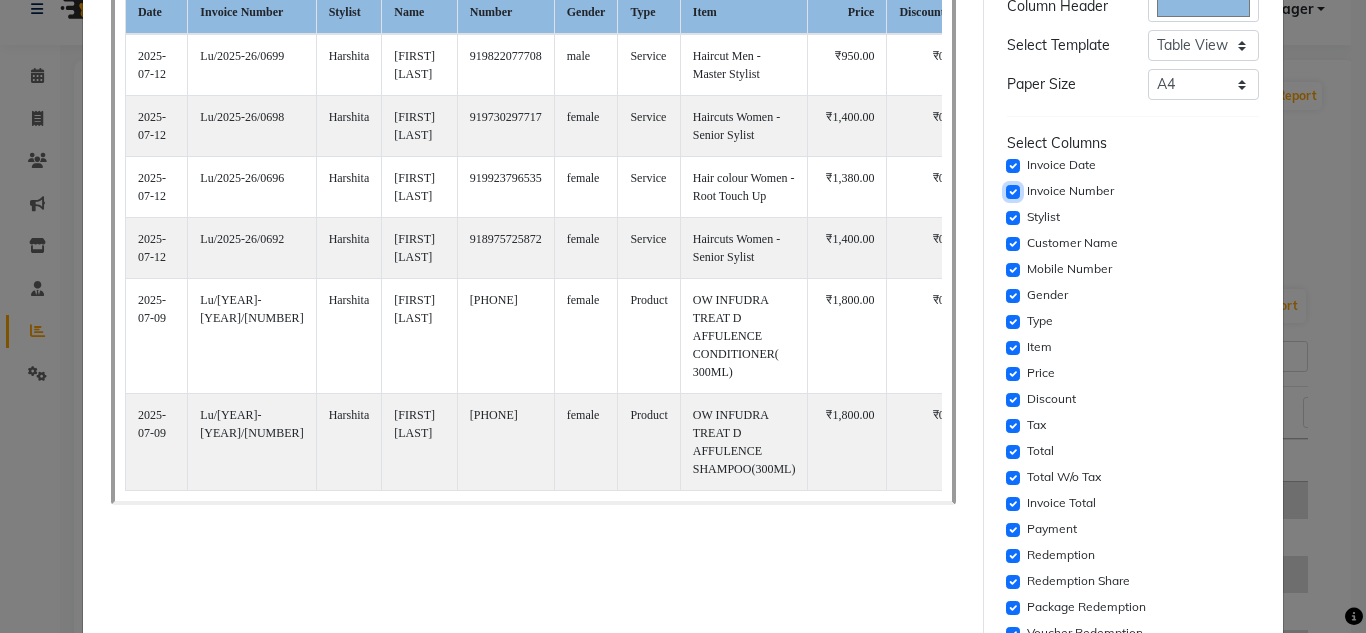 click 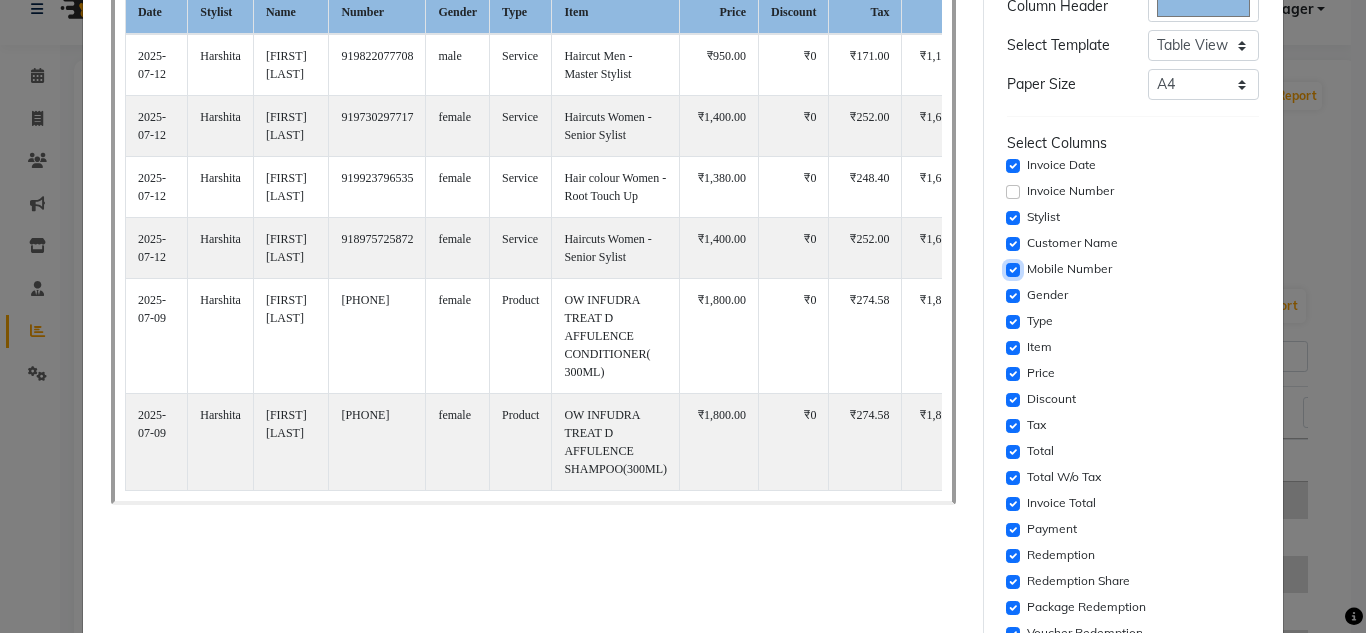 click 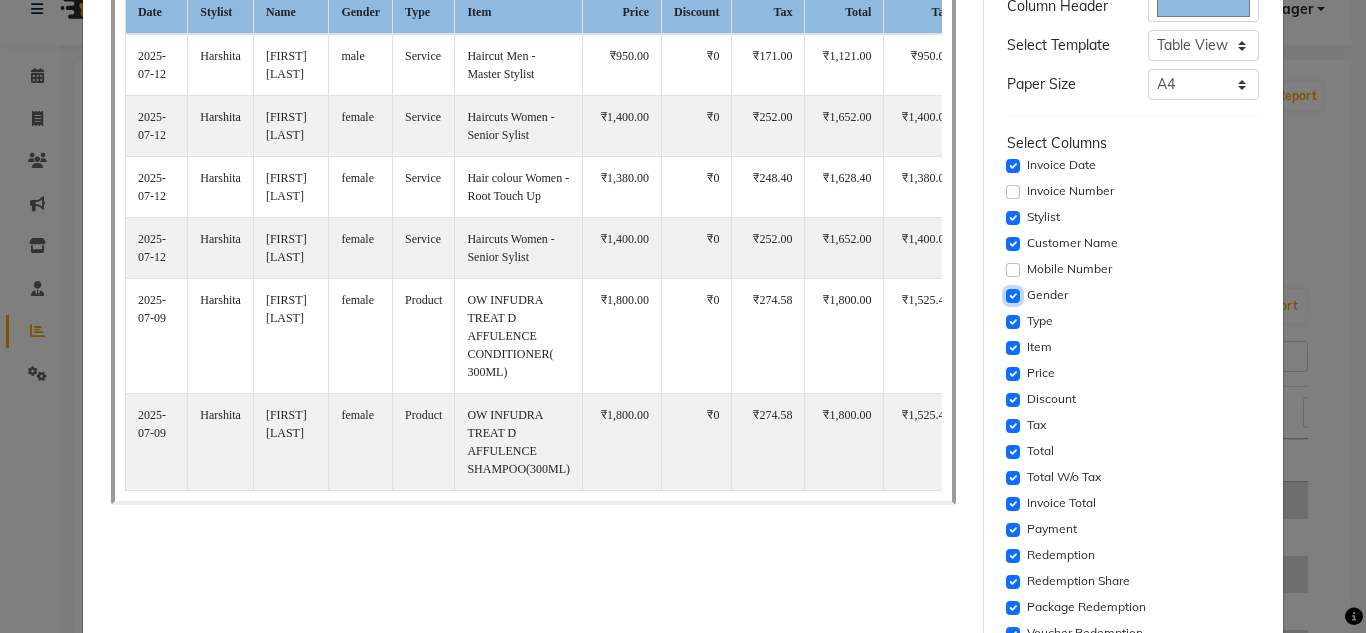 click 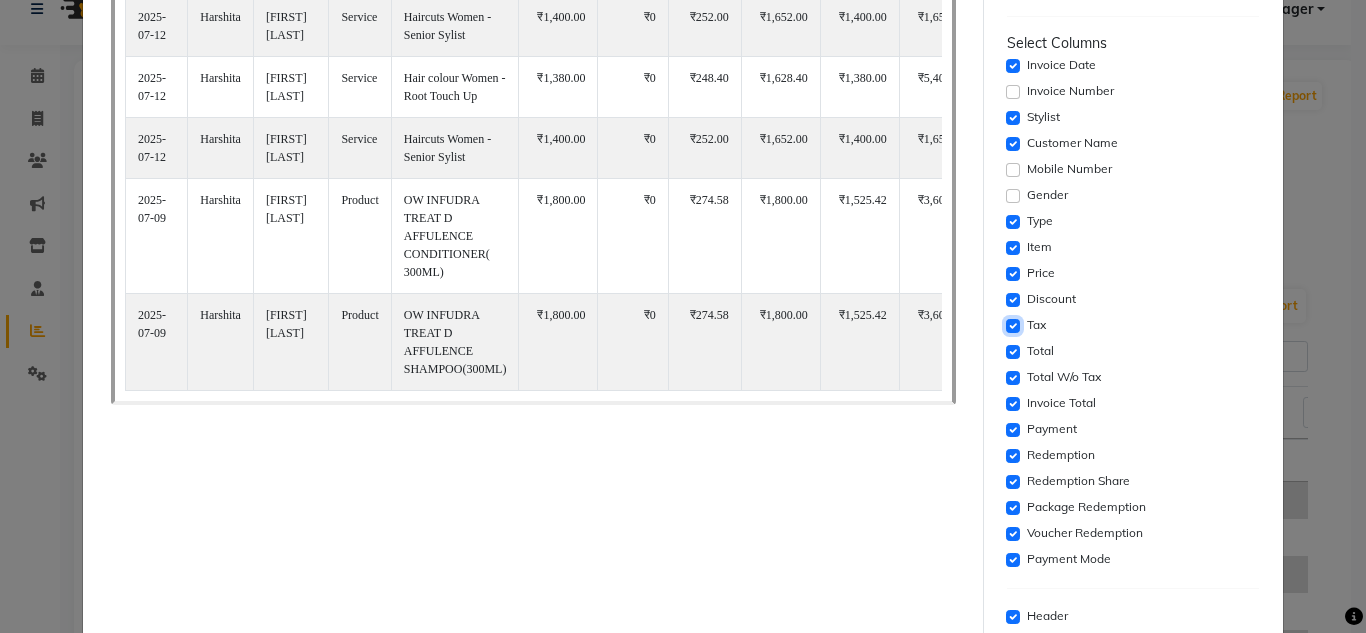click 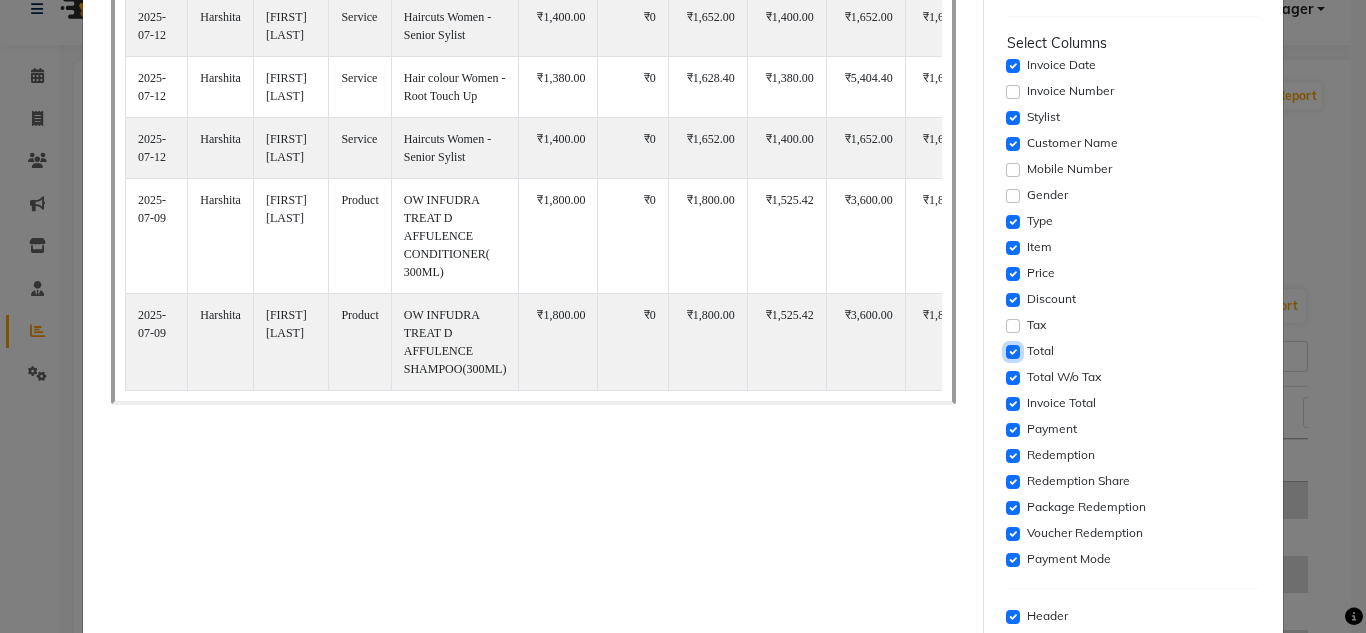 click 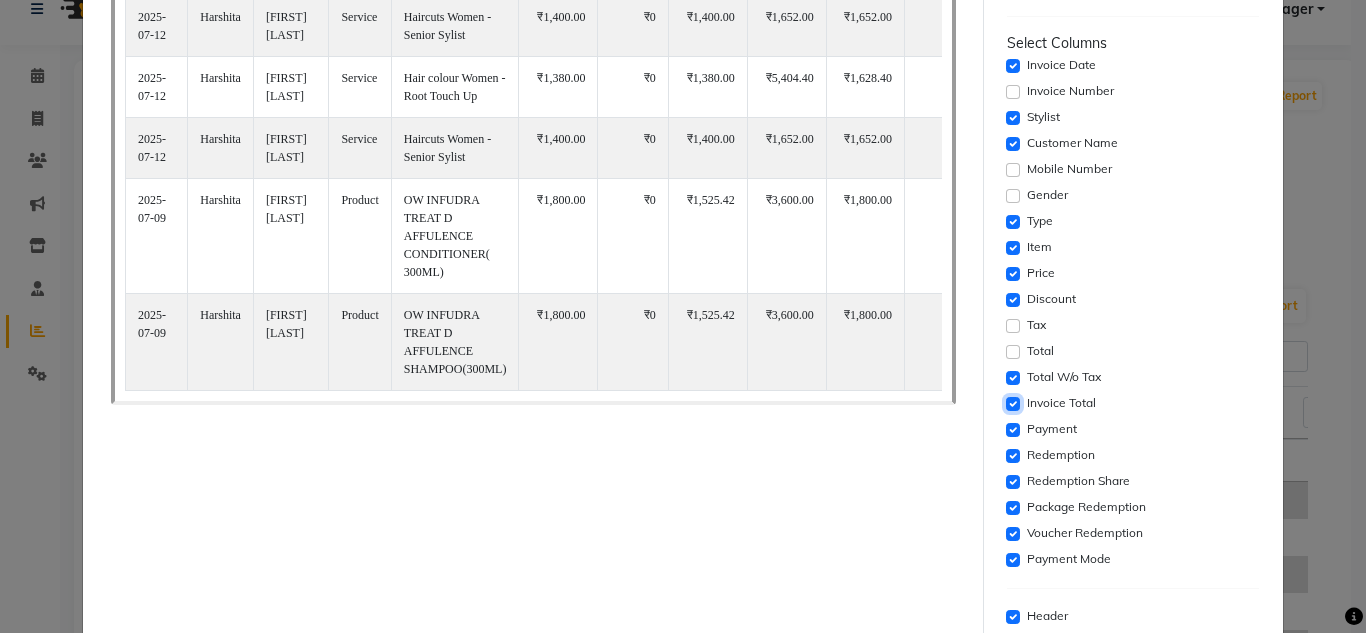 click 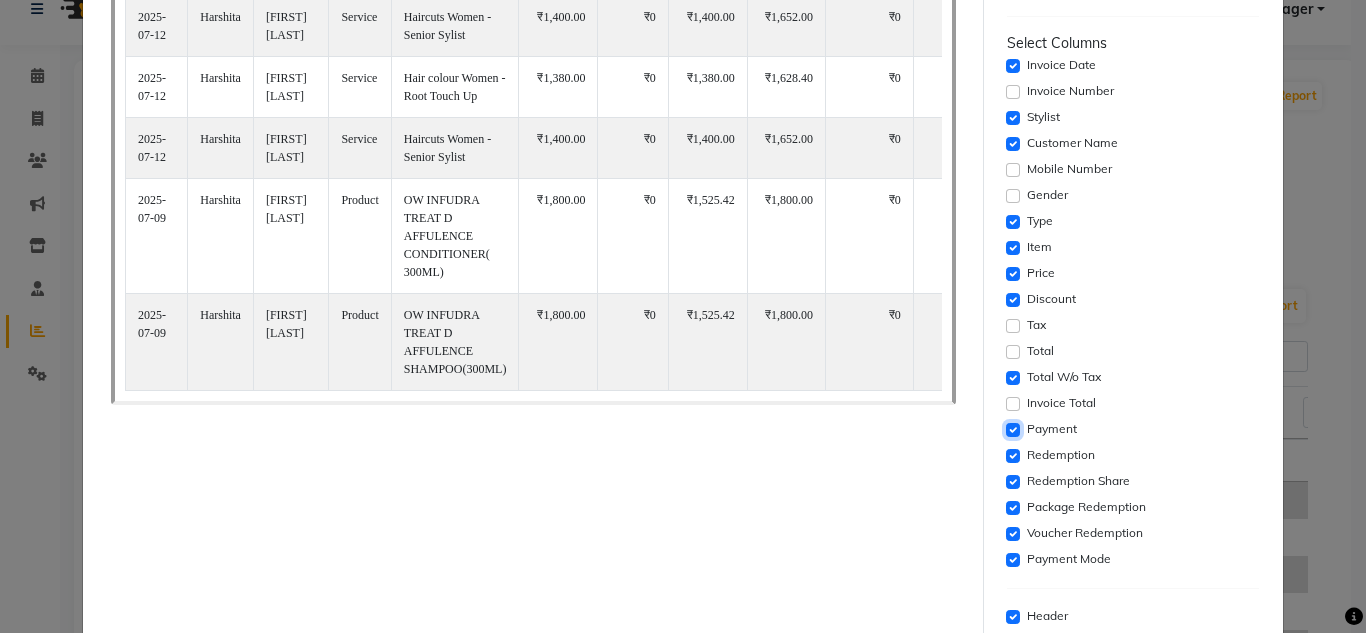 click 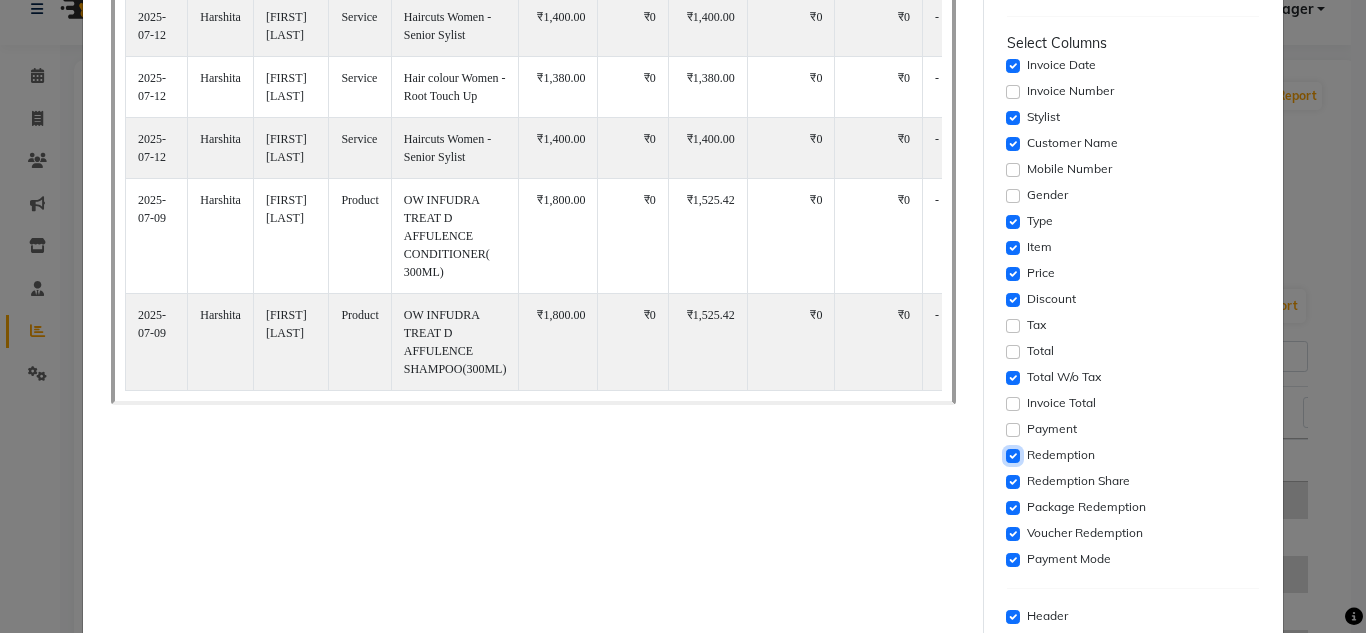 click 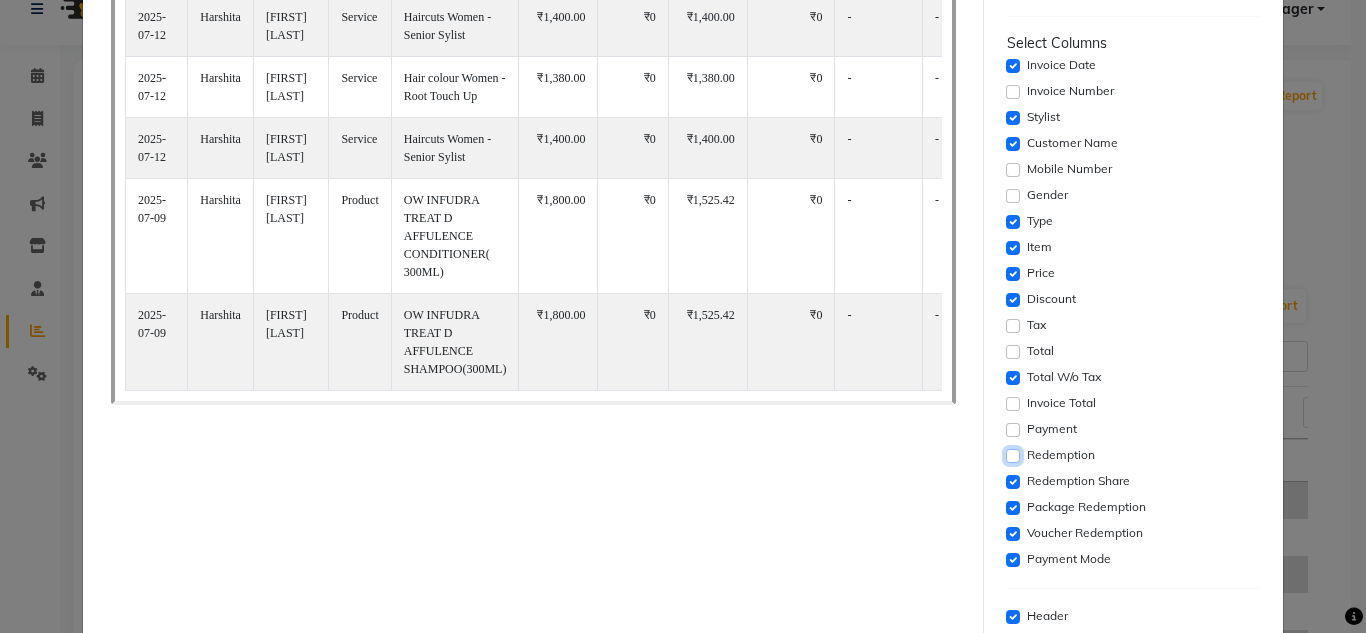 click 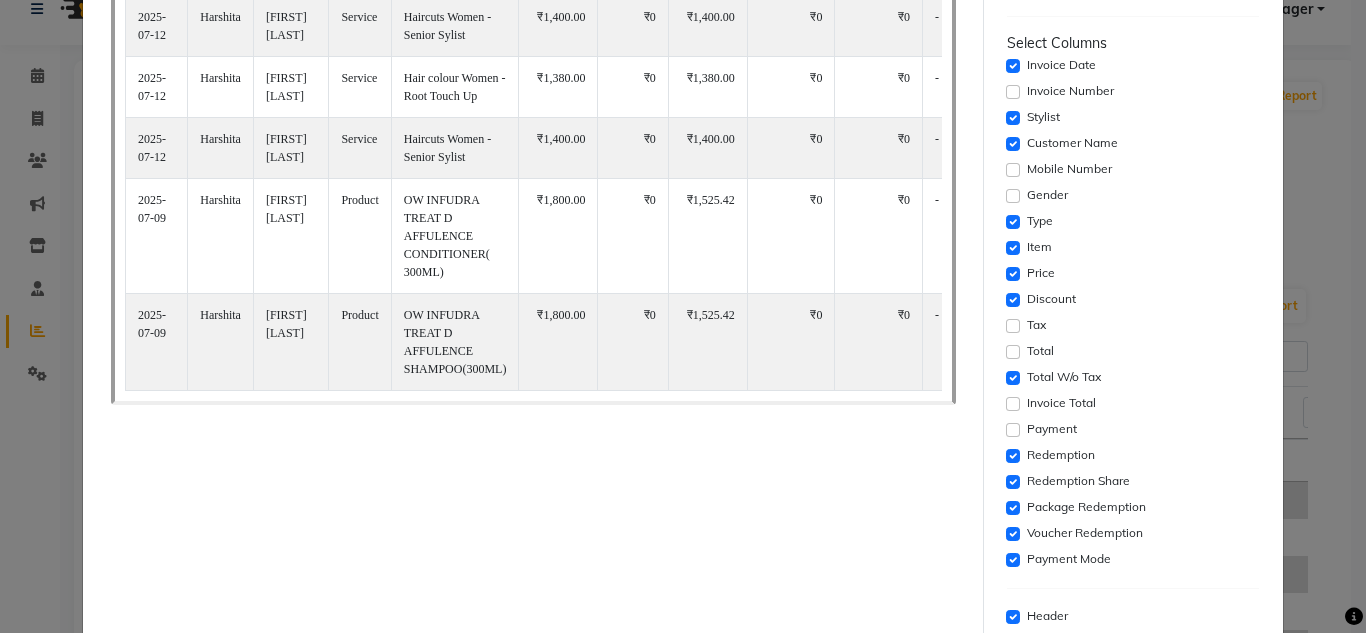click on "Payment" 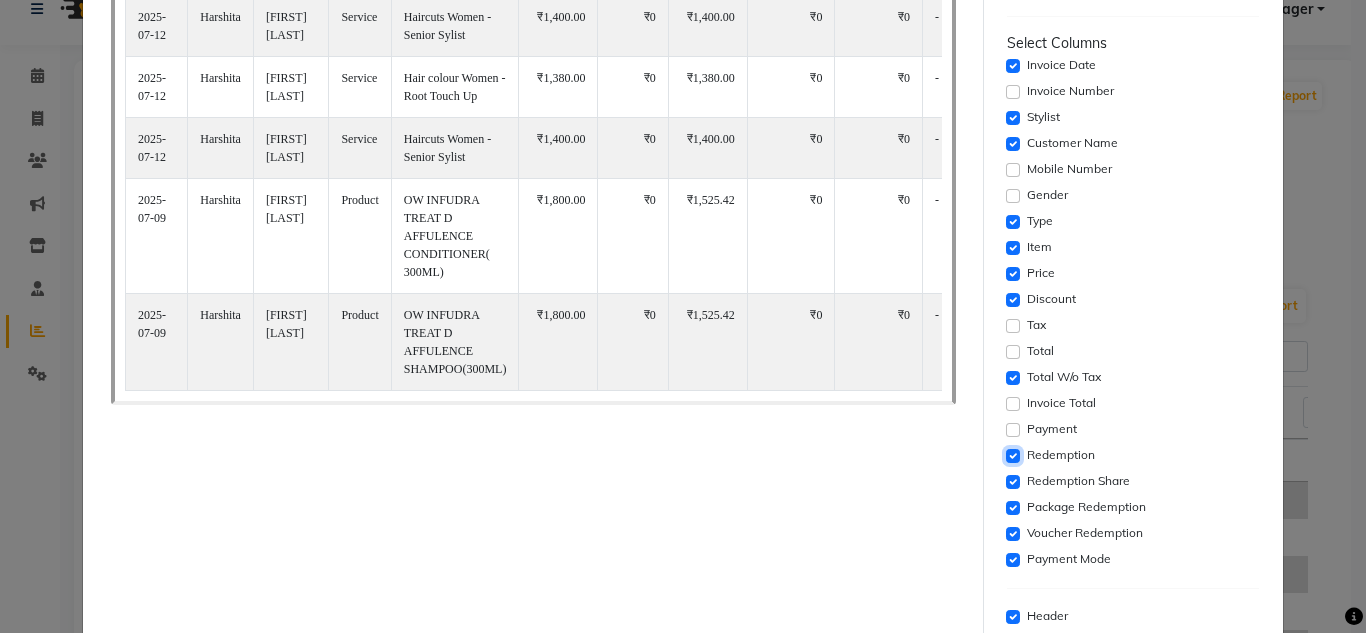 click 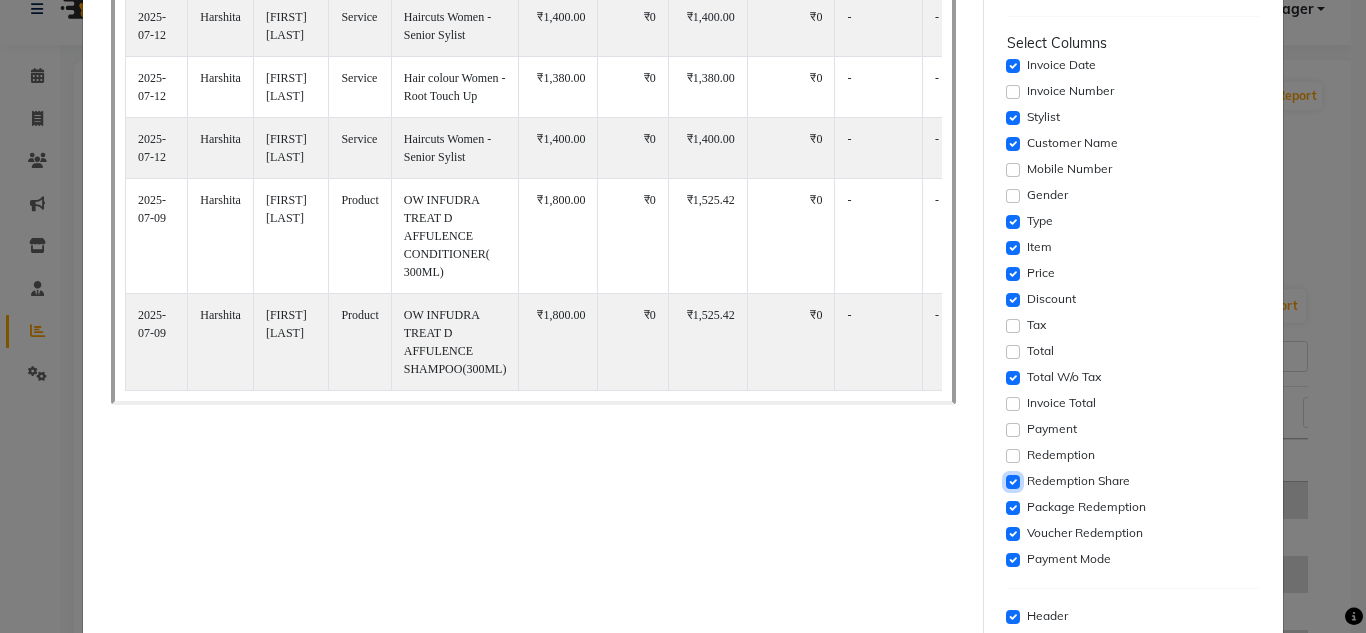 click 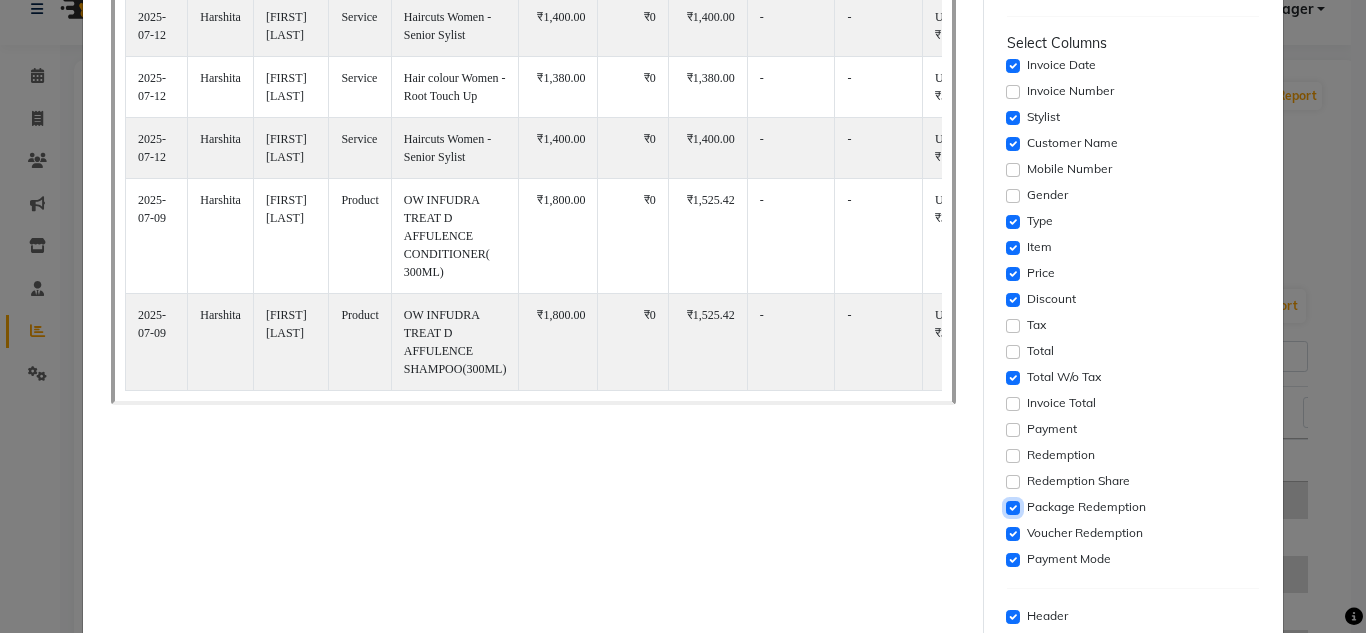 click 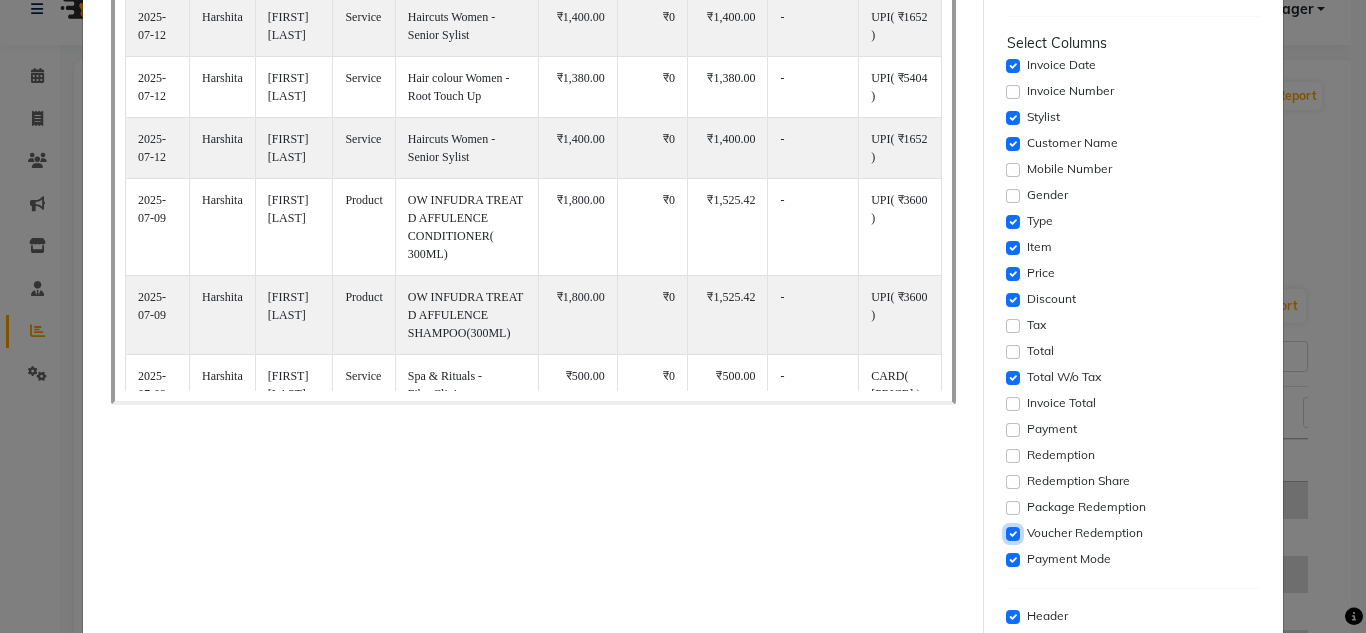 click 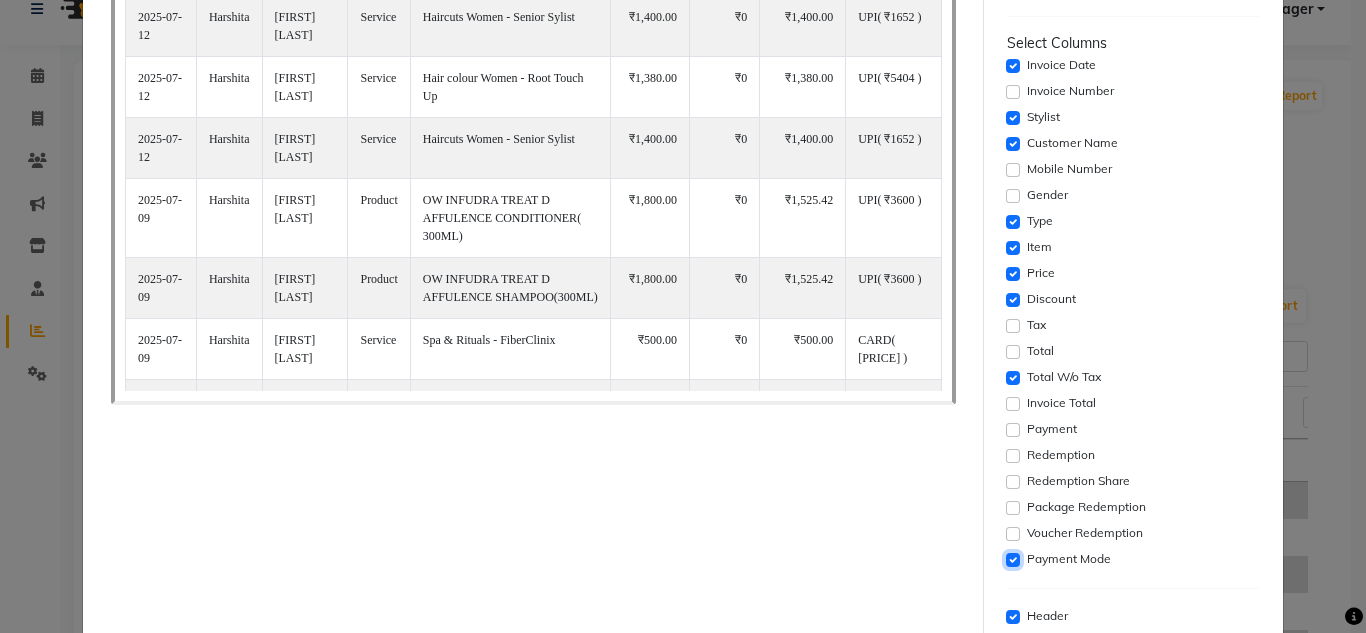 click 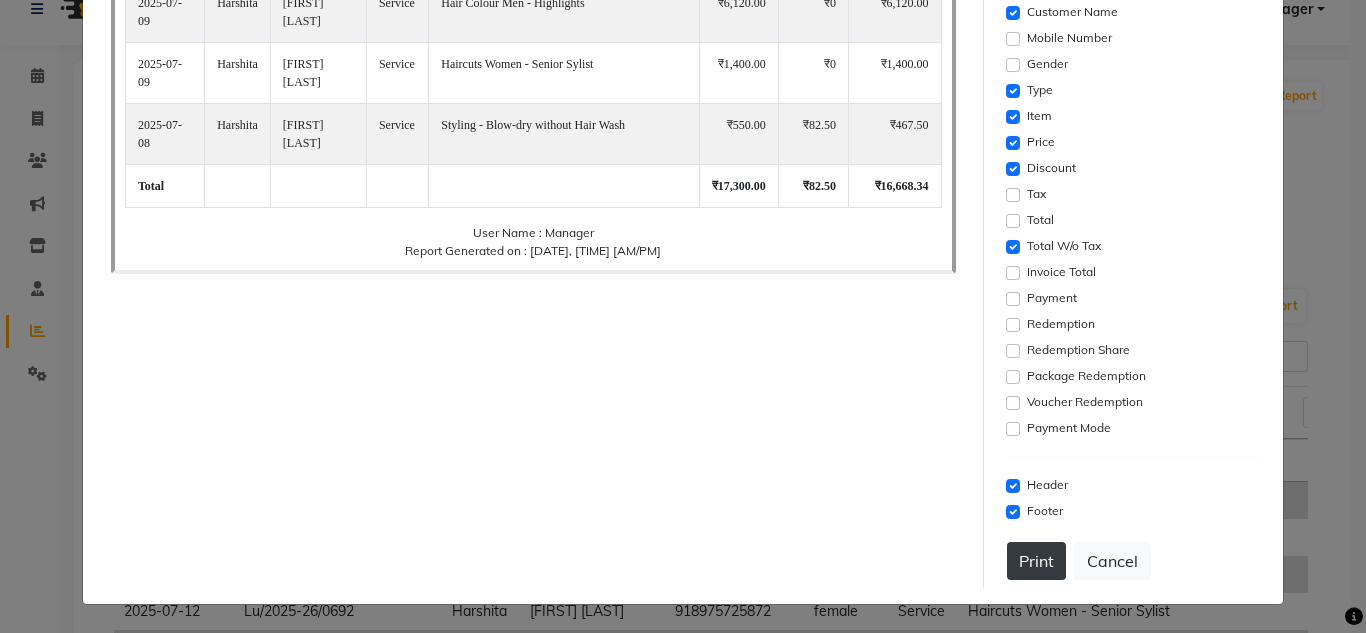 click on "Print" 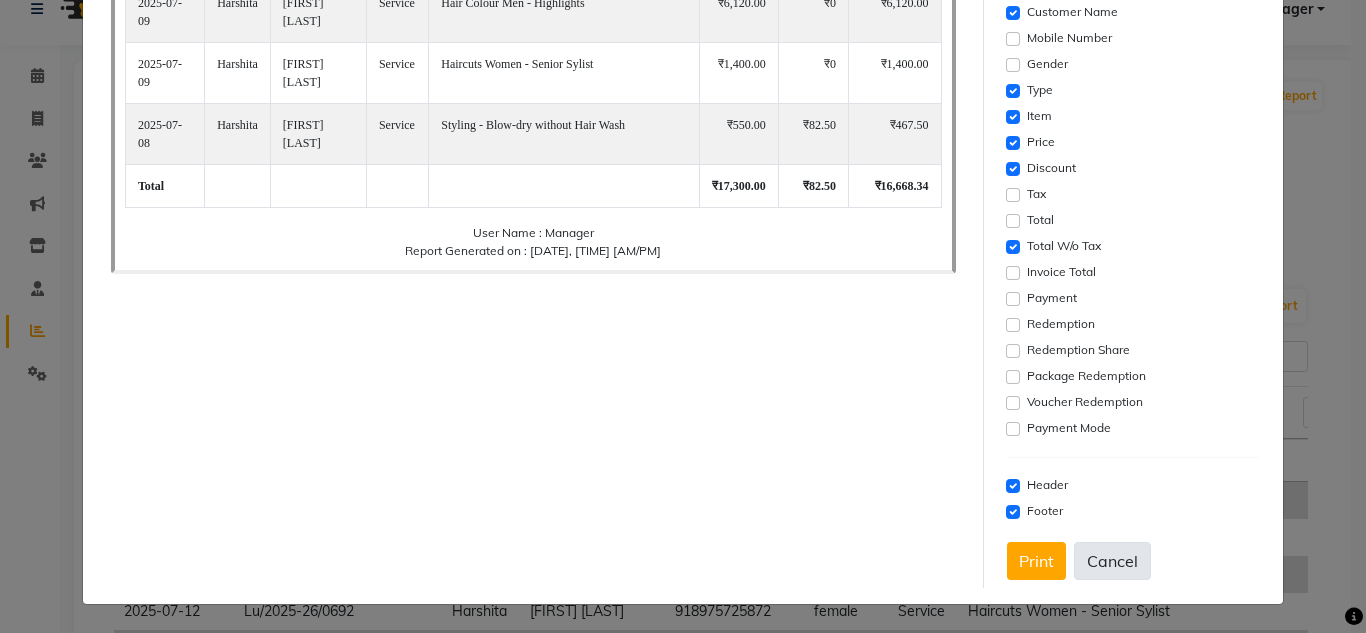 click on "Cancel" 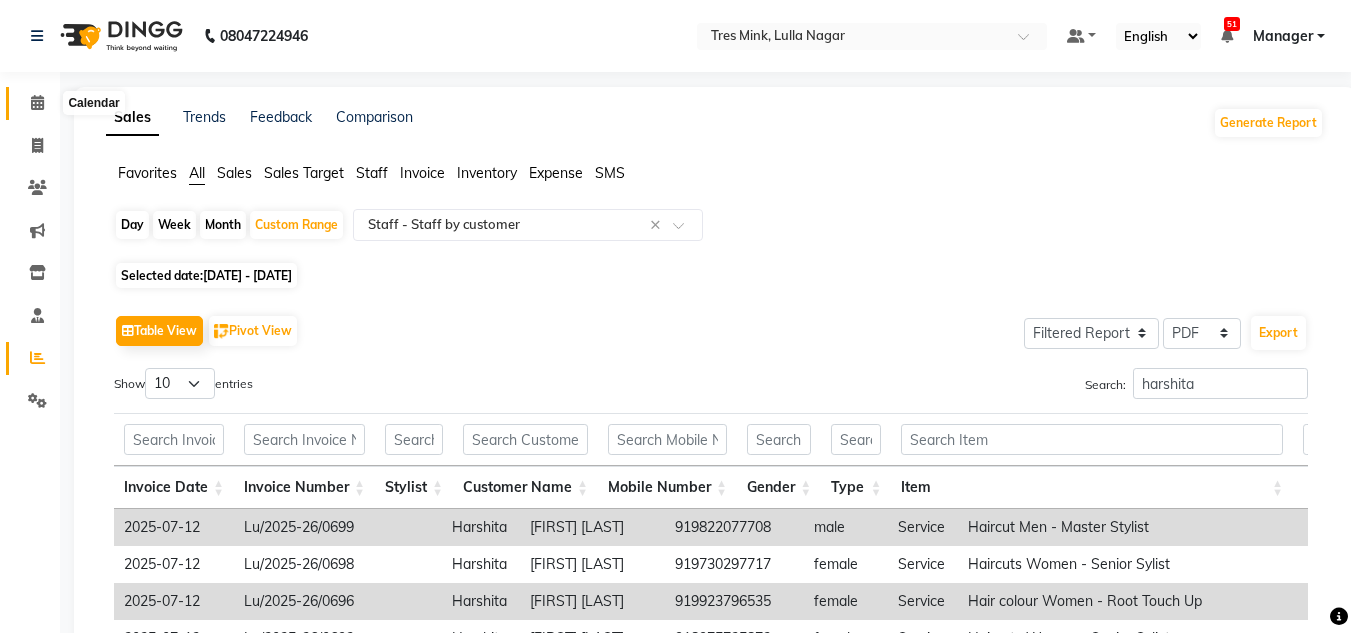 click 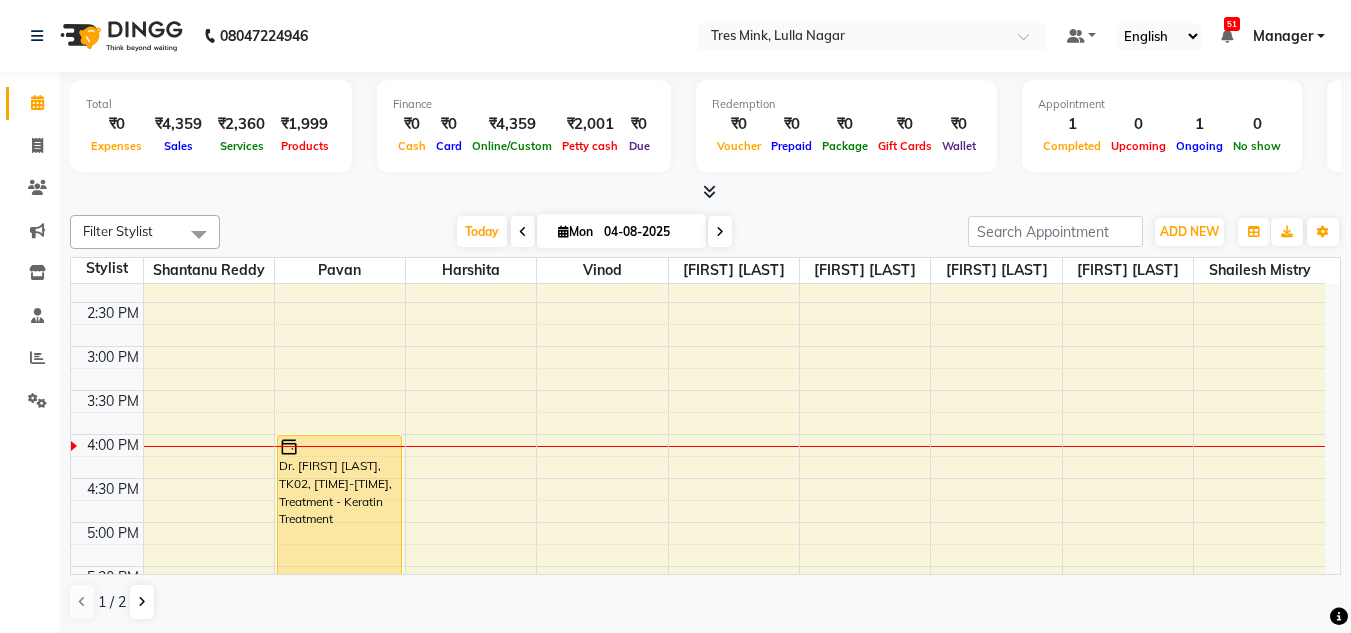 scroll, scrollTop: 653, scrollLeft: 0, axis: vertical 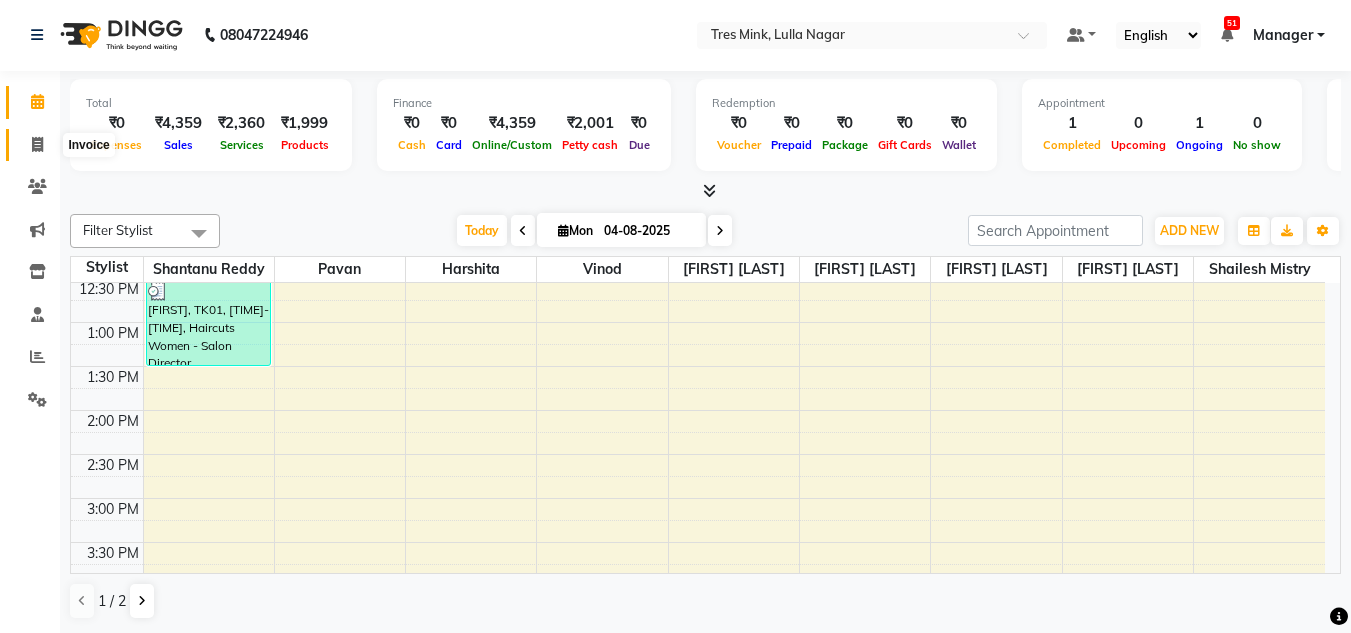 click 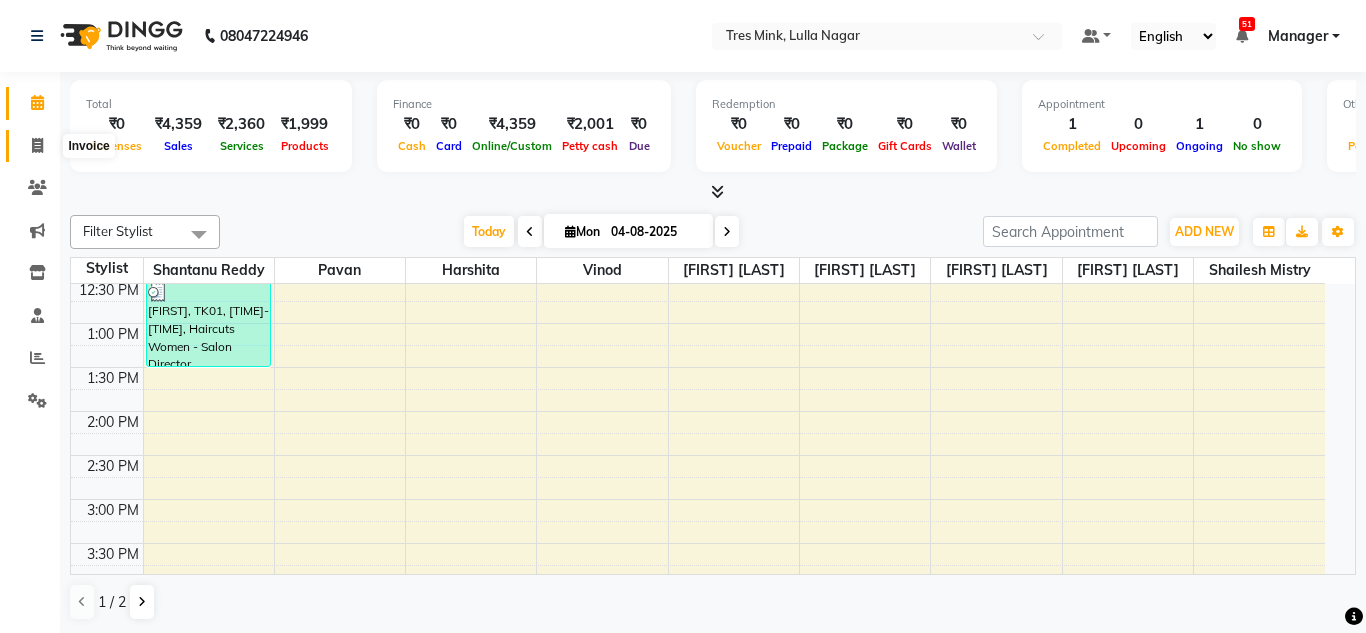 select on "service" 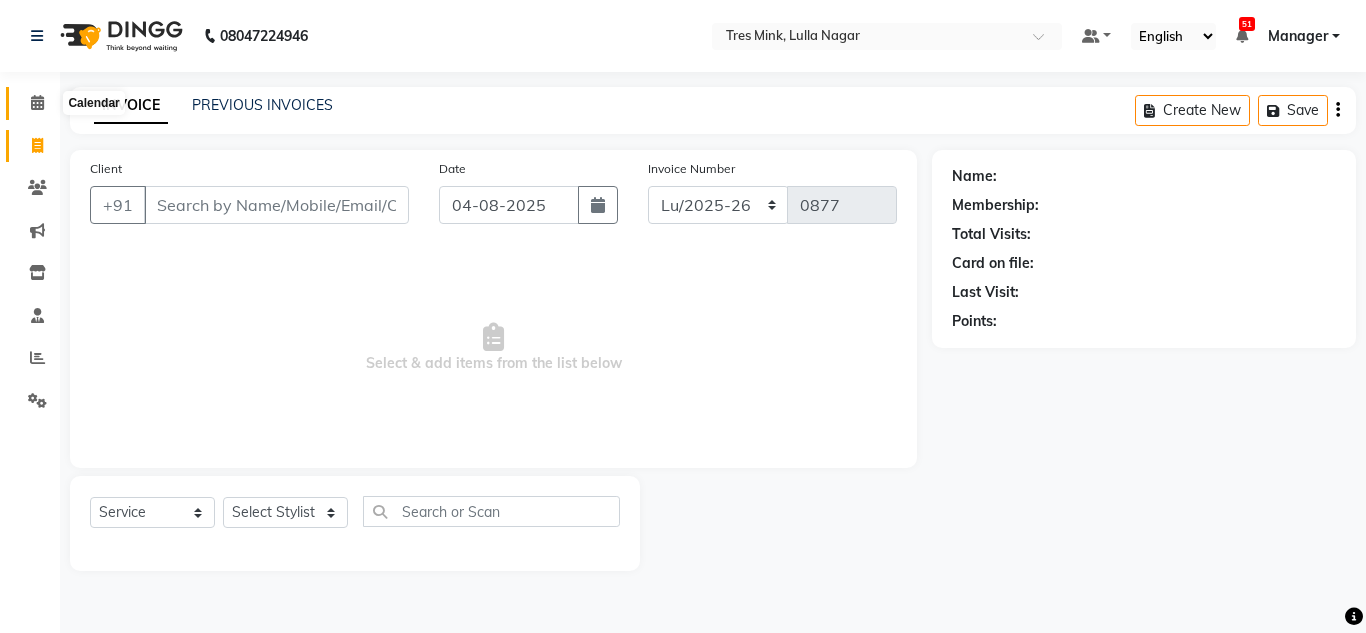 click 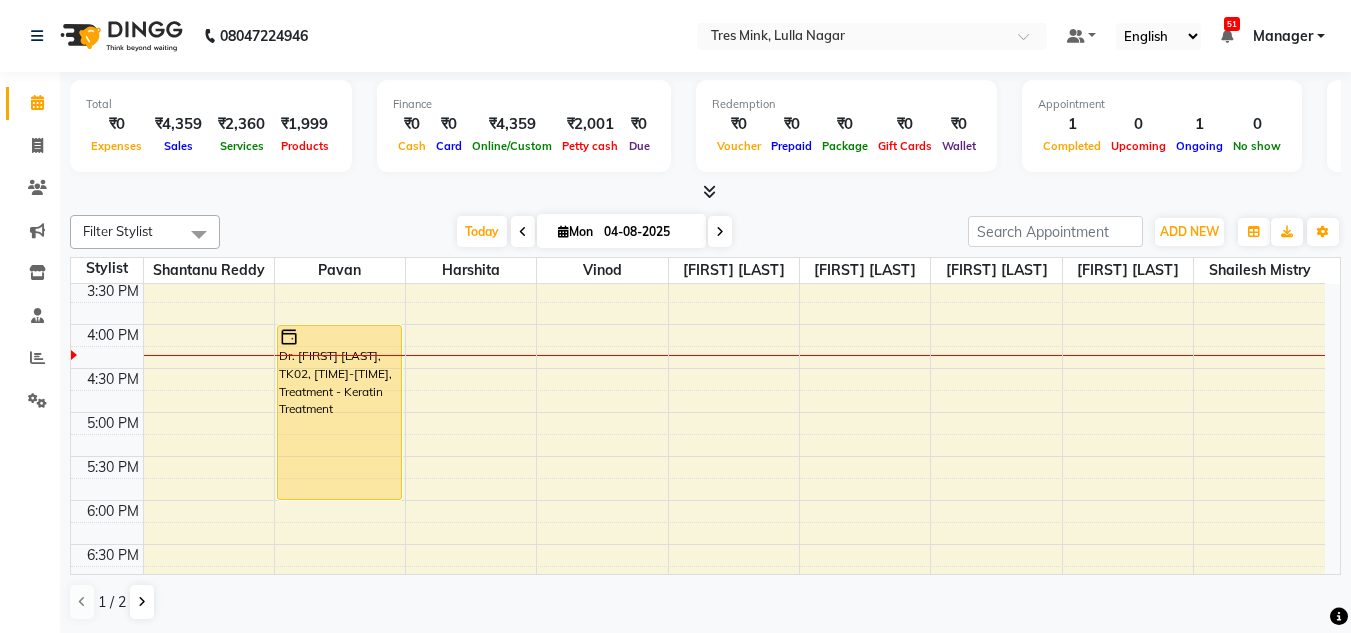 scroll, scrollTop: 653, scrollLeft: 0, axis: vertical 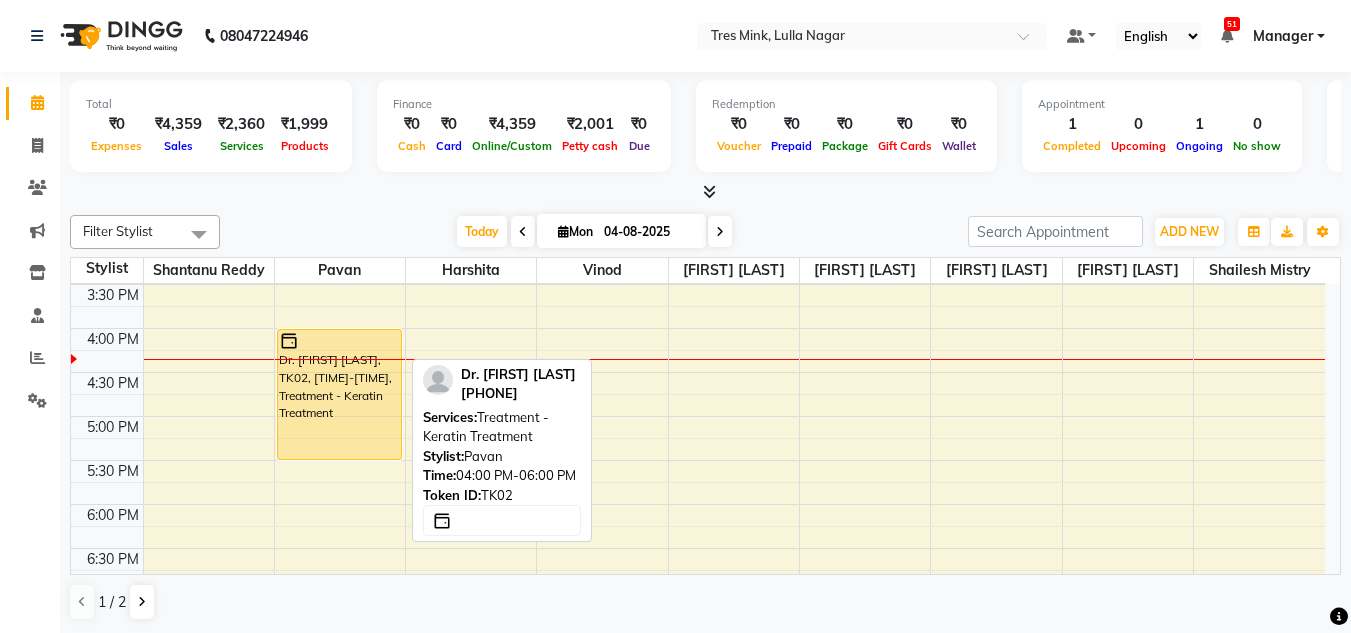 drag, startPoint x: 303, startPoint y: 505, endPoint x: 348, endPoint y: 451, distance: 70.292244 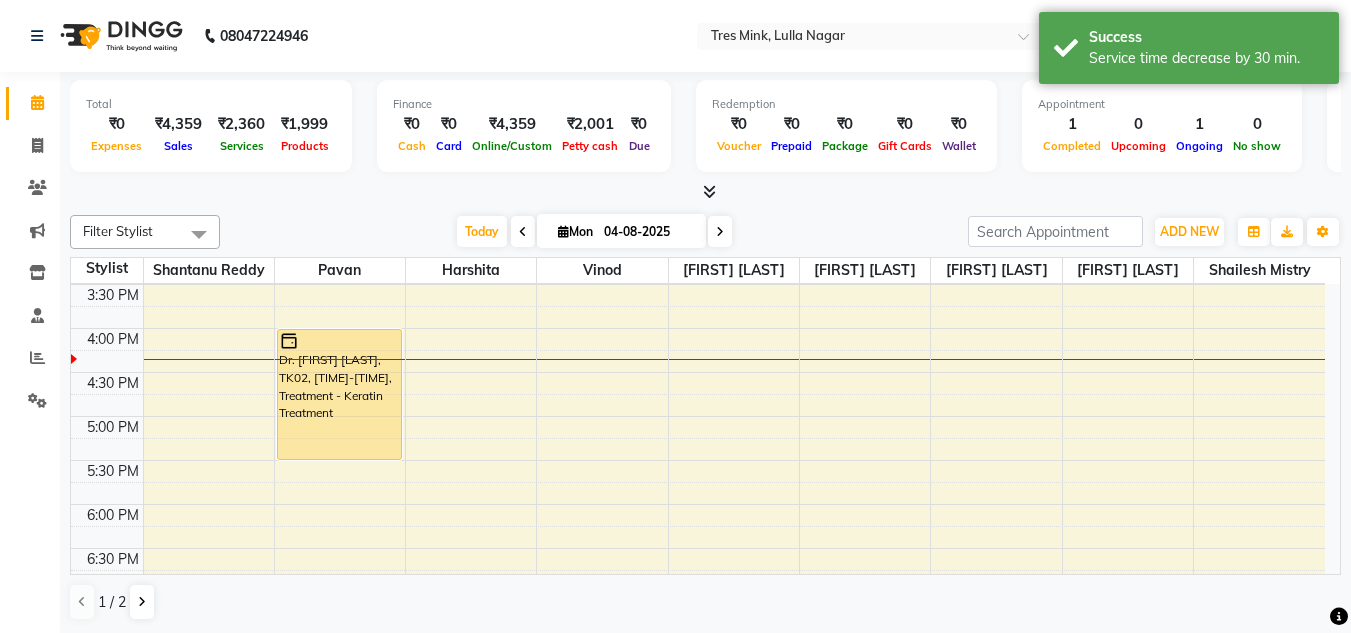 click on "[TIME] [TIME] [TIME] [TIME] [TIME] [TIME] [TIME] [TIME] [TIME] [TIME] [TIME] [TIME] [TIME] [TIME] [TIME] [TIME] [TIME] [TIME] [TIME] [TIME] [TIME] [TIME] [TIME] [TIME] [TIME] [TIME]     [FIRST], TK01, [TIME]-[TIME], Haircuts Women - Salon Director     Dr. [FIRST] [LAST], TK02, [TIME]-[TIME], Treatment - Keratin Treatment     [FIRST] [LAST], TK03, [TIME]-[TIME], Haircut Men - Senior Sylist" at bounding box center (698, 196) 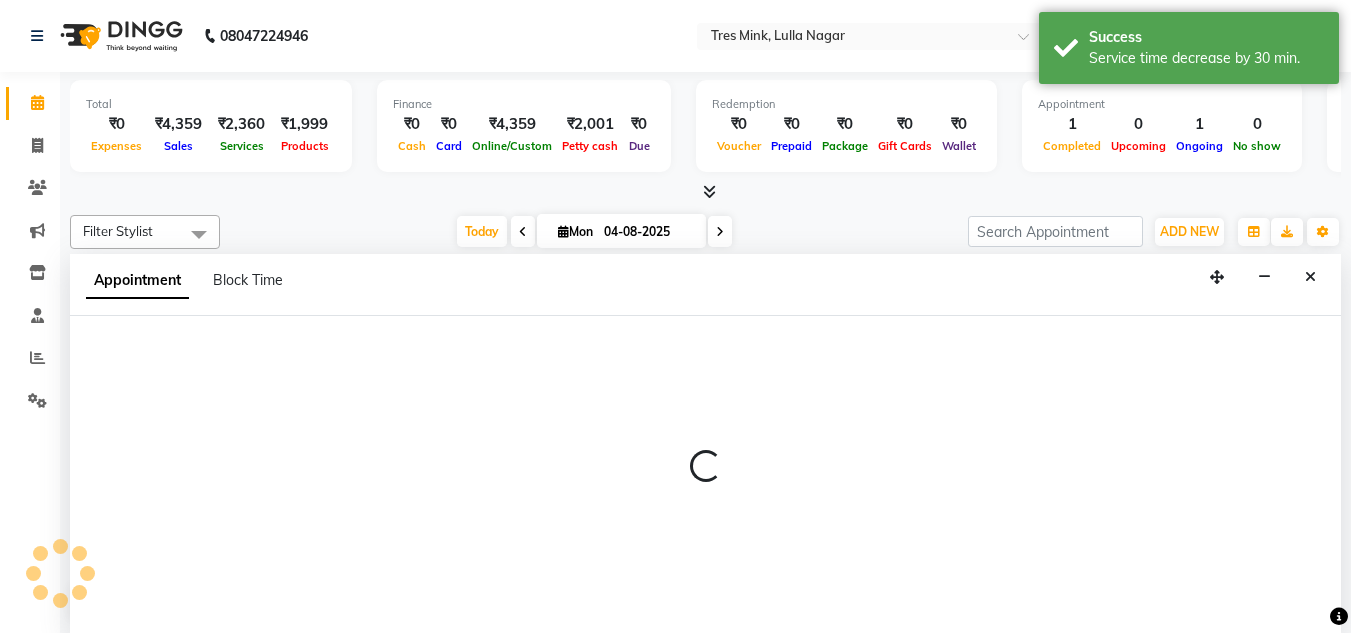 scroll, scrollTop: 1, scrollLeft: 0, axis: vertical 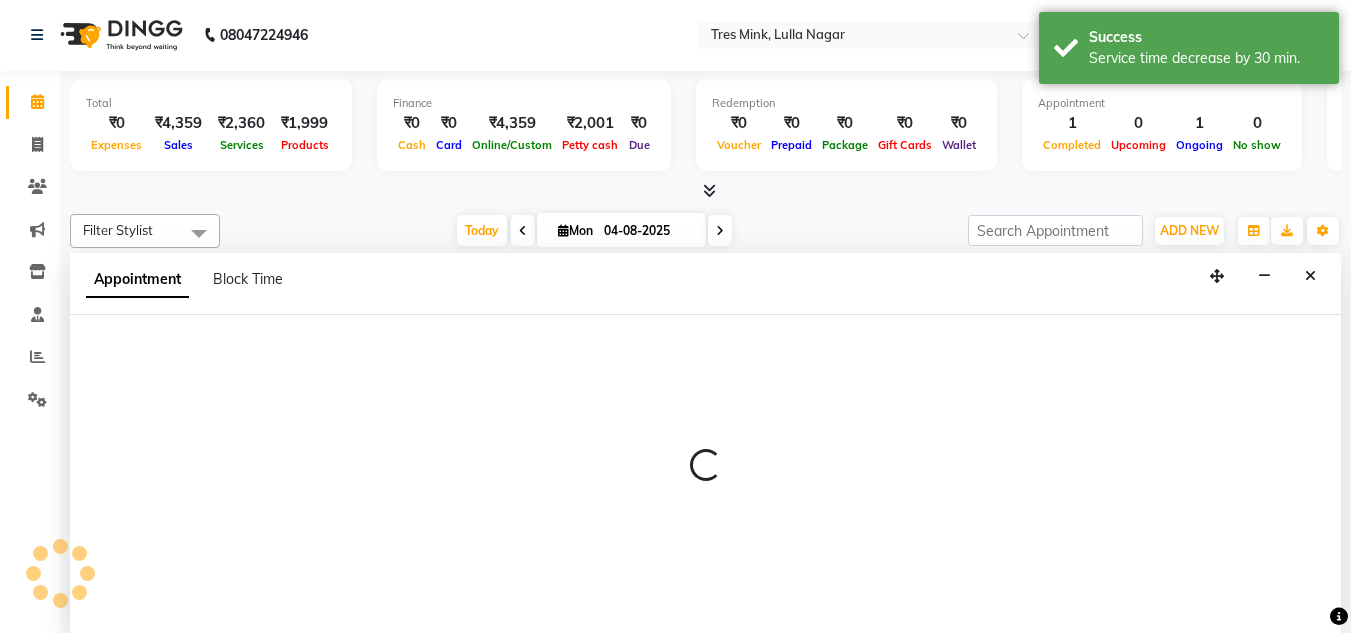 select on "39898" 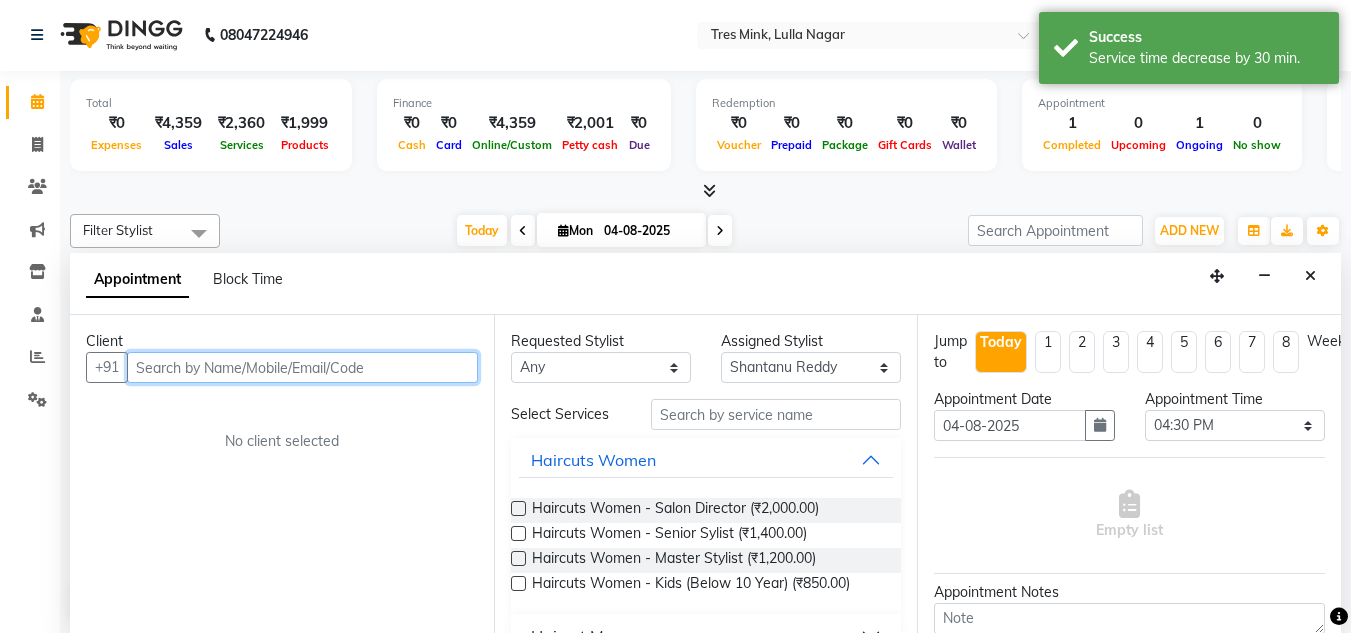 click at bounding box center (302, 367) 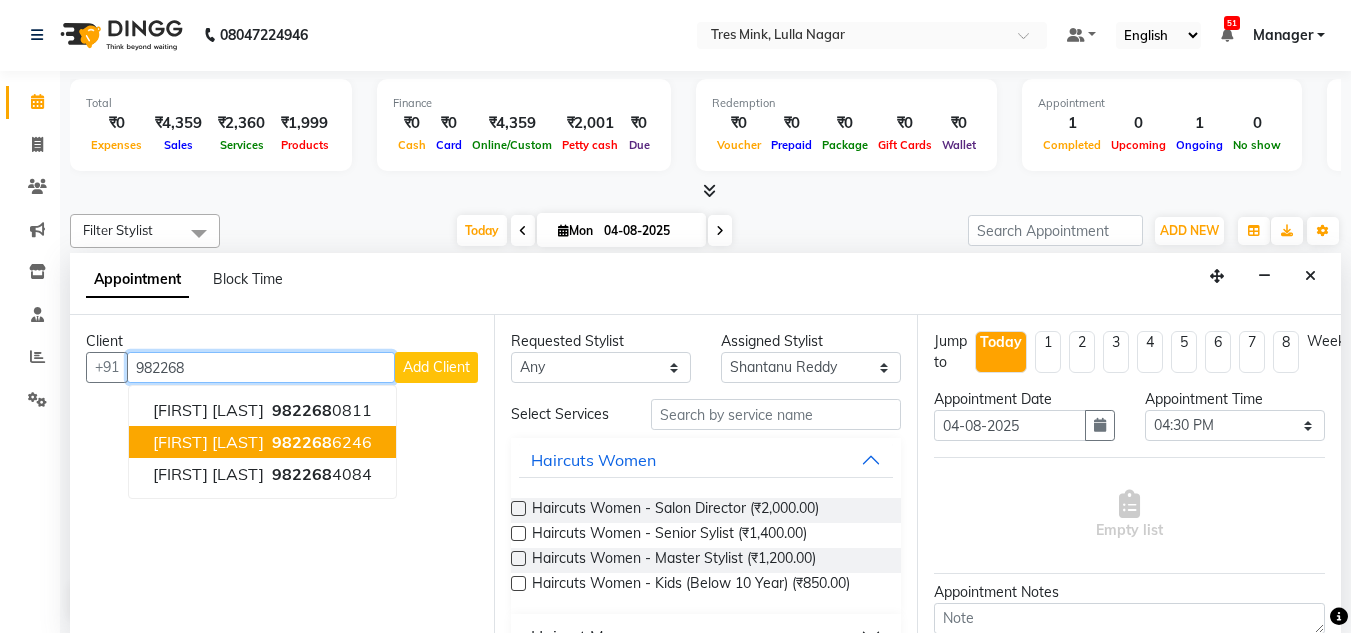 click on "[FIRST] [LAST]" at bounding box center (208, 442) 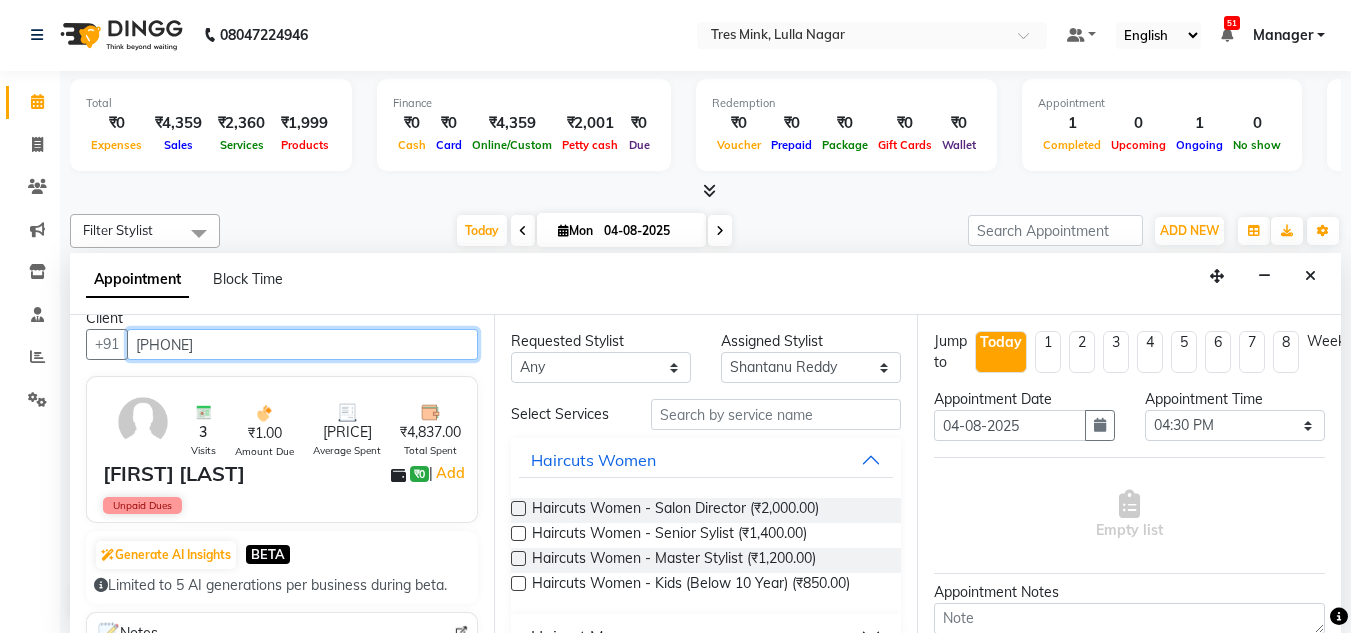 scroll, scrollTop: 0, scrollLeft: 0, axis: both 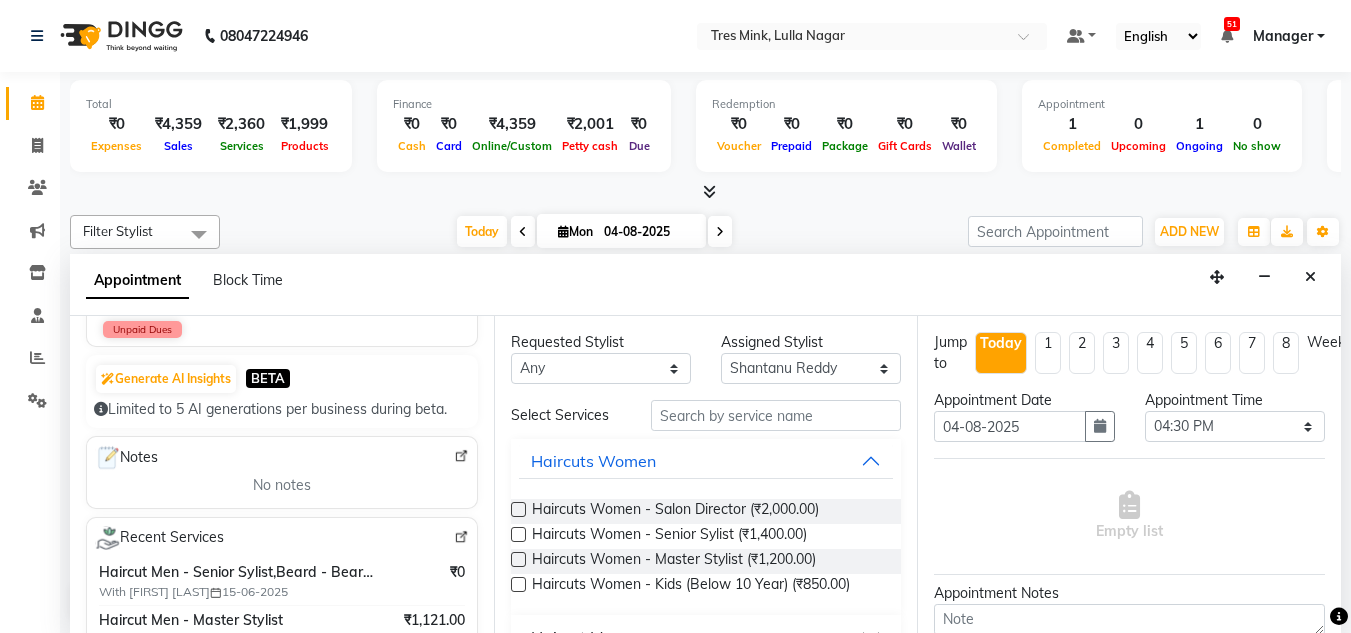 type on "[PHONE]" 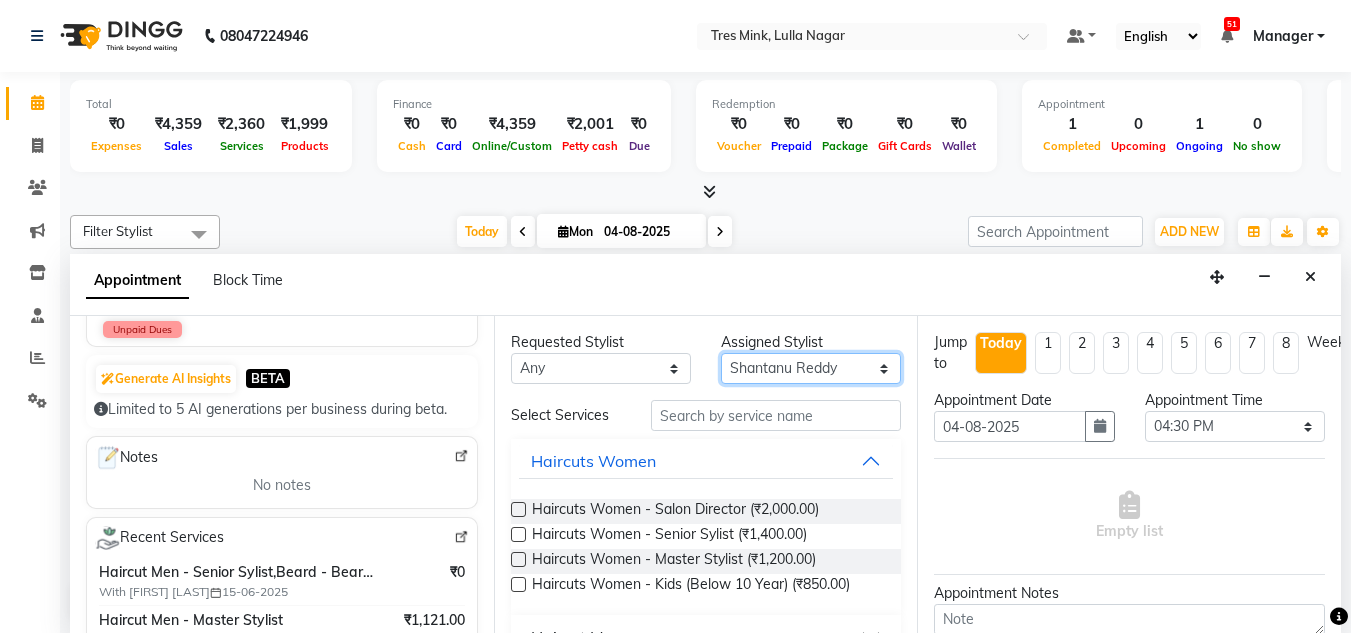 click on "Select [FIRST] [LAST] [FIRST] [LAST] [FIRST] [LAST] [FIRST] [LAST] [FIRST] [LAST] [FIRST] [LAST] [FIRST] [LAST] [FIRST] [LAST] [FIRST] [LAST] [FIRST] [LAST] [FIRST] [LAST] [FIRST] [LAST]" at bounding box center (811, 368) 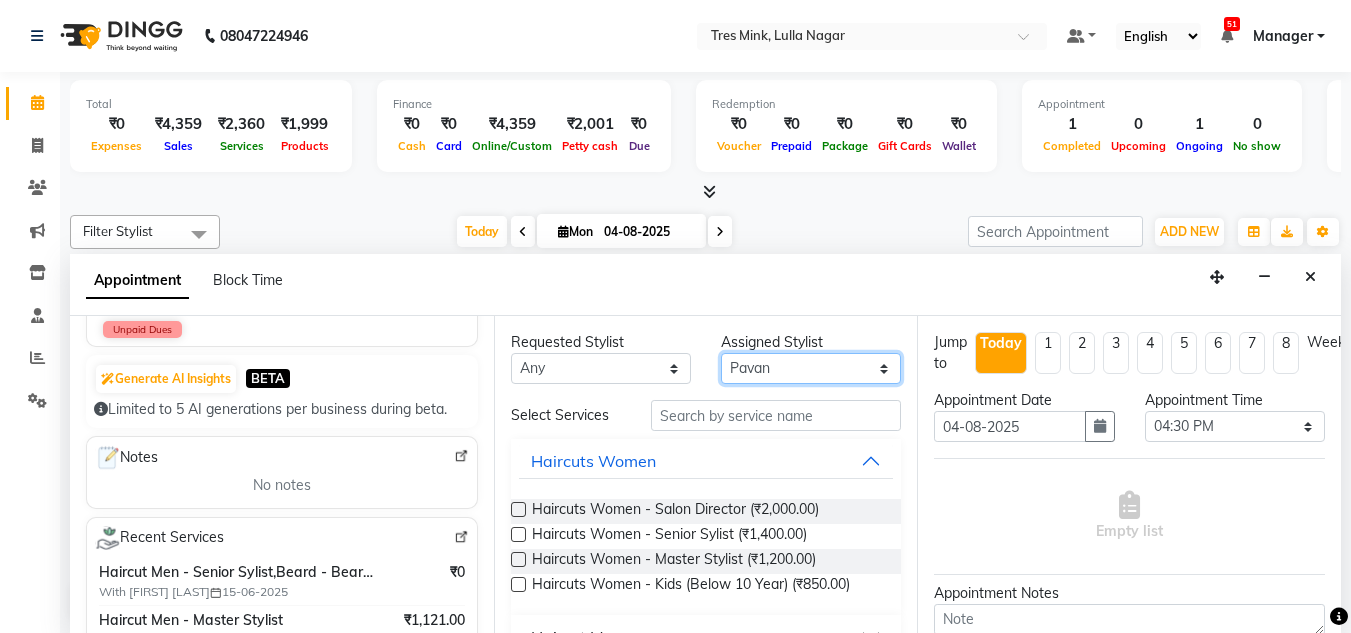 click on "Select [FIRST] [LAST] [FIRST] [LAST] [FIRST] [LAST] [FIRST] [LAST] [FIRST] [LAST] [FIRST] [LAST] [FIRST] [LAST] [FIRST] [LAST] [FIRST] [LAST] [FIRST] [LAST] [FIRST] [LAST] [FIRST] [LAST]" at bounding box center (811, 368) 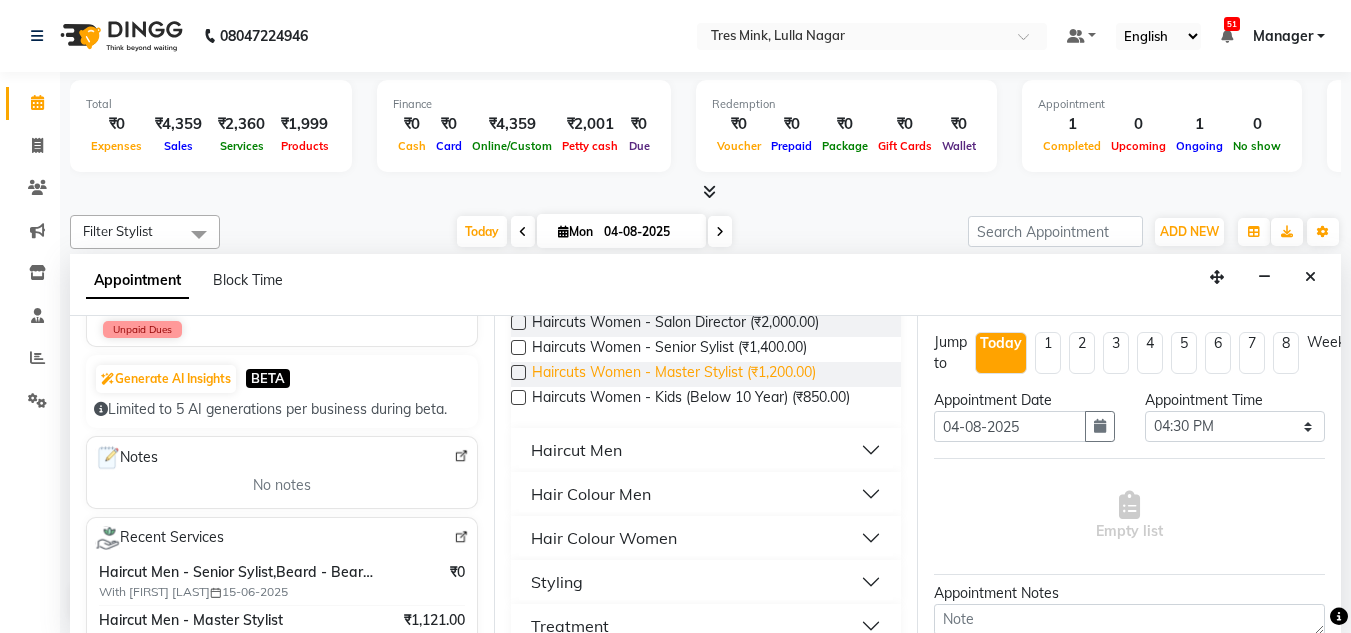scroll, scrollTop: 200, scrollLeft: 0, axis: vertical 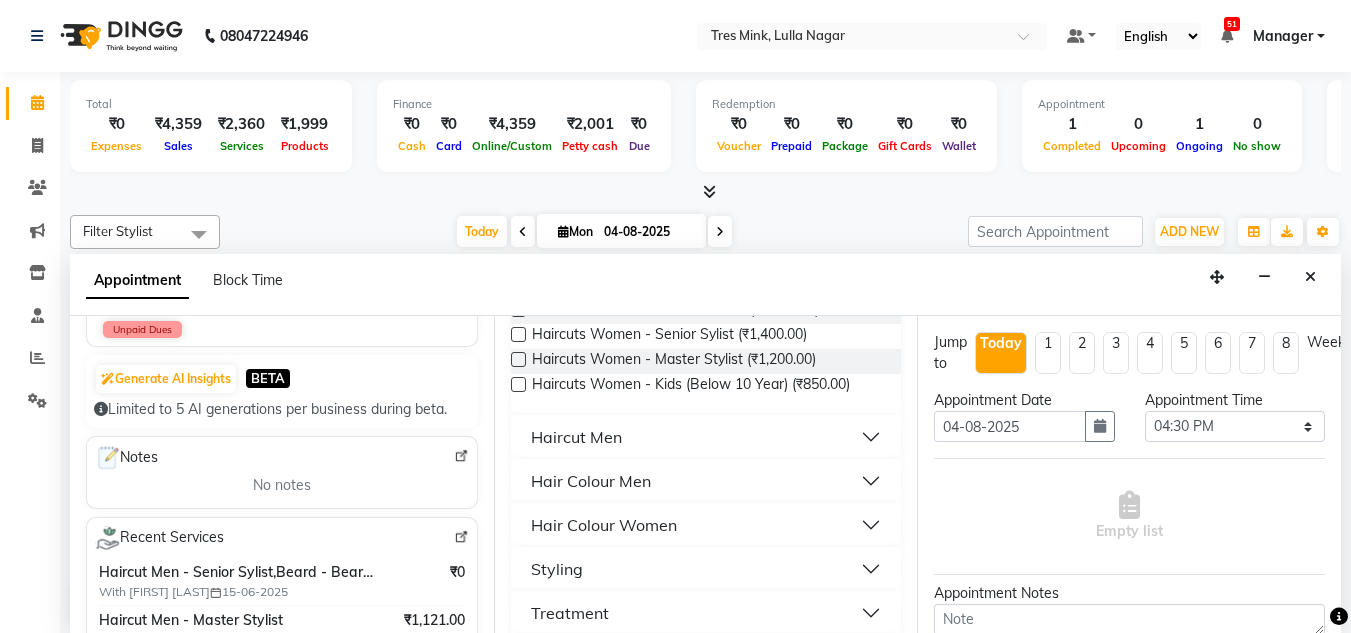 click on "Haircut Men" at bounding box center [576, 437] 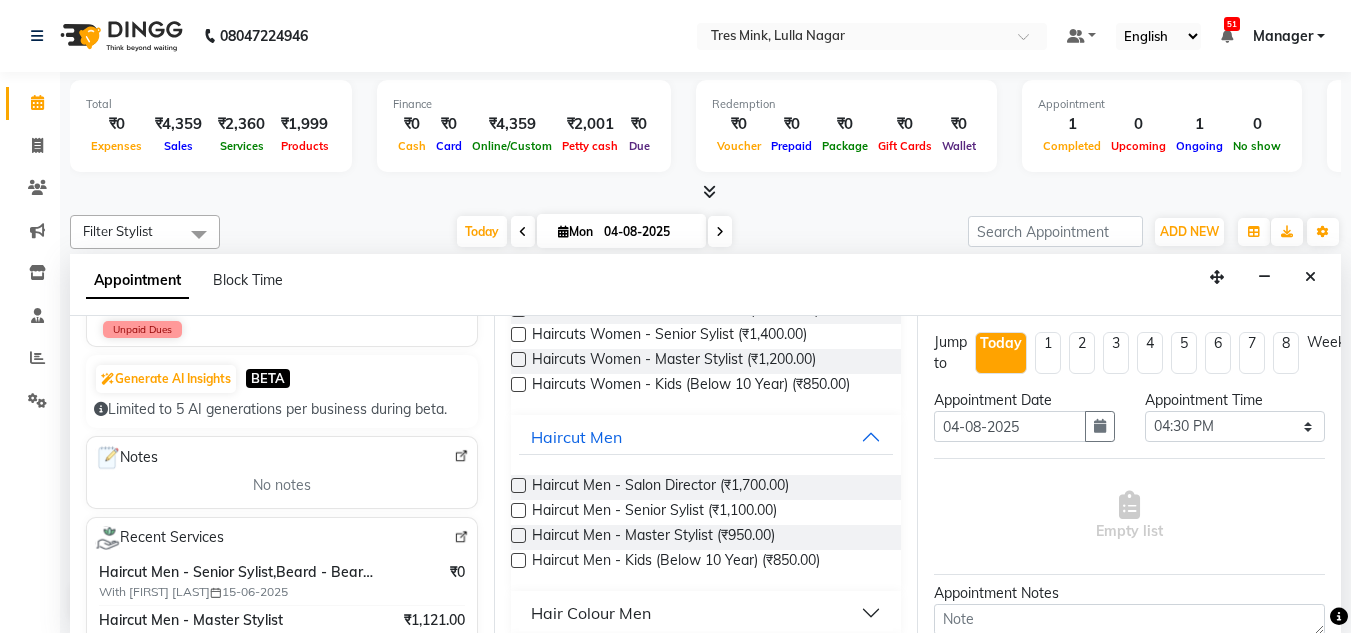 click at bounding box center [518, 510] 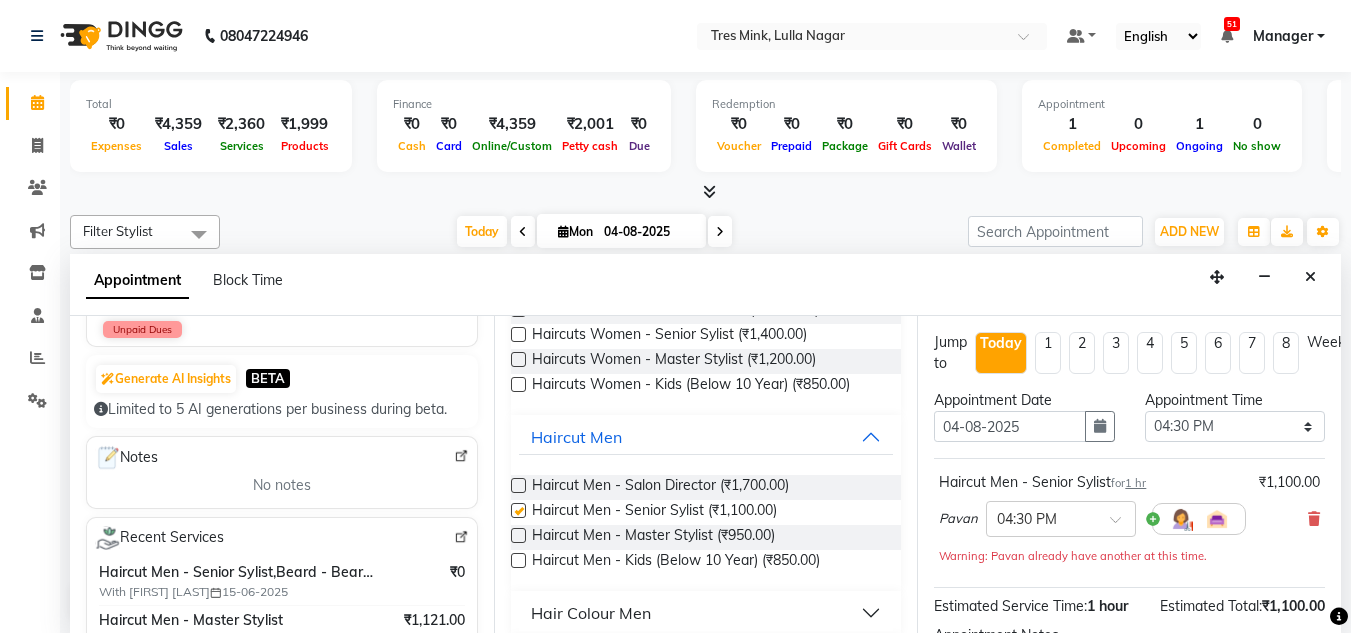checkbox on "false" 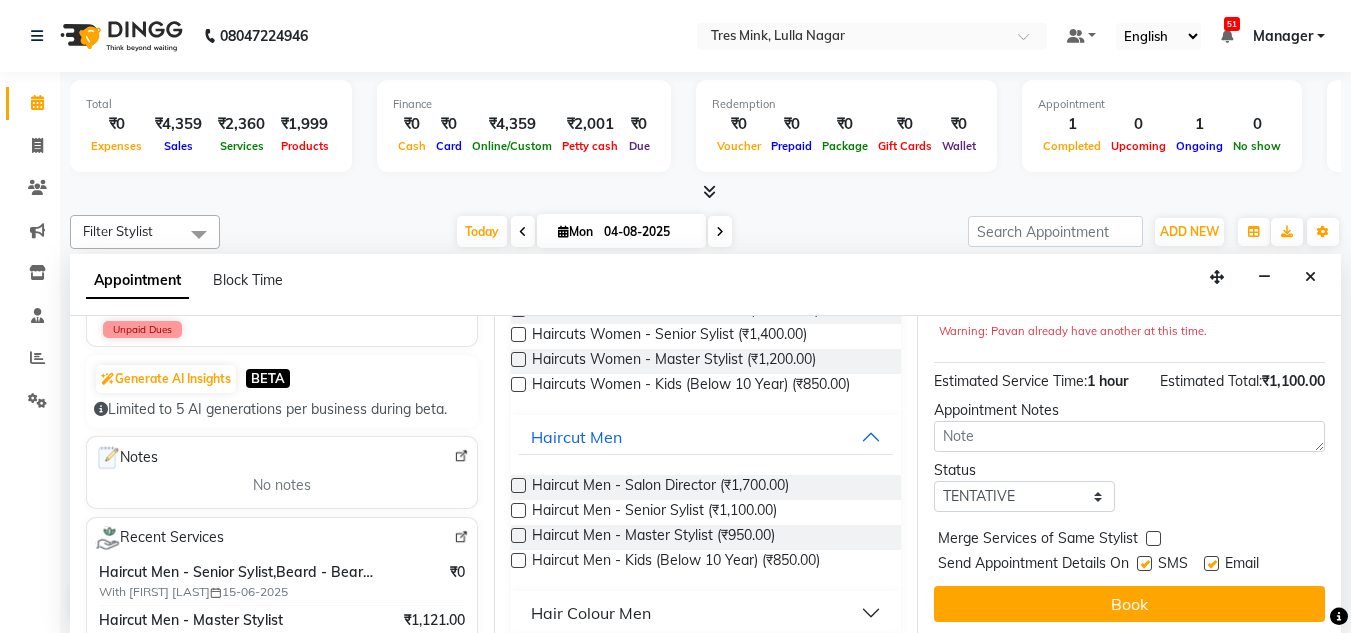 scroll, scrollTop: 244, scrollLeft: 0, axis: vertical 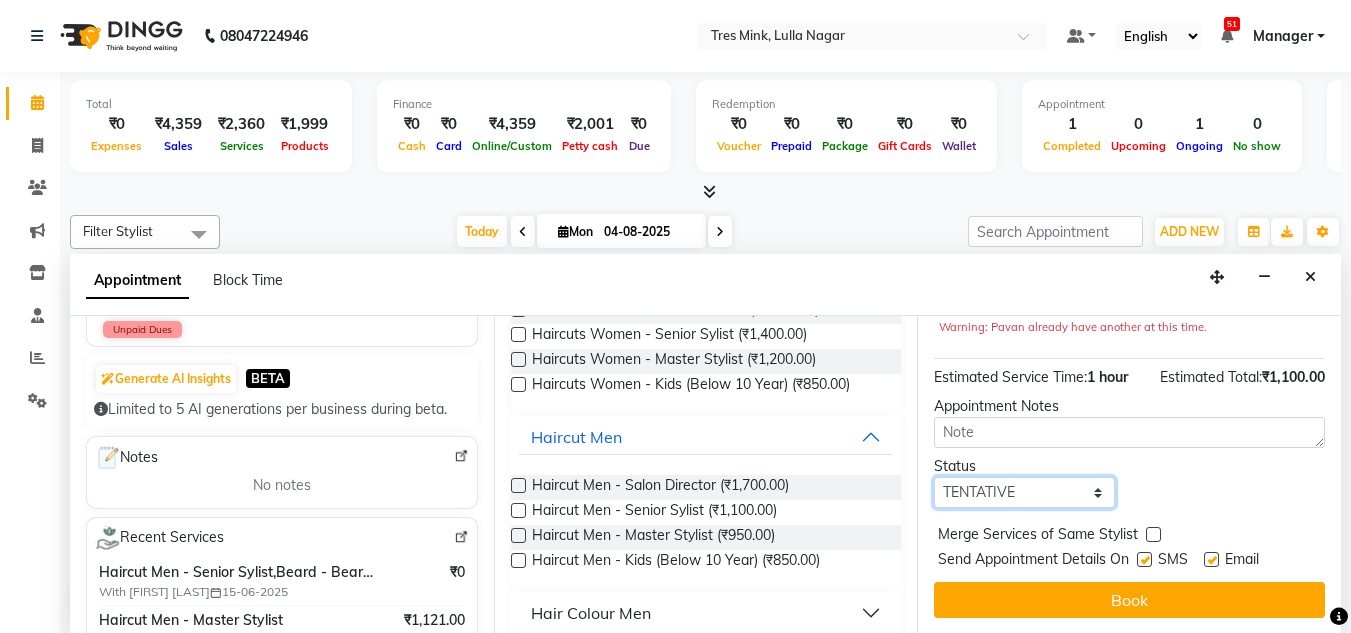 click on "Select TENTATIVE CONFIRM CHECK-IN UPCOMING" at bounding box center [1024, 492] 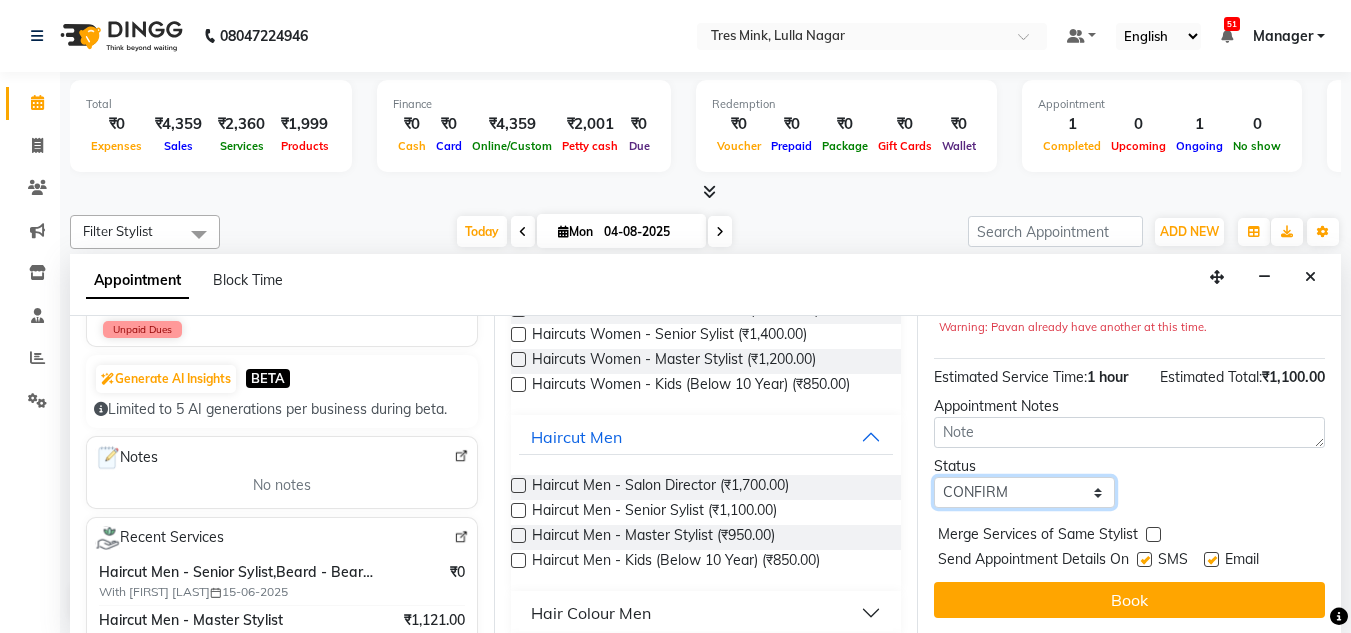 click on "Select TENTATIVE CONFIRM CHECK-IN UPCOMING" at bounding box center (1024, 492) 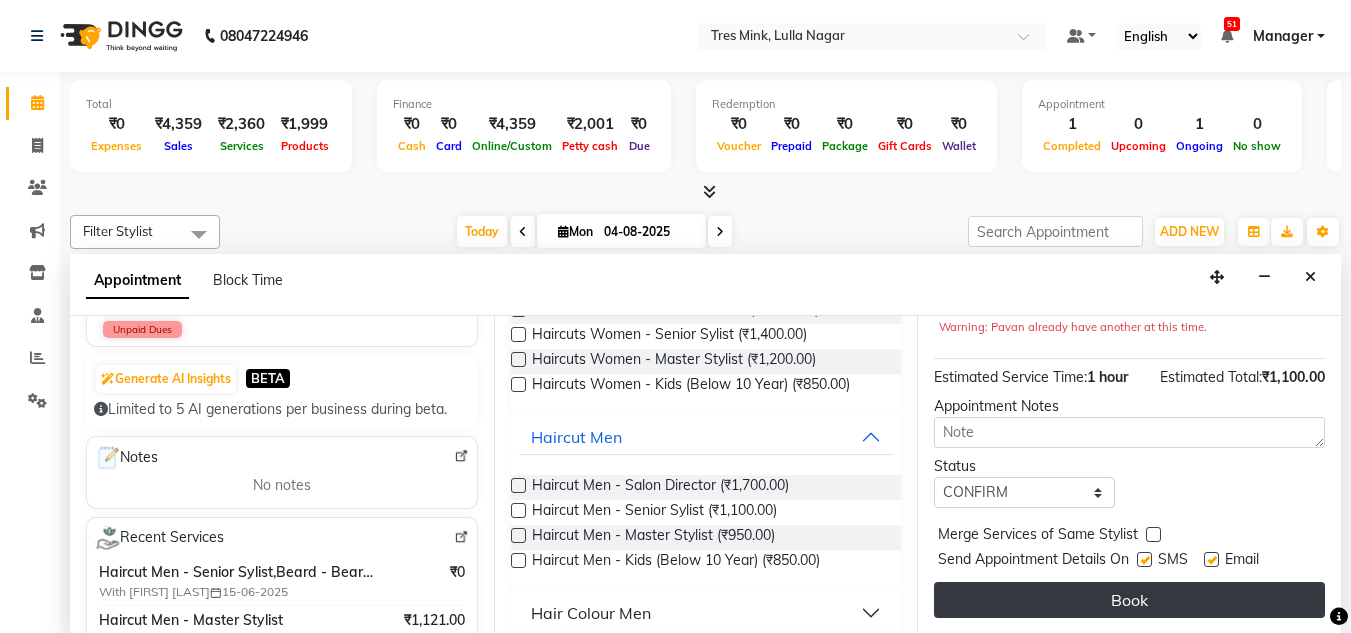 click on "Book" at bounding box center (1129, 600) 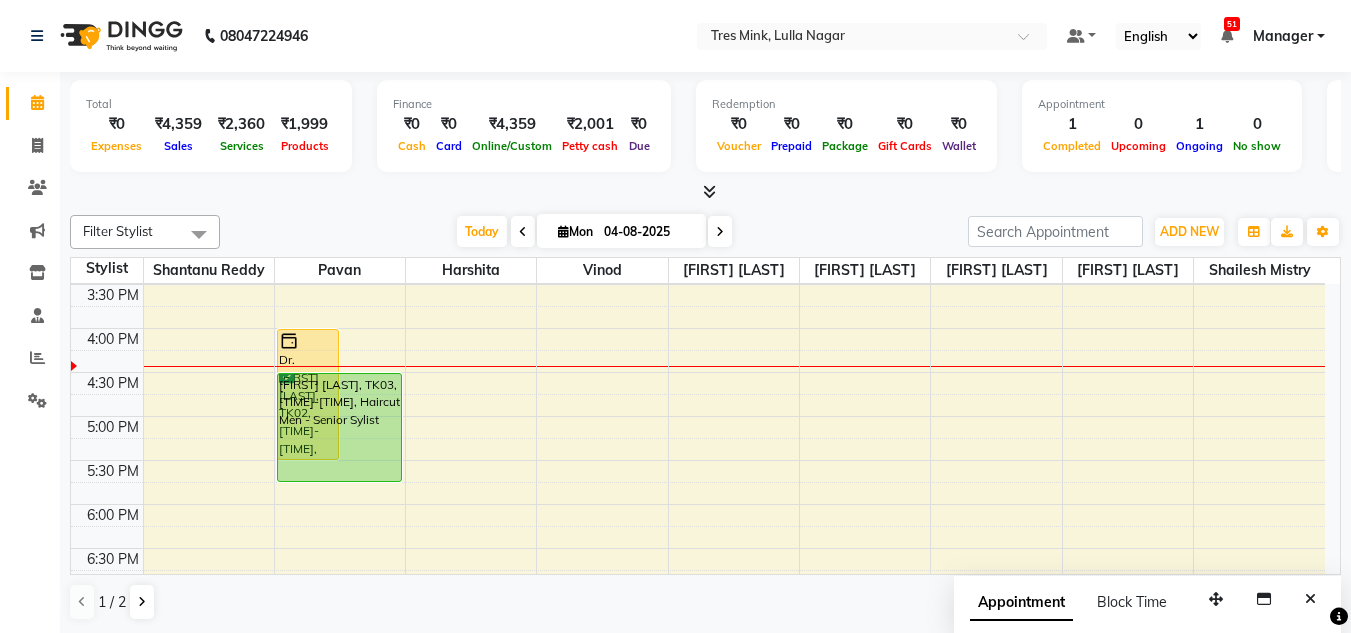 click on "Dr. [FIRST] [LAST], TK02, [TIME]-[TIME], Treatment - Keratin Treatment     [FIRST] [LAST], TK03, [TIME]-[TIME], Haircut Men - Senior Sylist     [FIRST] [LAST], TK03, [TIME]-[TIME], Haircut Men - Senior Sylist" at bounding box center (340, 196) 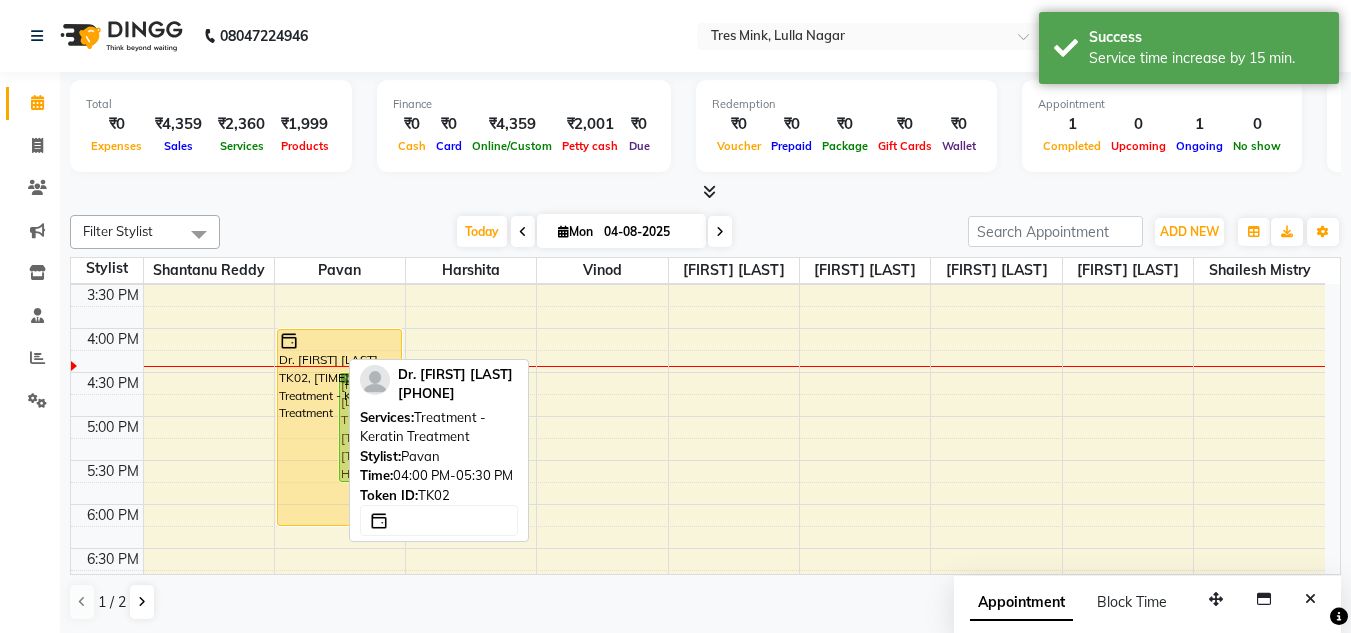 drag, startPoint x: 300, startPoint y: 454, endPoint x: 305, endPoint y: 517, distance: 63.1981 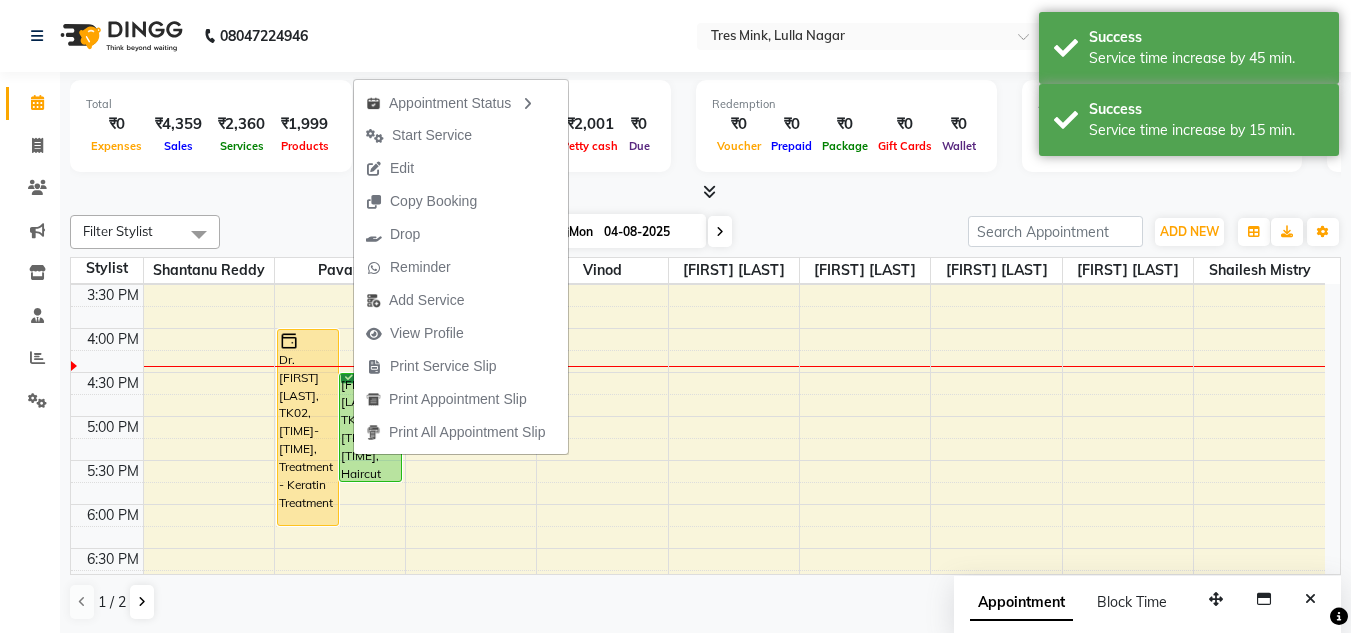 click on "1 / 2" at bounding box center (705, 602) 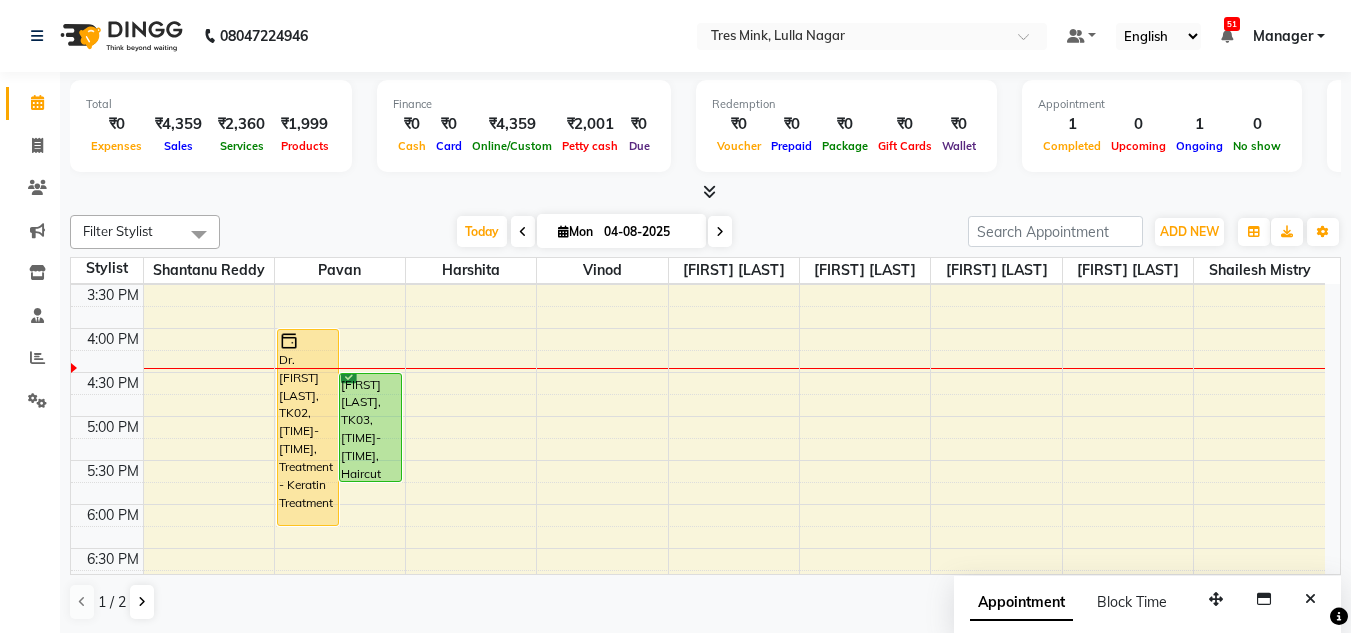 scroll, scrollTop: 853, scrollLeft: 0, axis: vertical 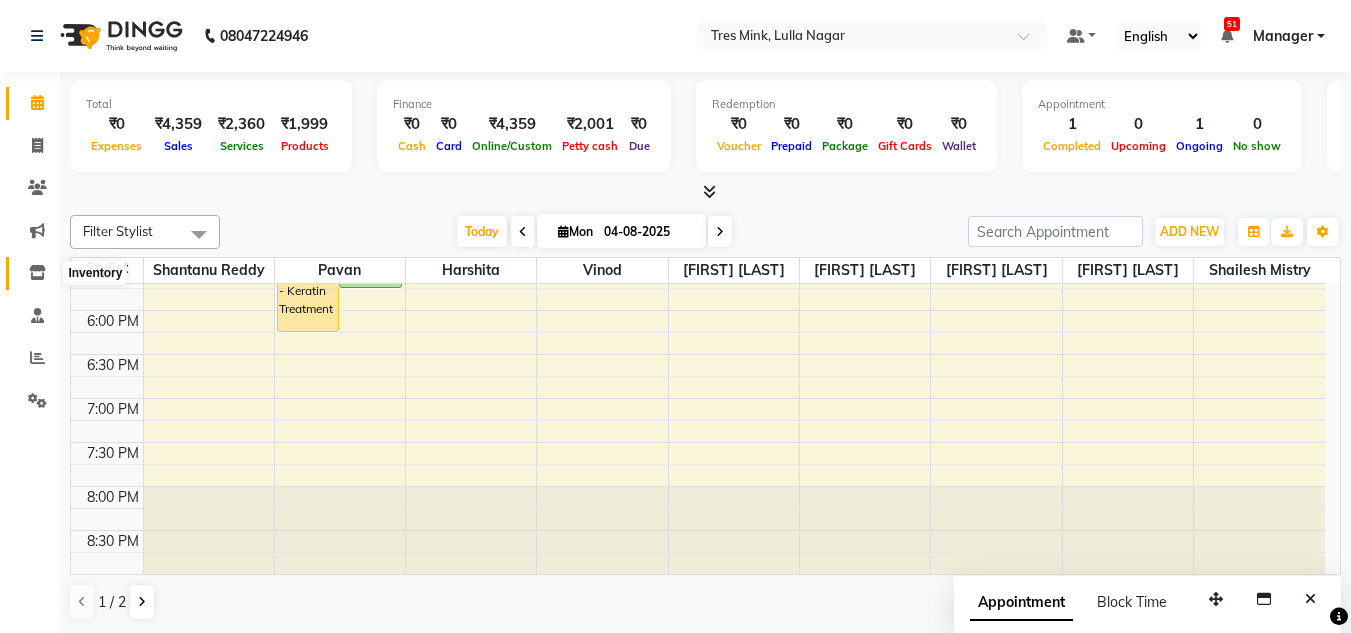 click 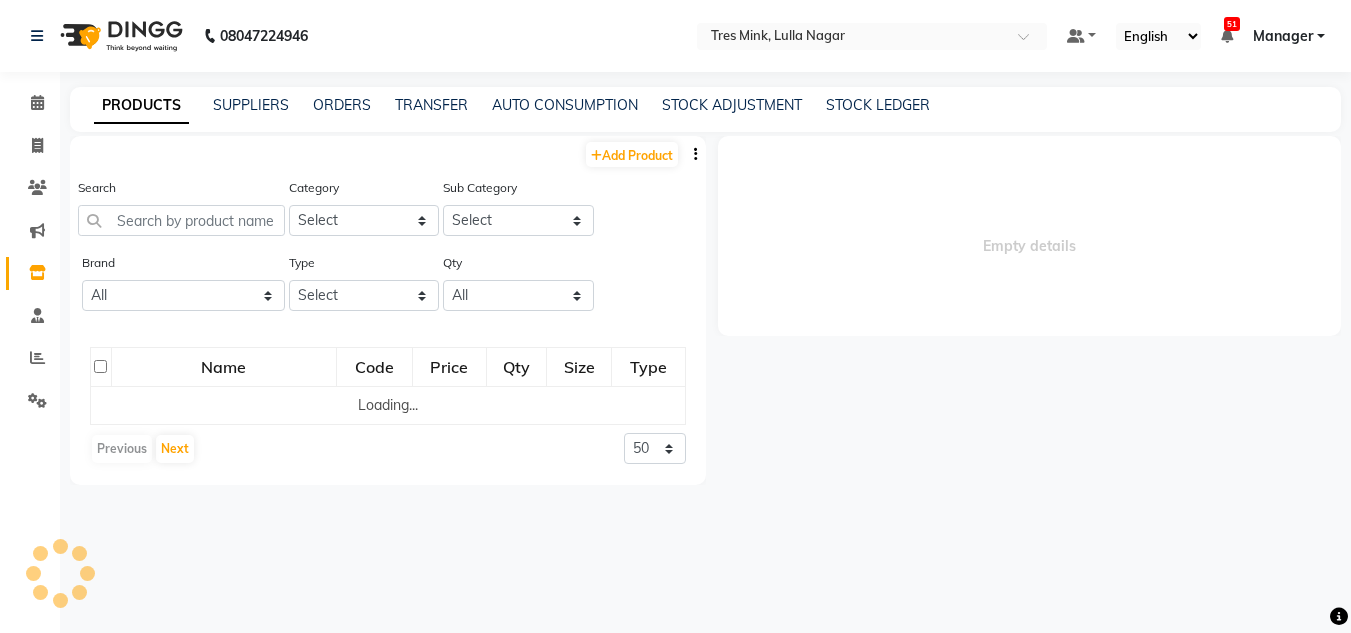 select 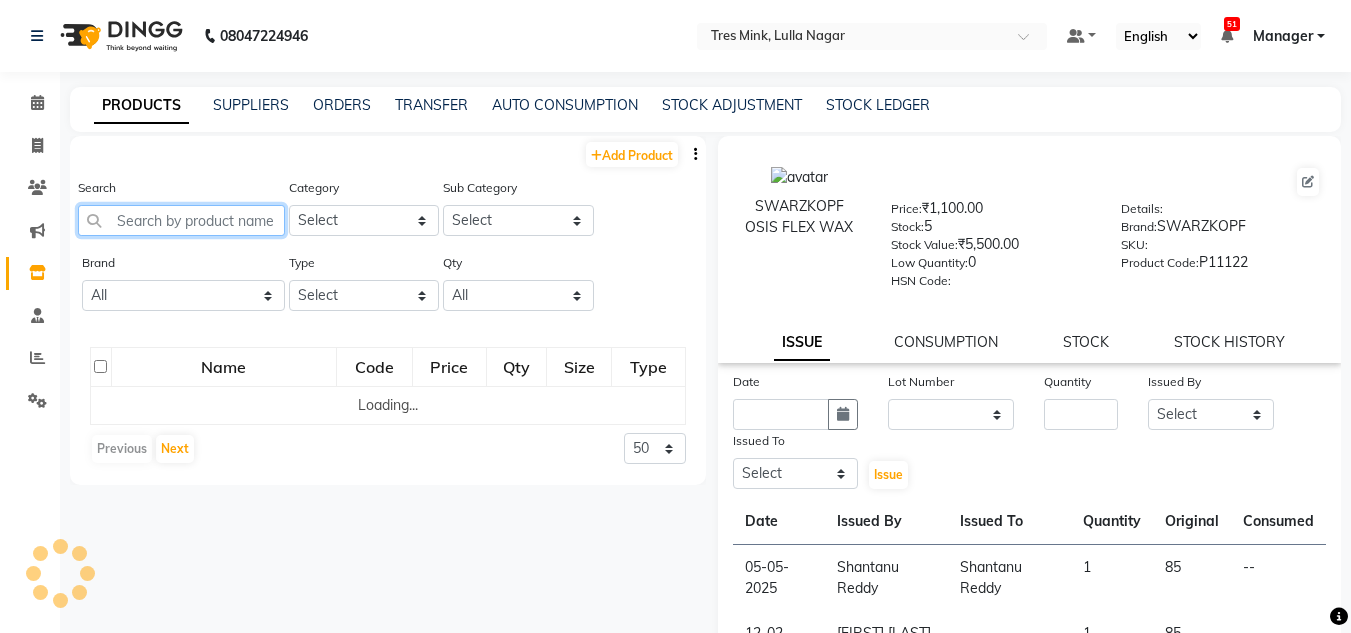 click 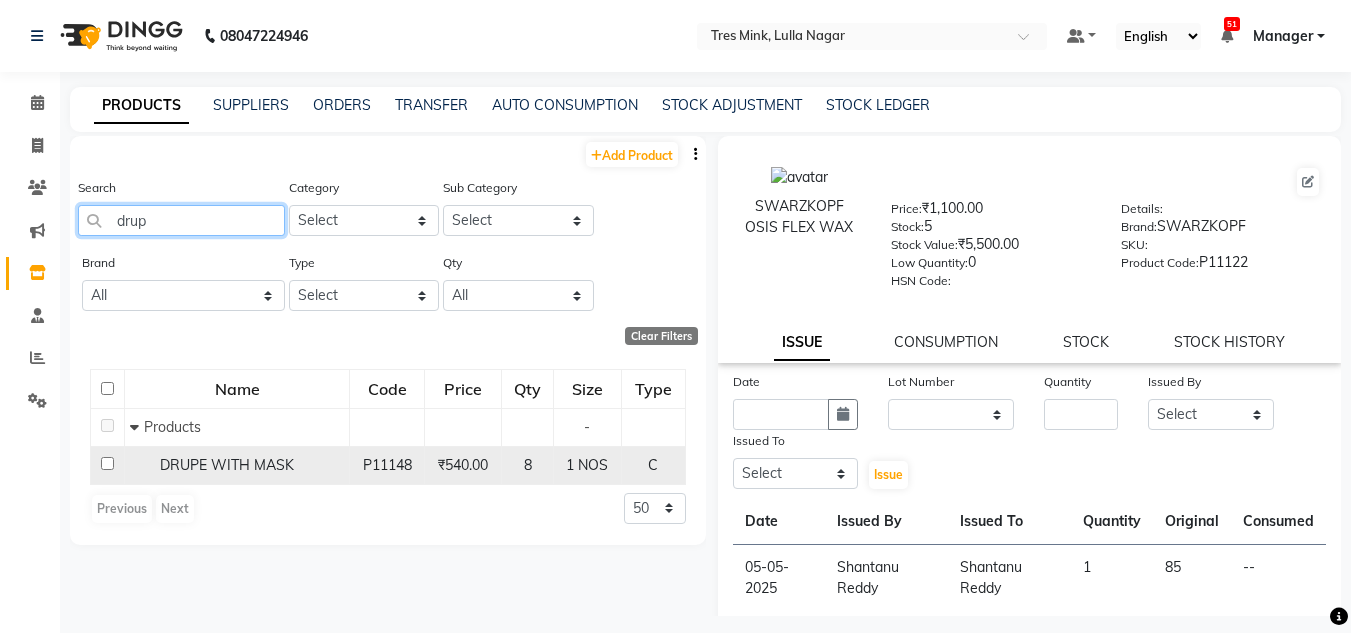 type on "drup" 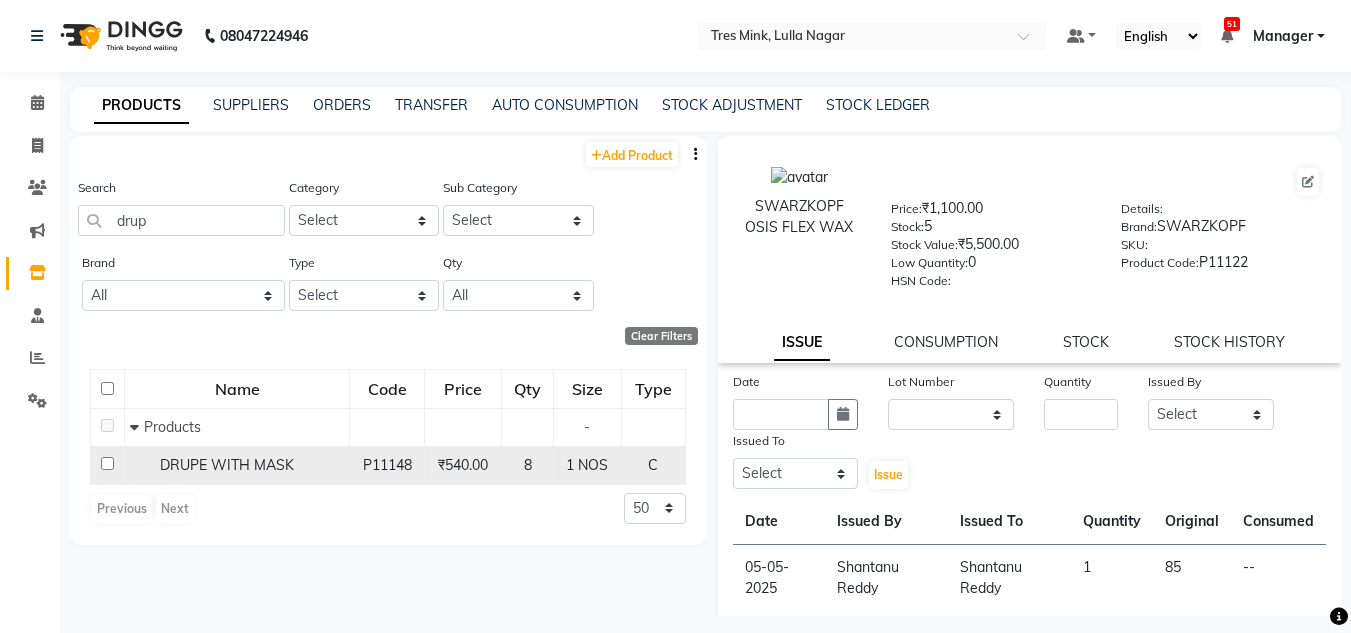 click 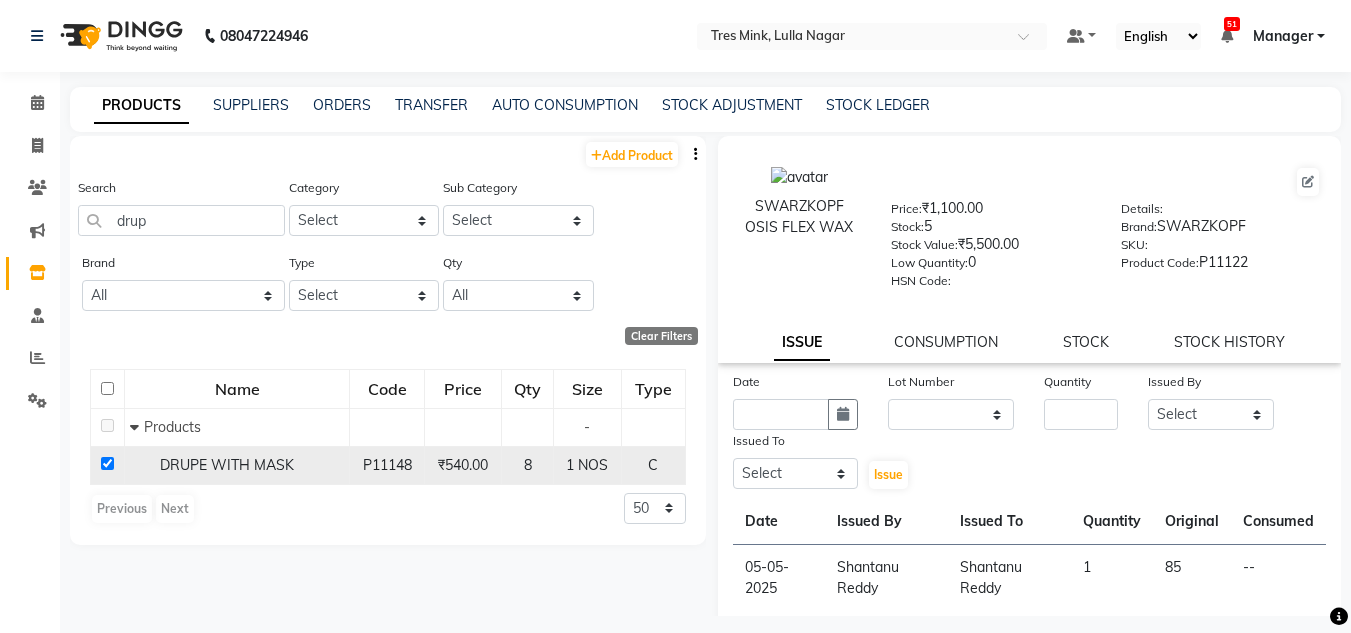 checkbox on "true" 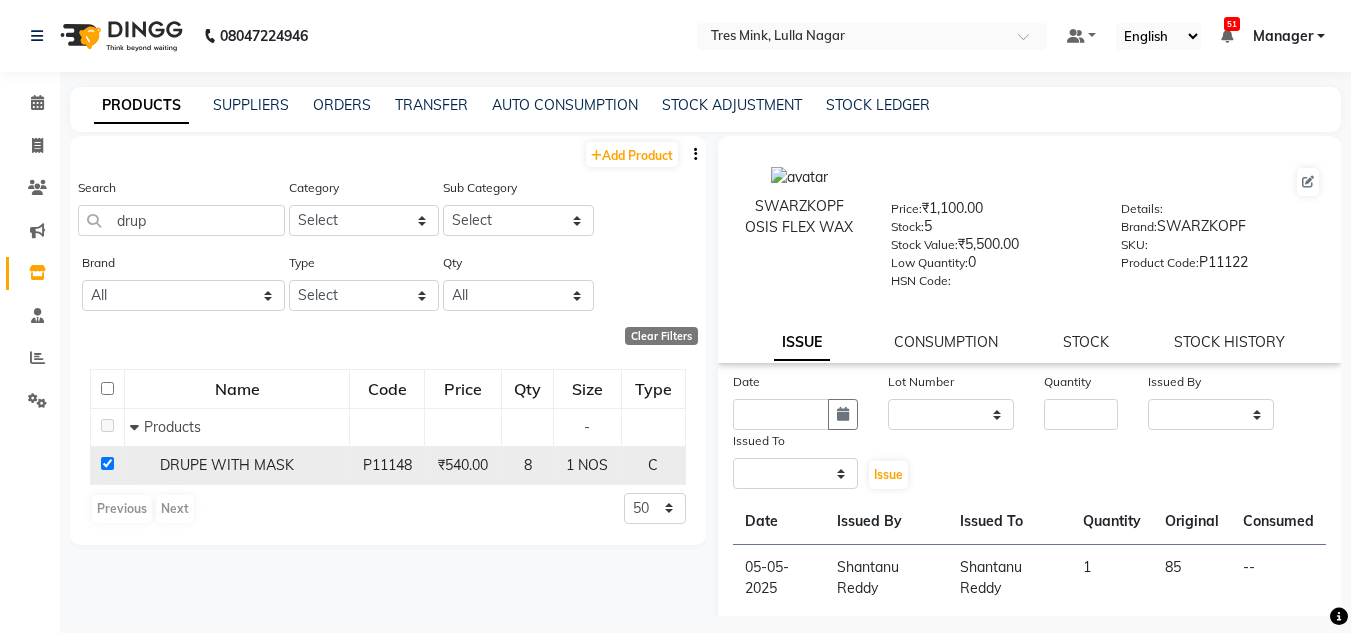 select 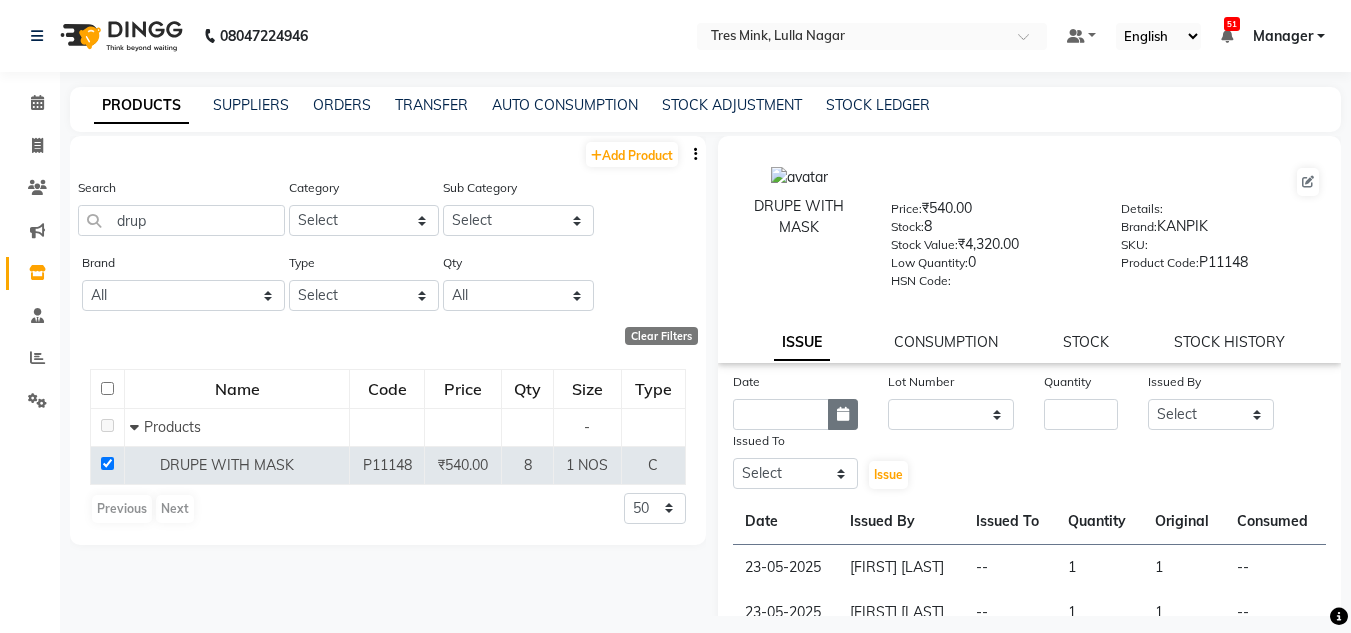 click 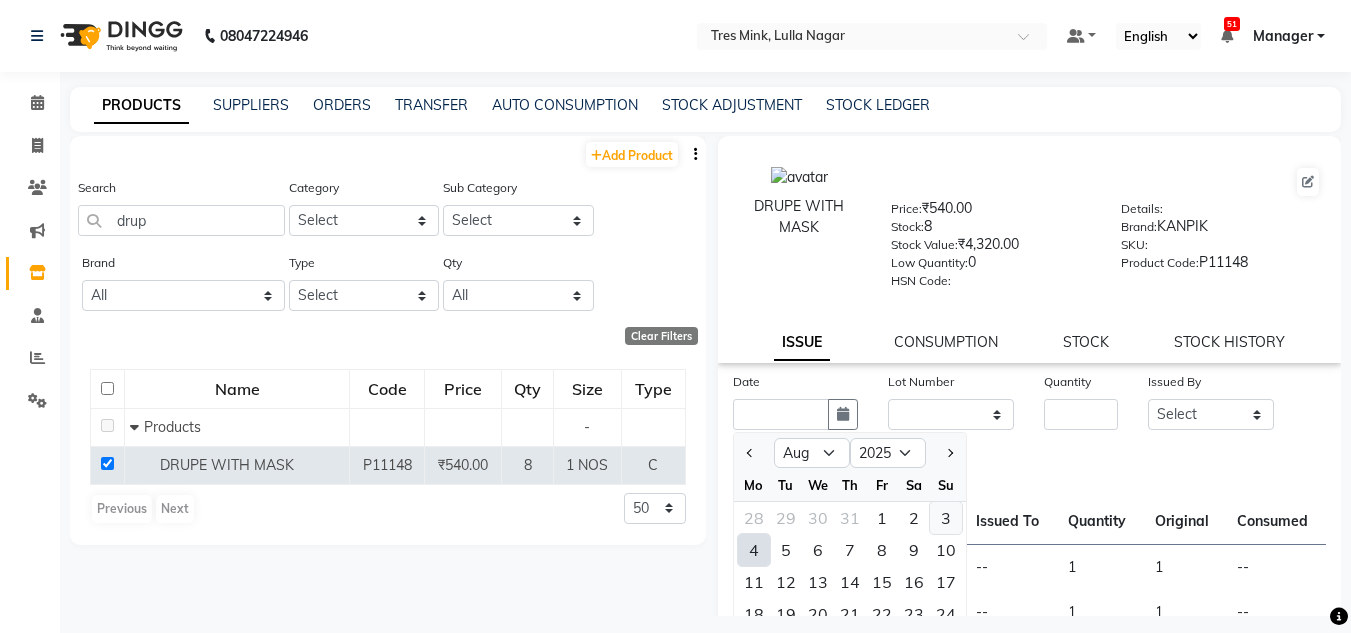 click on "3" 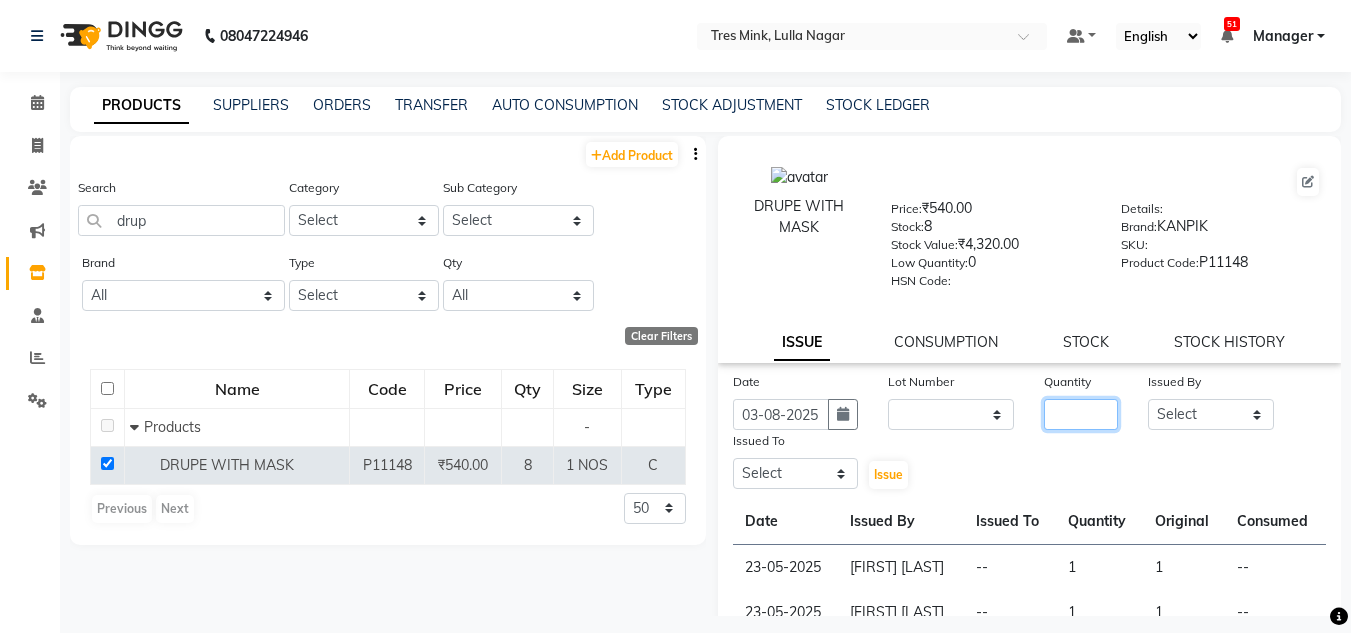 click 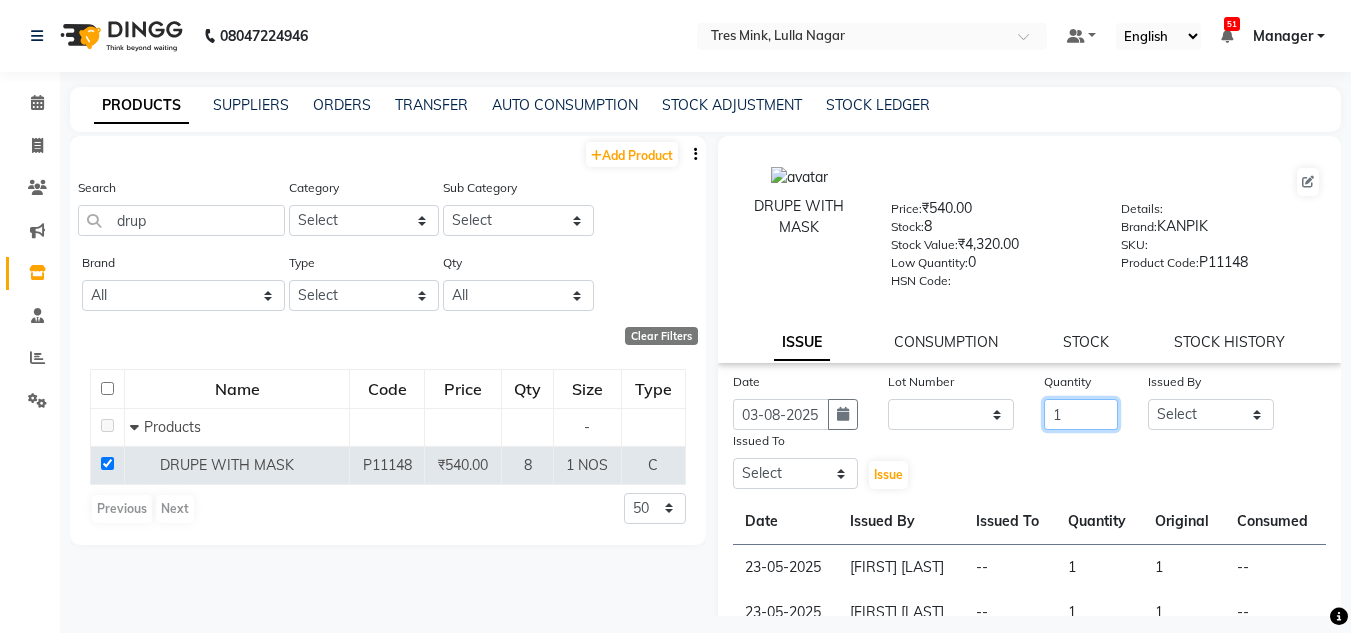 type on "1" 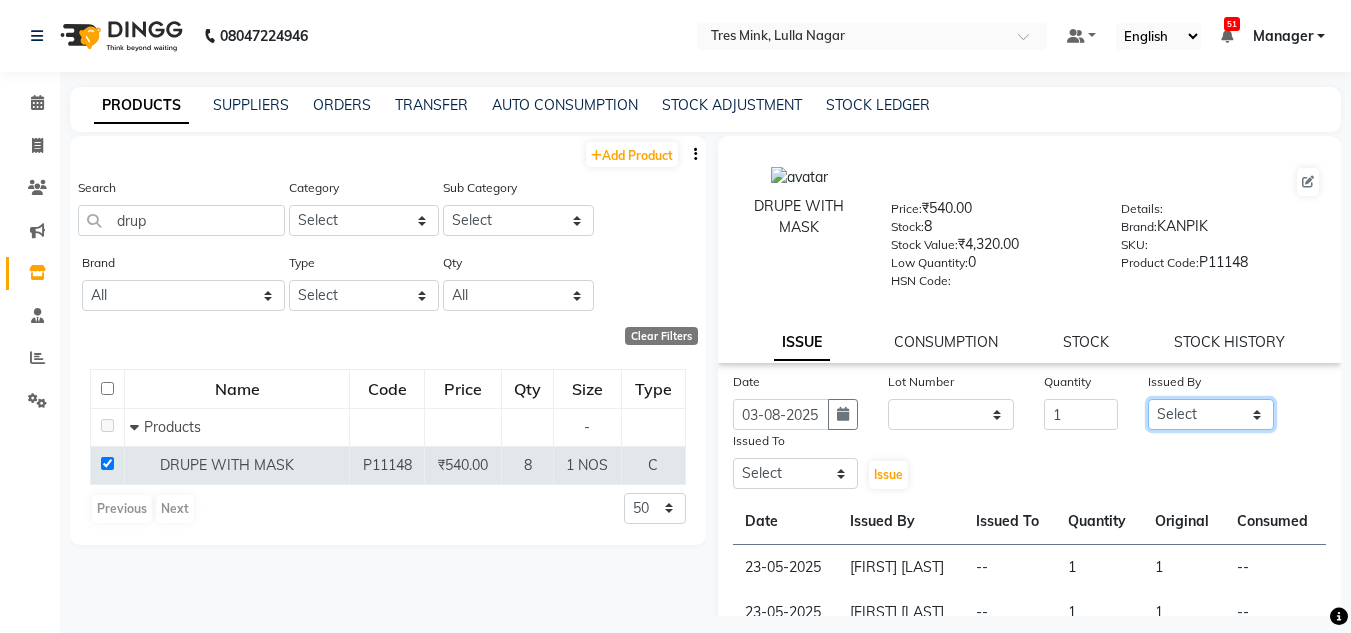click on "Select [FIRST] [LAST] [FIRST] [LAST] [FIRST] [LAST] [FIRST] [LAST] [FIRST] [LAST] [FIRST] [LAST] [FIRST] [LAST] [FIRST] [LAST] [FIRST] [LAST] [FIRST] [LAST] [FIRST] [LAST] [FIRST] [LAST]" 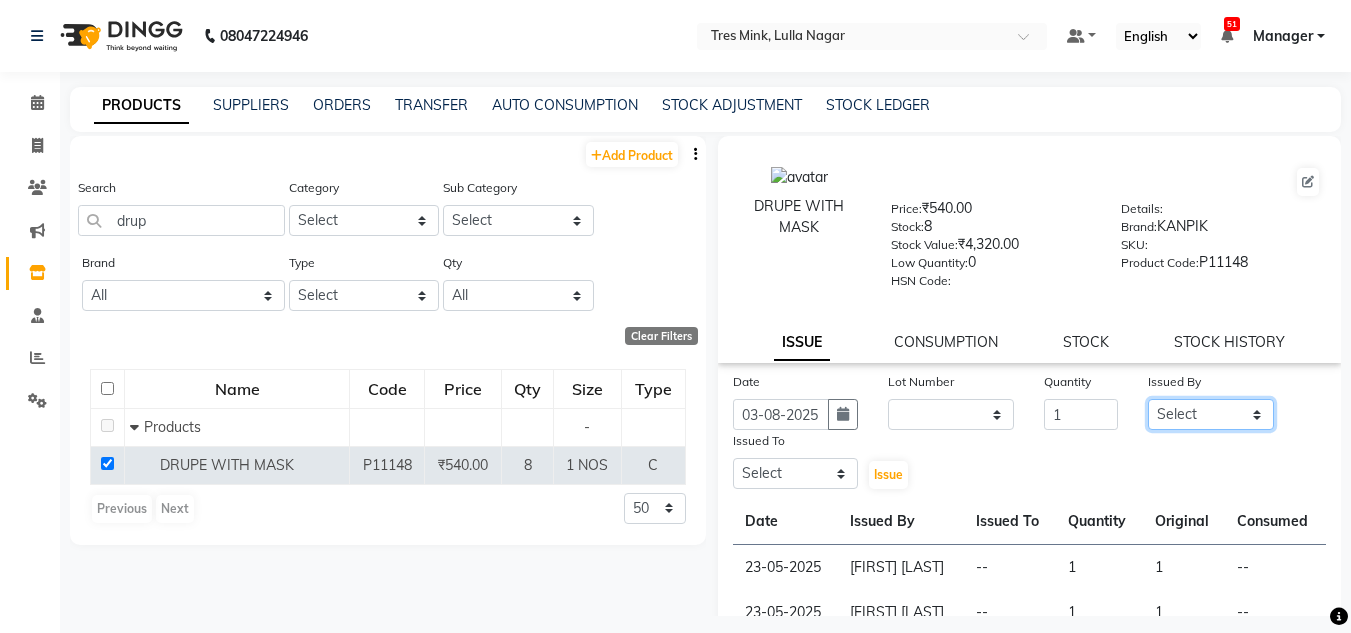 select on "40246" 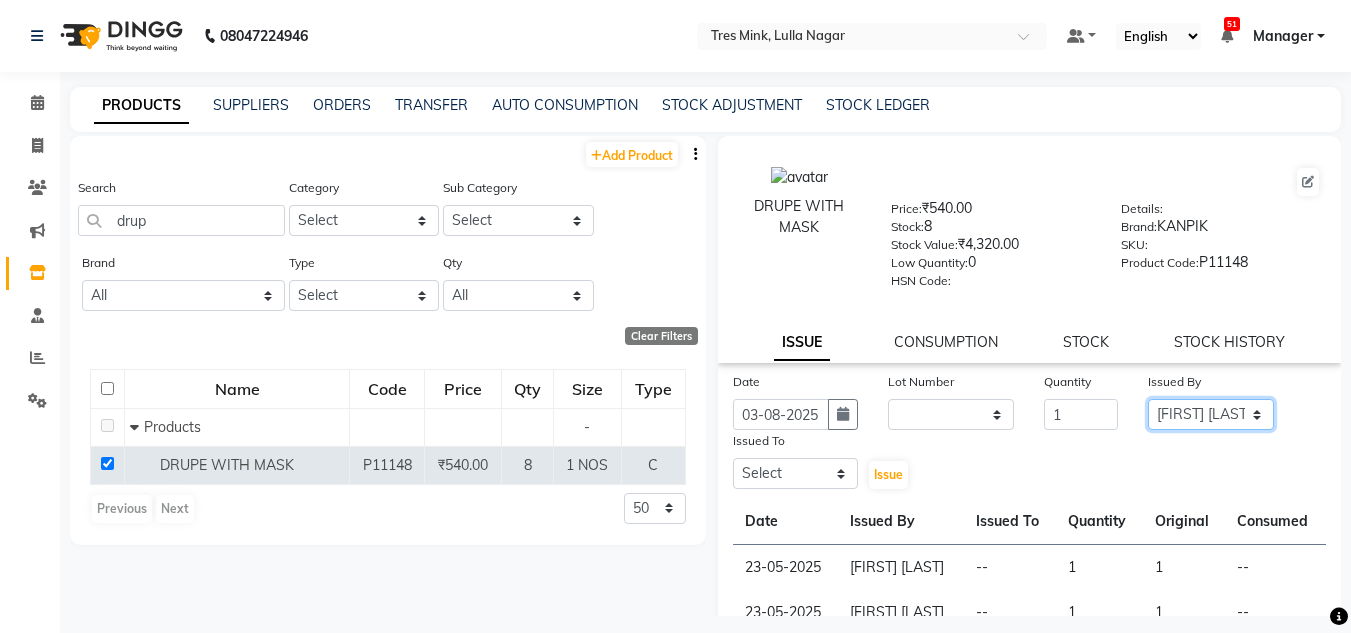 click on "Select [FIRST] [LAST] [FIRST] [LAST] [FIRST] [LAST] [FIRST] [LAST] [FIRST] [LAST] [FIRST] [LAST] [FIRST] [LAST] [FIRST] [LAST] [FIRST] [LAST] [FIRST] [LAST] [FIRST] [LAST] [FIRST] [LAST]" 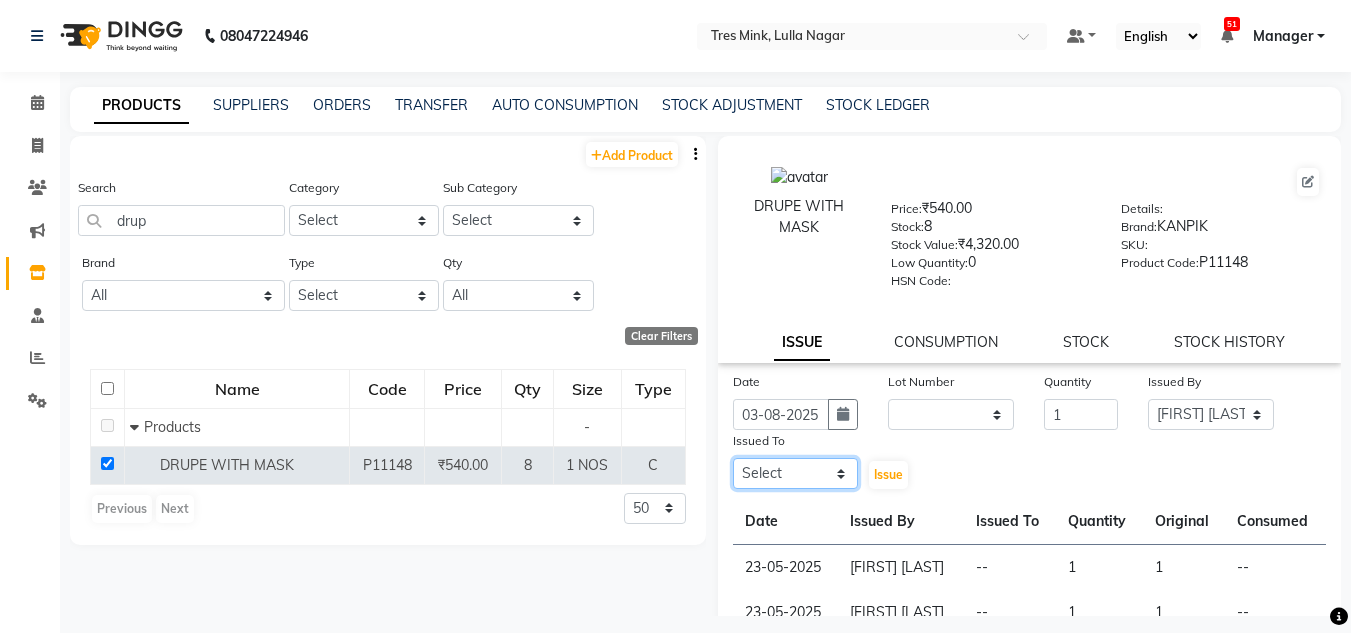 click on "Select [FIRST] [LAST] [FIRST] [LAST] [FIRST] [LAST] [FIRST] [LAST] [FIRST] [LAST] [FIRST] [LAST] [FIRST] [LAST] [FIRST] [LAST] [FIRST] [LAST] [FIRST] [LAST] [FIRST] [LAST] [FIRST] [LAST]" 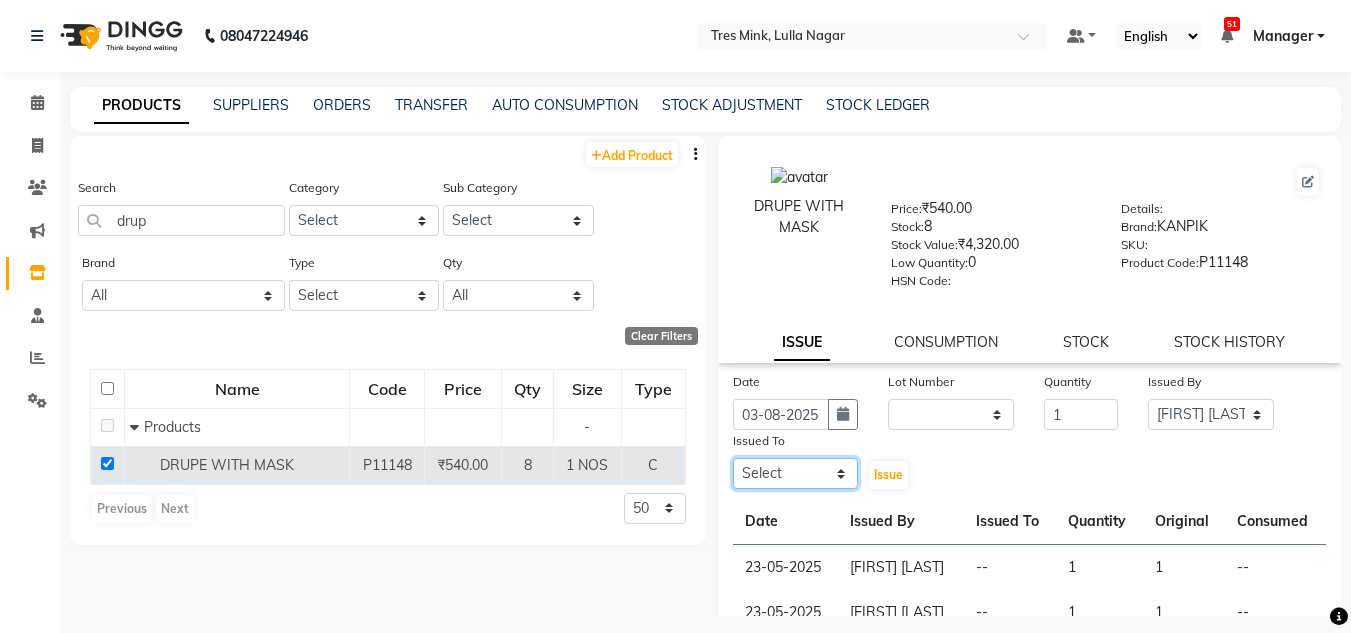 select on "85930" 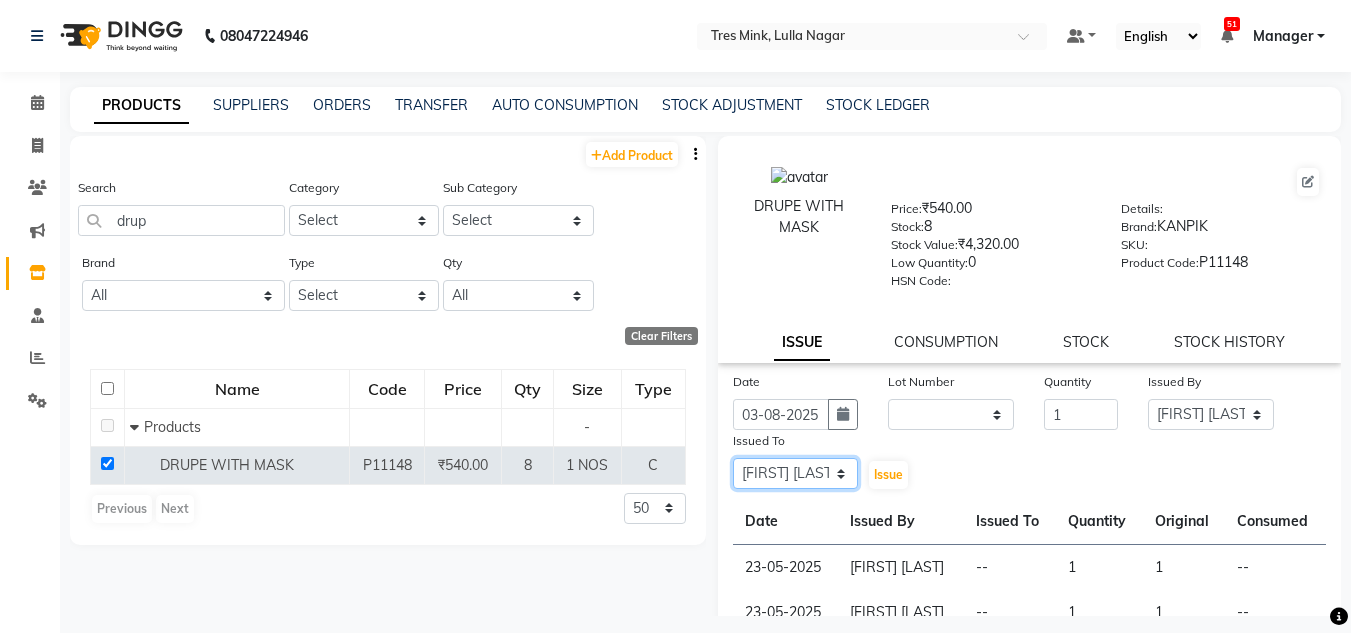 click on "Select [FIRST] [LAST] [FIRST] [LAST] [FIRST] [LAST] [FIRST] [LAST] [FIRST] [LAST] [FIRST] [LAST] [FIRST] [LAST] [FIRST] [LAST] [FIRST] [LAST] [FIRST] [LAST] [FIRST] [LAST] [FIRST] [LAST]" 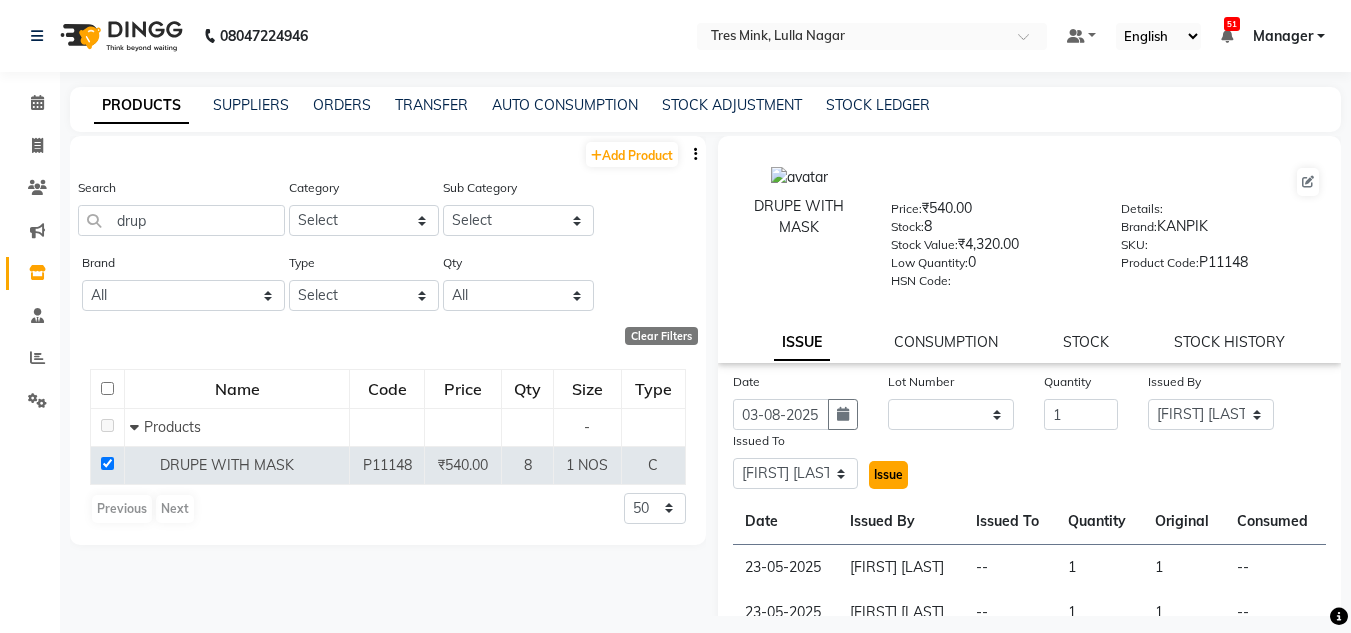 click on "Issue" 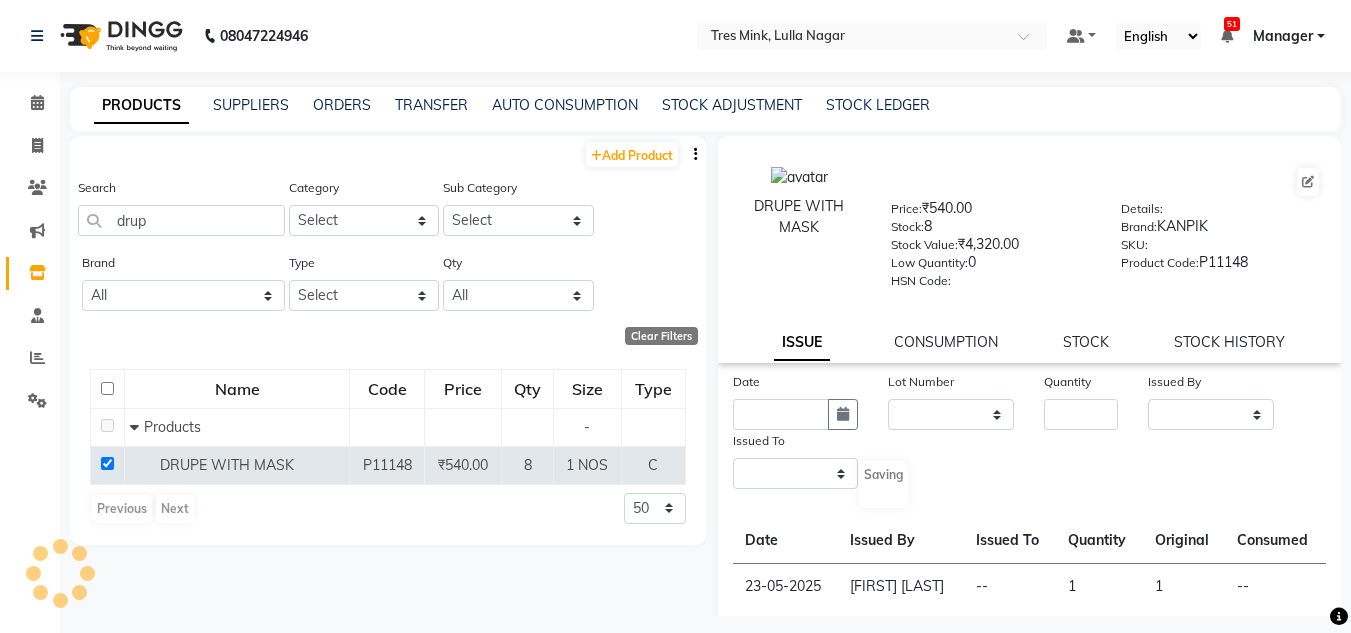 select 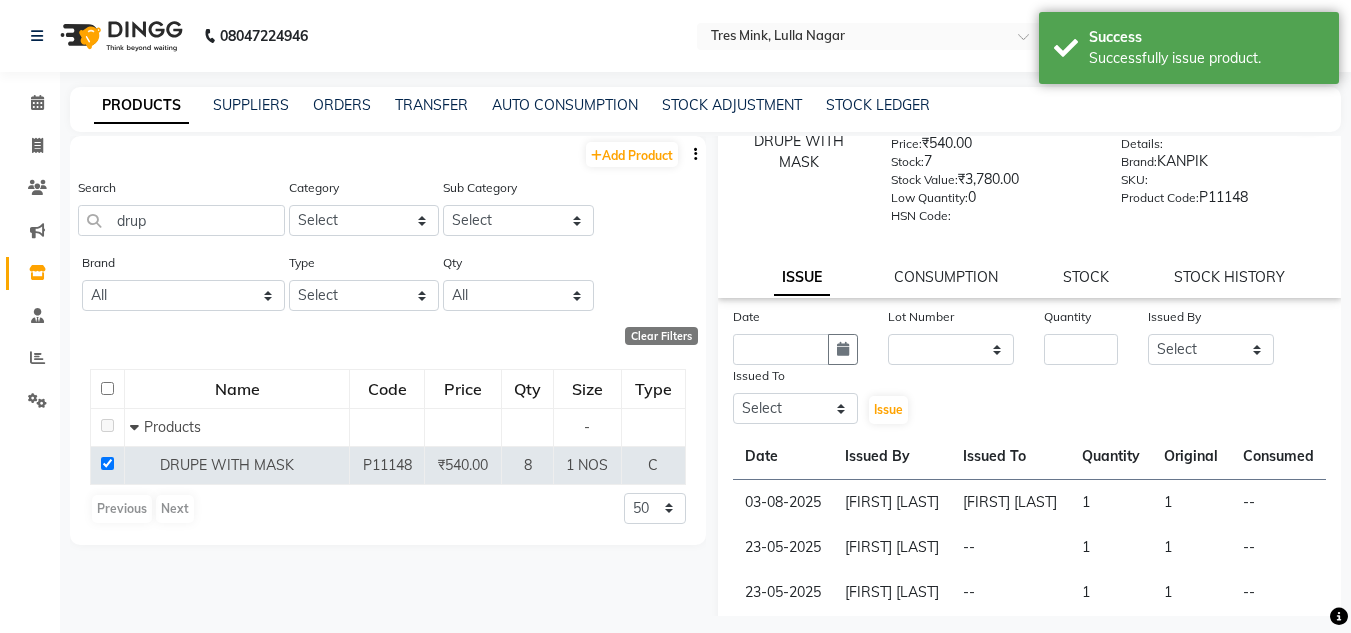 scroll, scrollTop: 100, scrollLeft: 0, axis: vertical 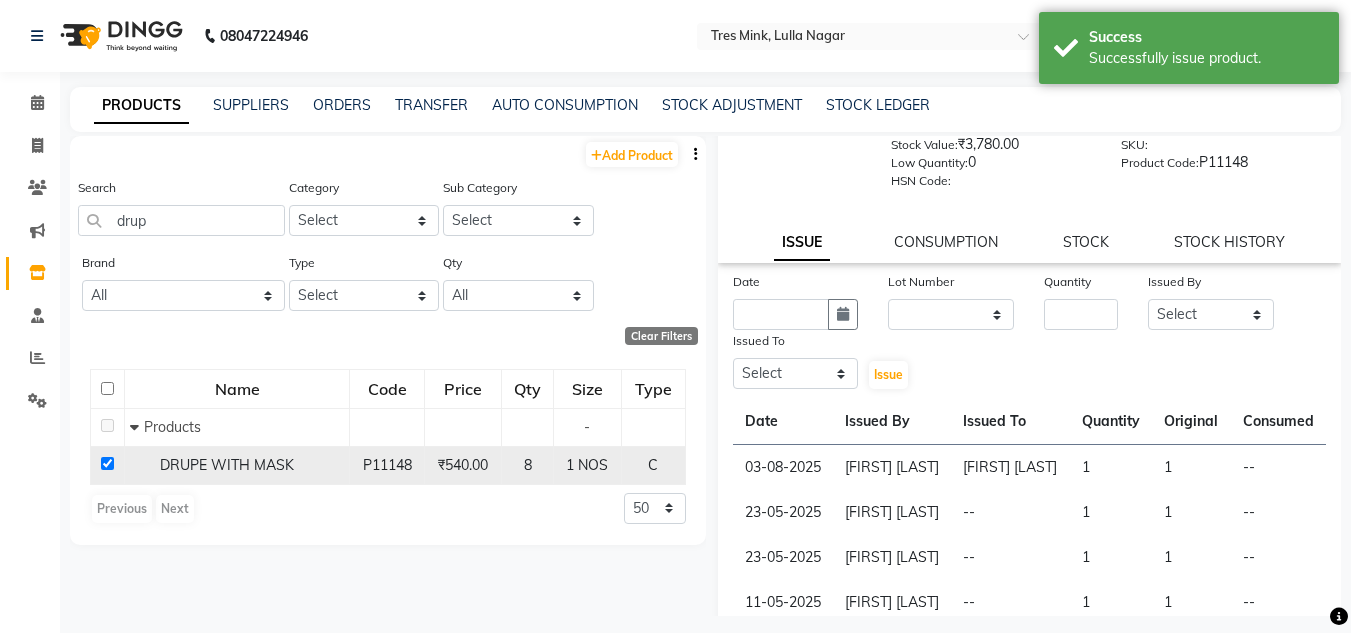 click 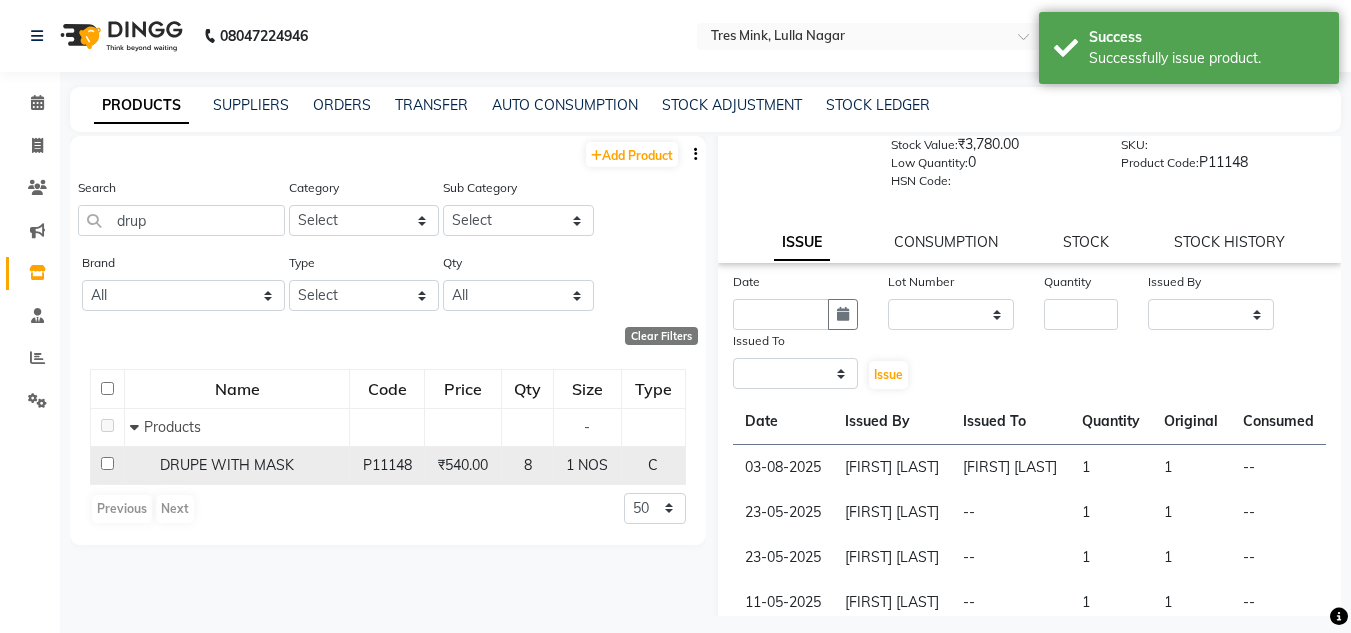 scroll, scrollTop: 20, scrollLeft: 0, axis: vertical 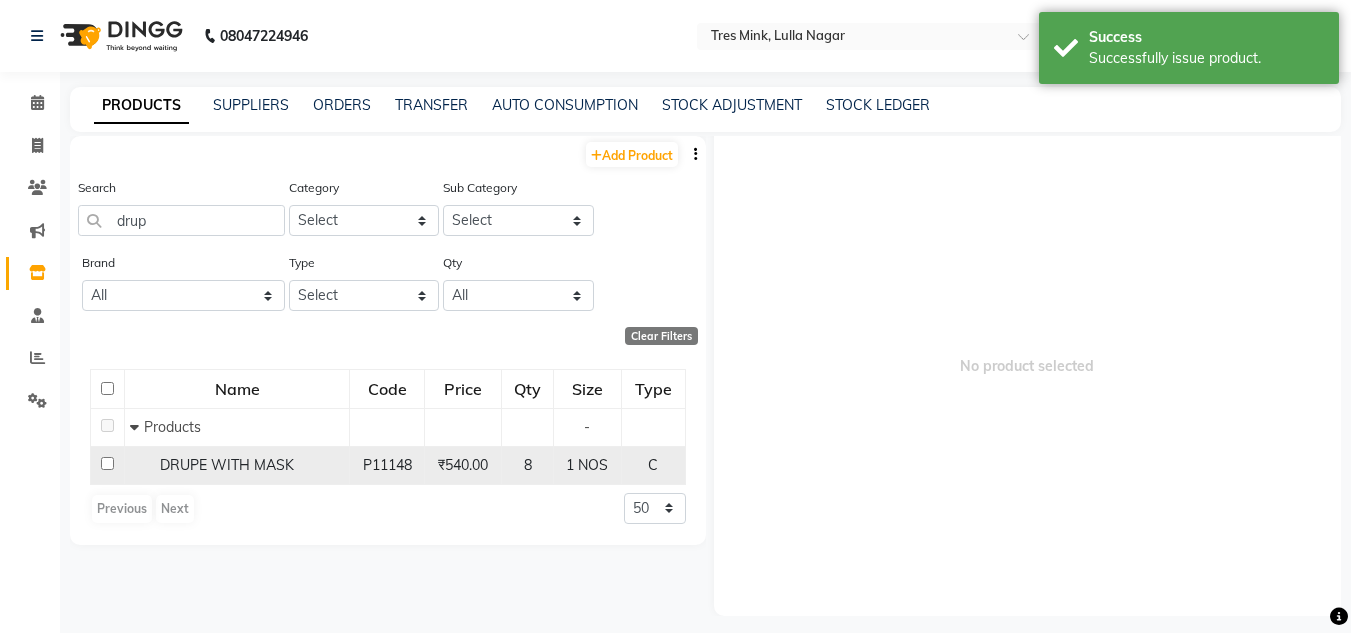click 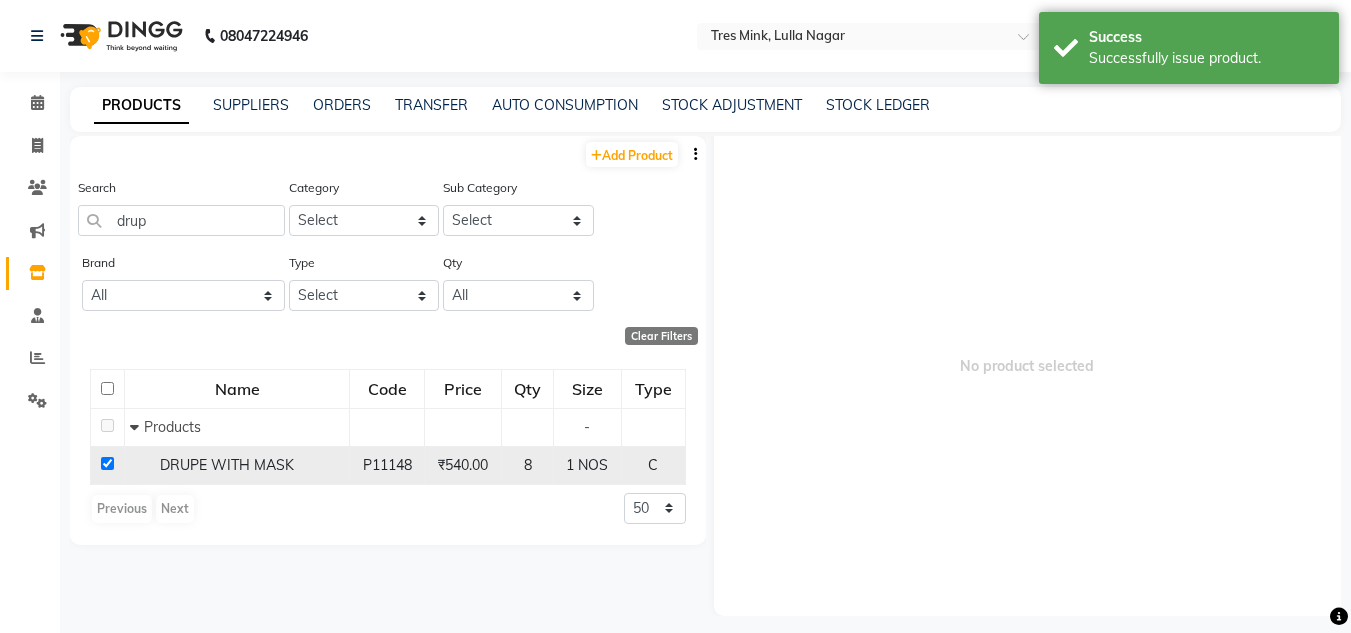 checkbox on "true" 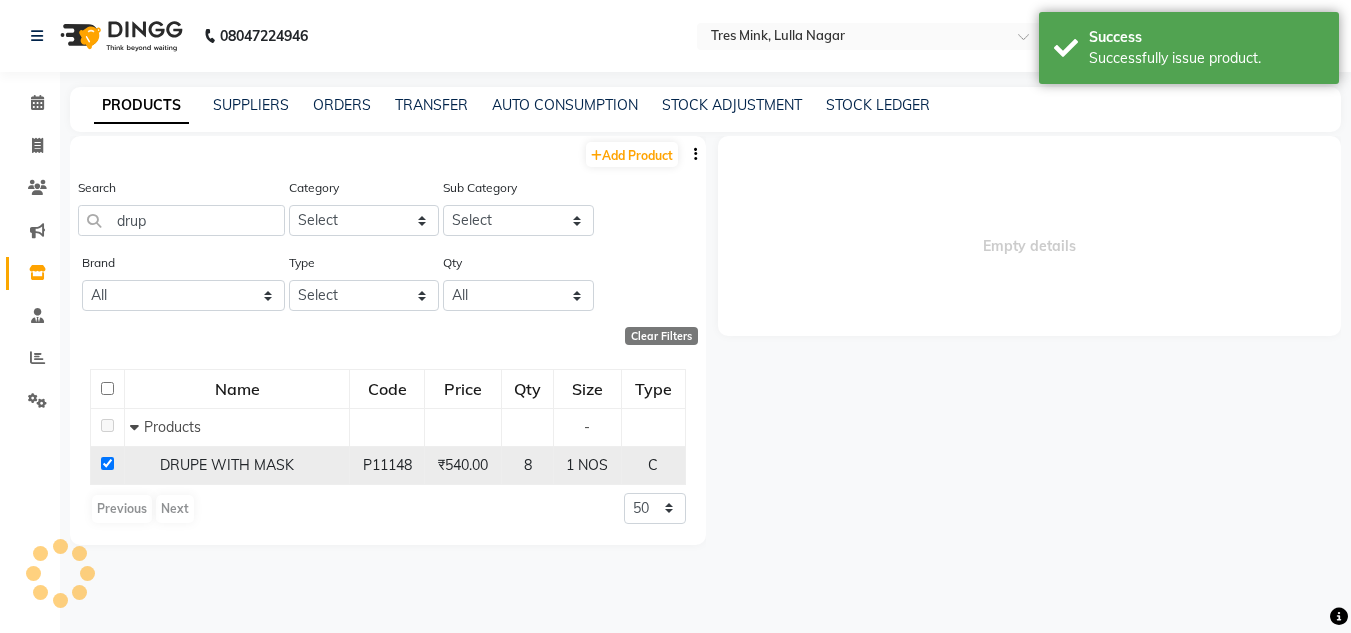 scroll, scrollTop: 0, scrollLeft: 0, axis: both 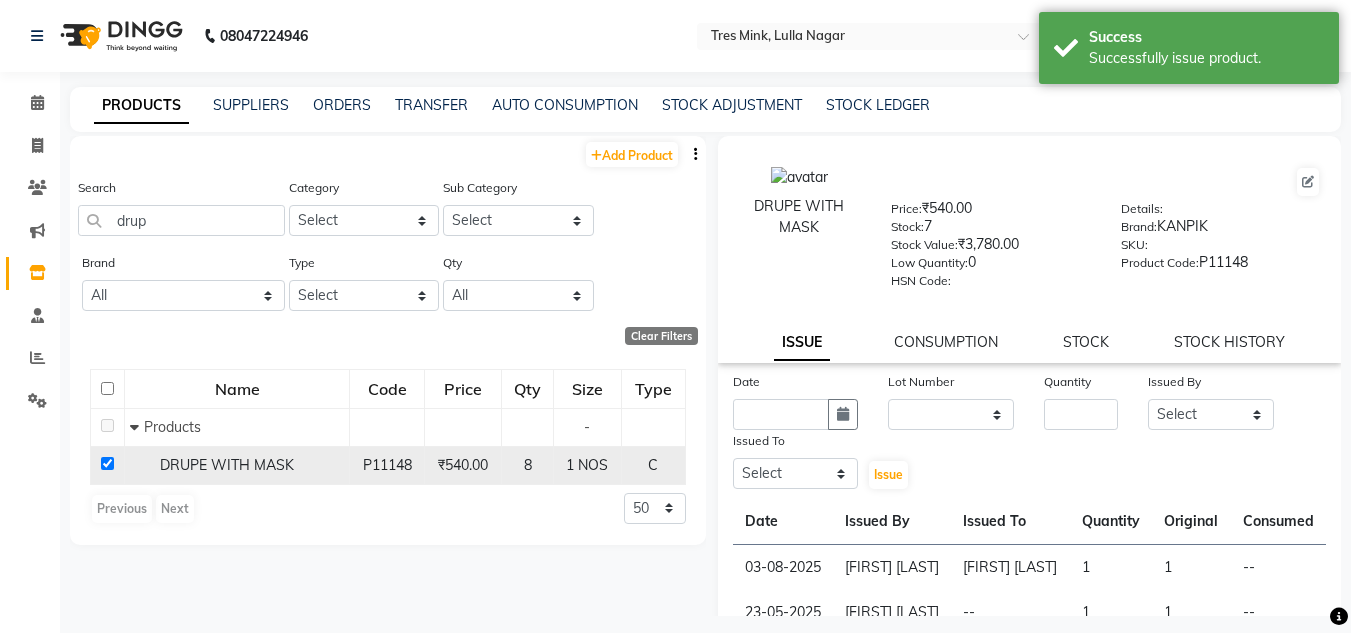 click on "DRUPE WITH MASK" 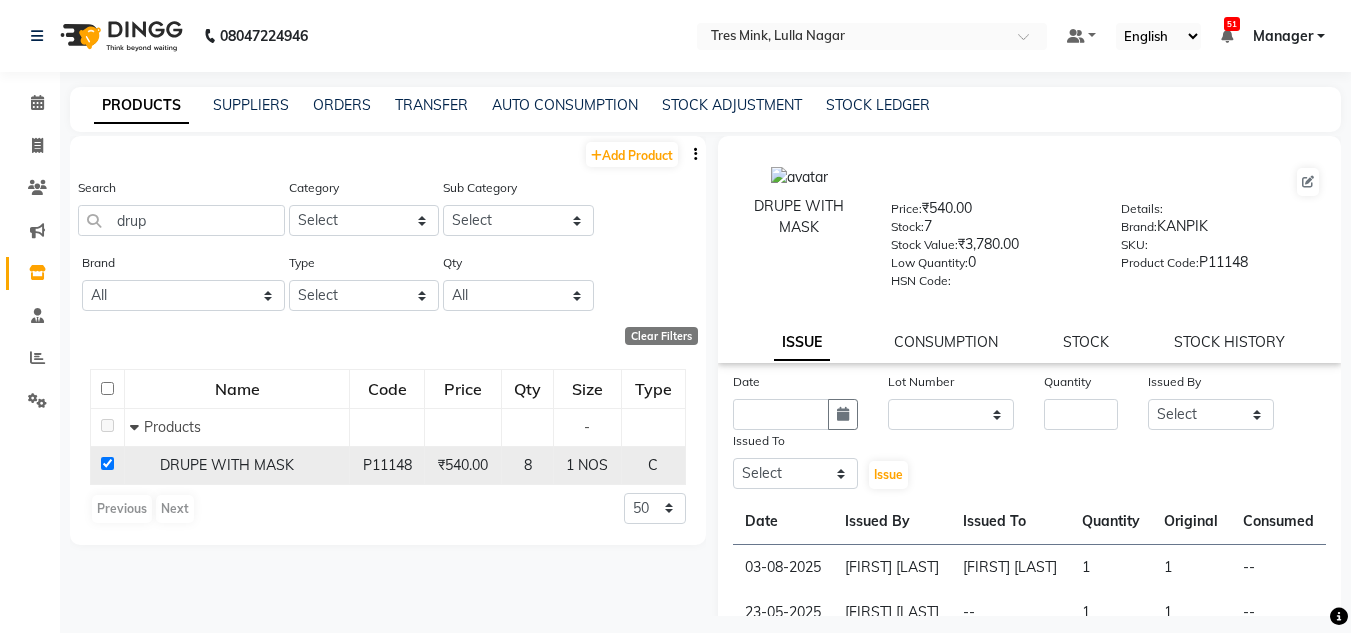 click 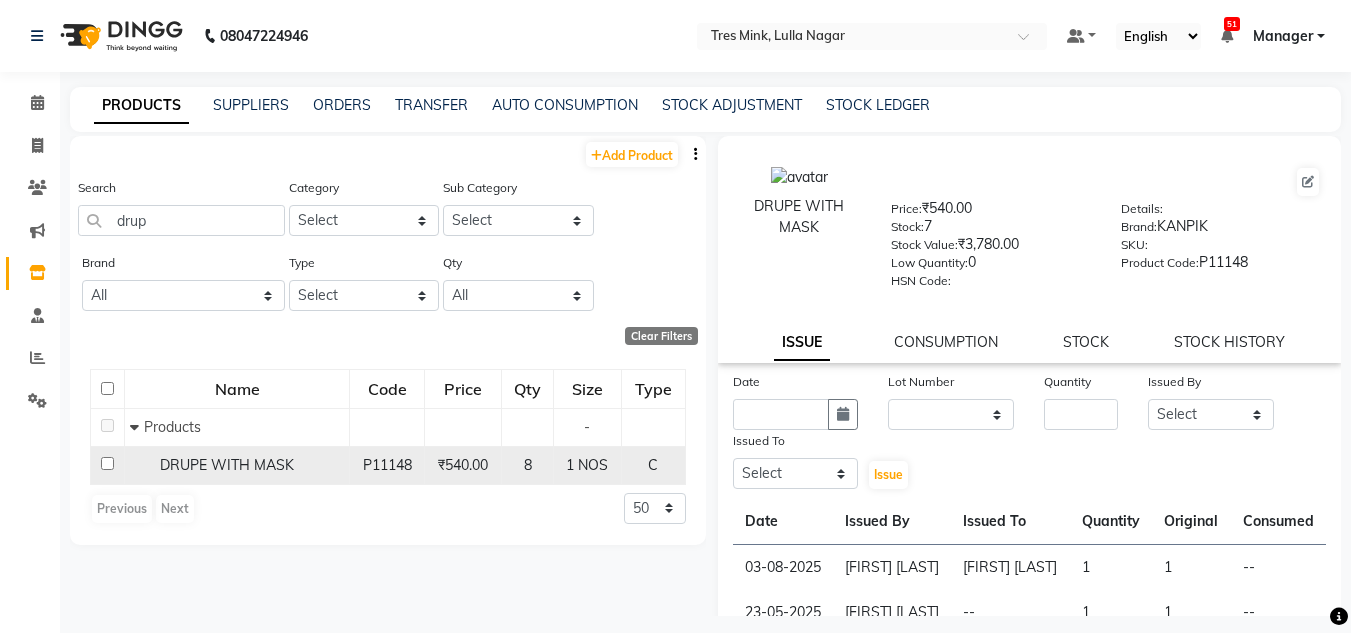 checkbox on "false" 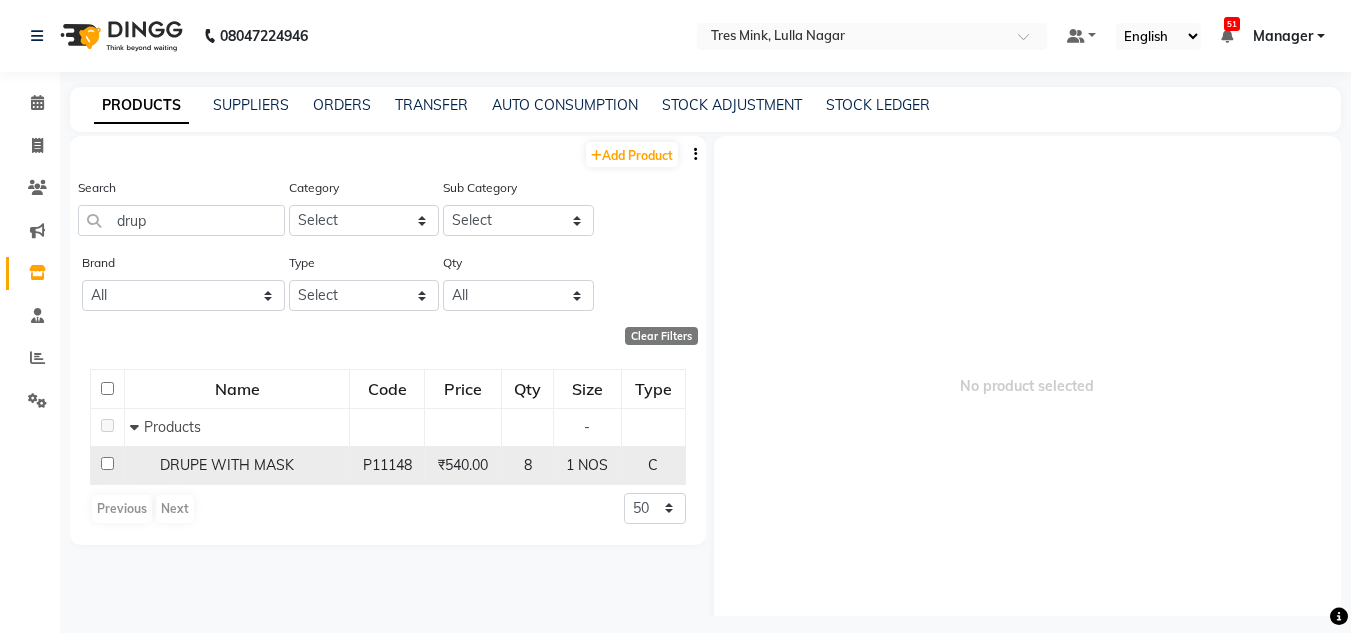 click on "DRUPE WITH MASK" 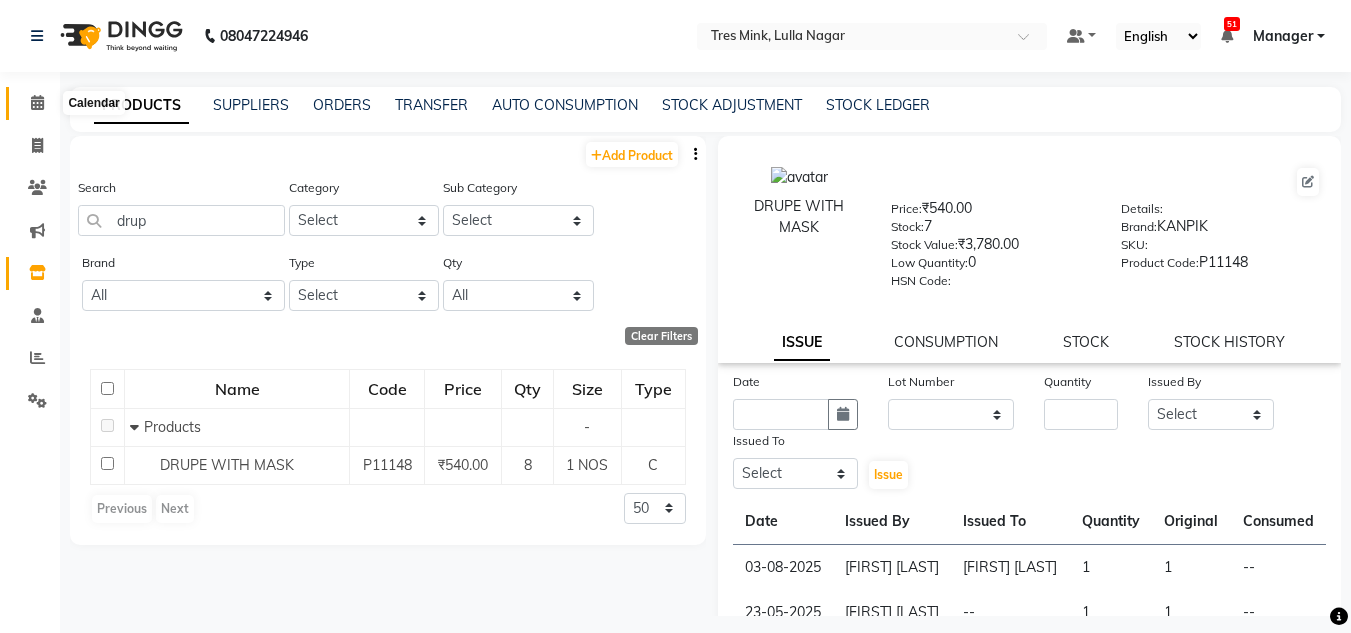 click 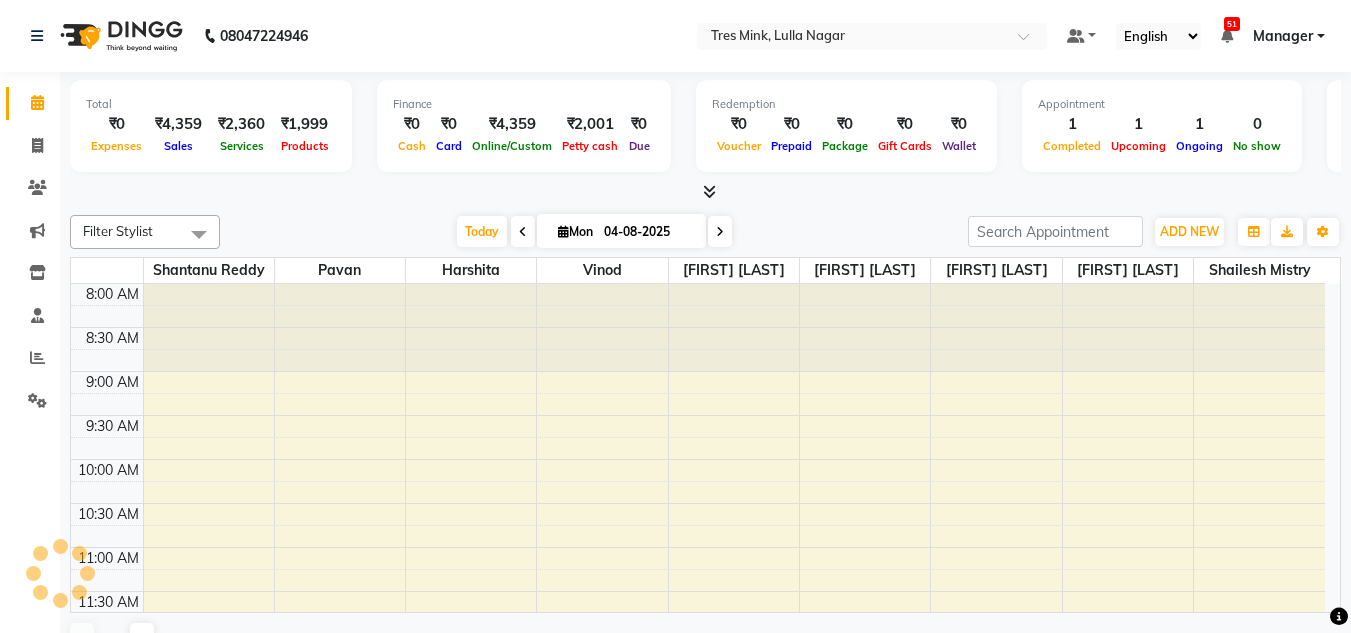 scroll, scrollTop: 0, scrollLeft: 0, axis: both 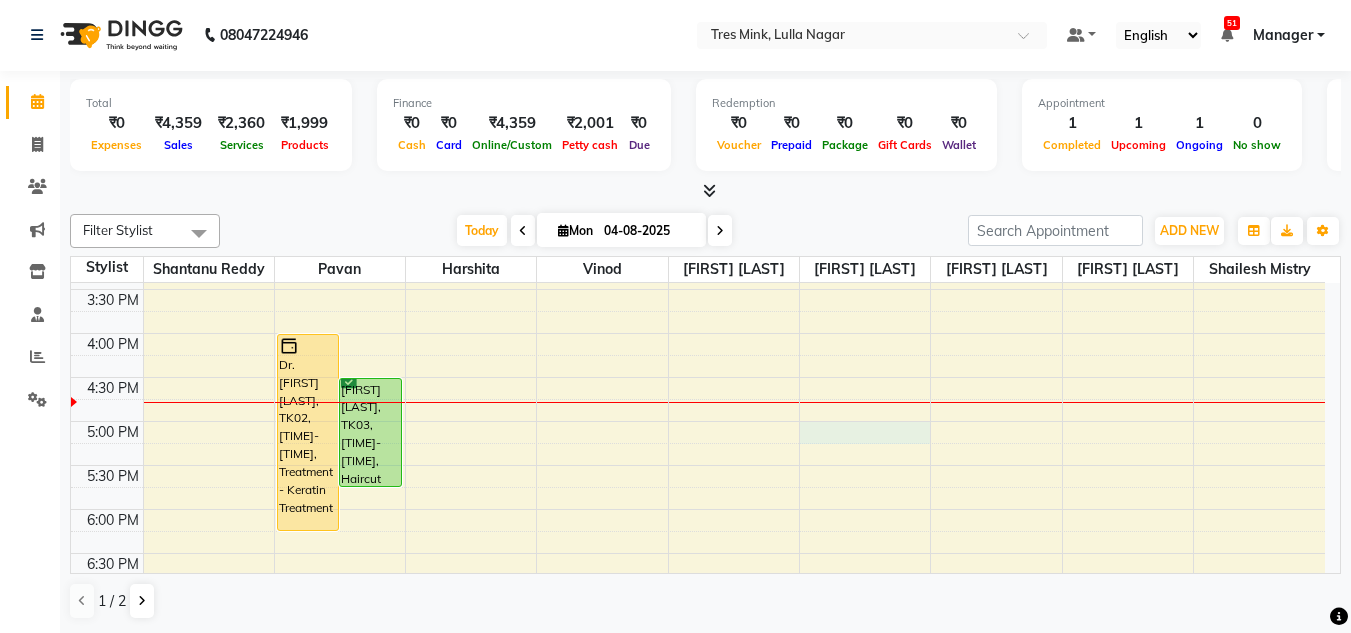 click on "[TIME] [TIME] [TIME] [TIME] [TIME] [TIME] [TIME] [TIME] [TIME] [TIME] [TIME] [TIME] [TIME] [TIME] [TIME] [TIME] [TIME] [TIME] [TIME] [TIME] [TIME] [TIME] [TIME] [TIME] [TIME] [TIME]     [FIRST], TK01, [TIME]-[TIME], Haircuts Women - Salon Director     Dr. [FIRST] [LAST], TK02, [TIME]-[TIME], Treatment - Keratin Treatment     [FIRST] [LAST], TK03, [TIME]-[TIME], Haircut Men - Senior Sylist" at bounding box center (698, 201) 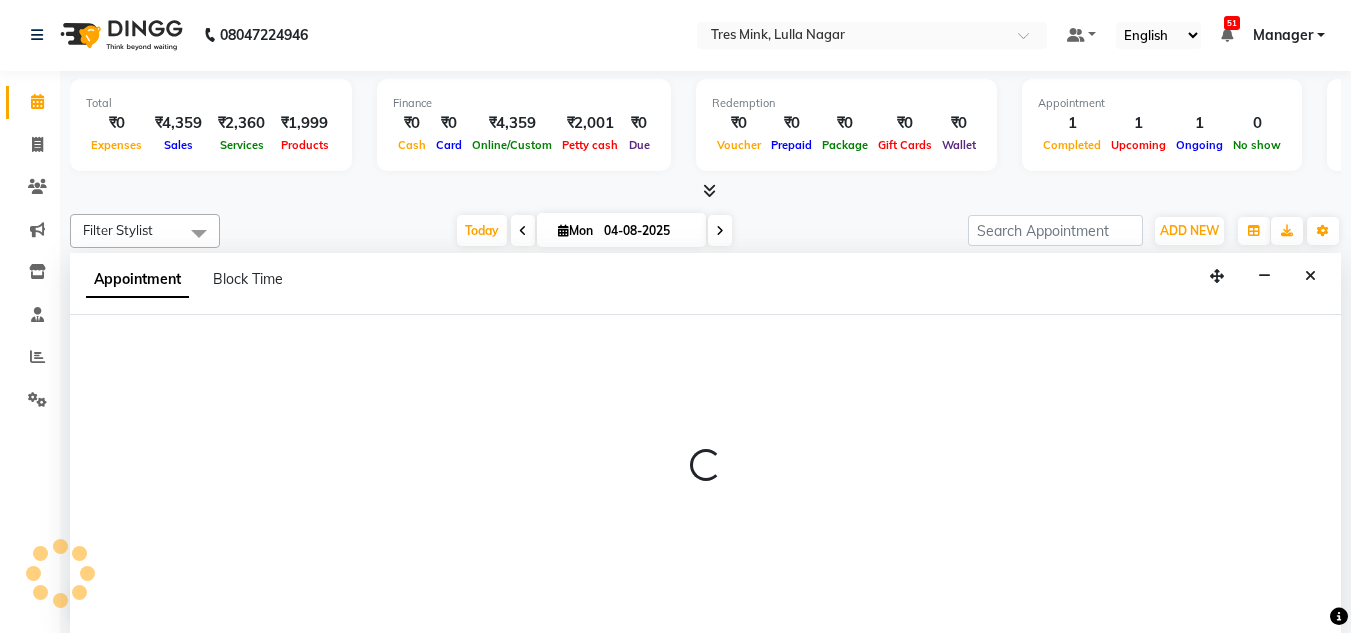 select on "84648" 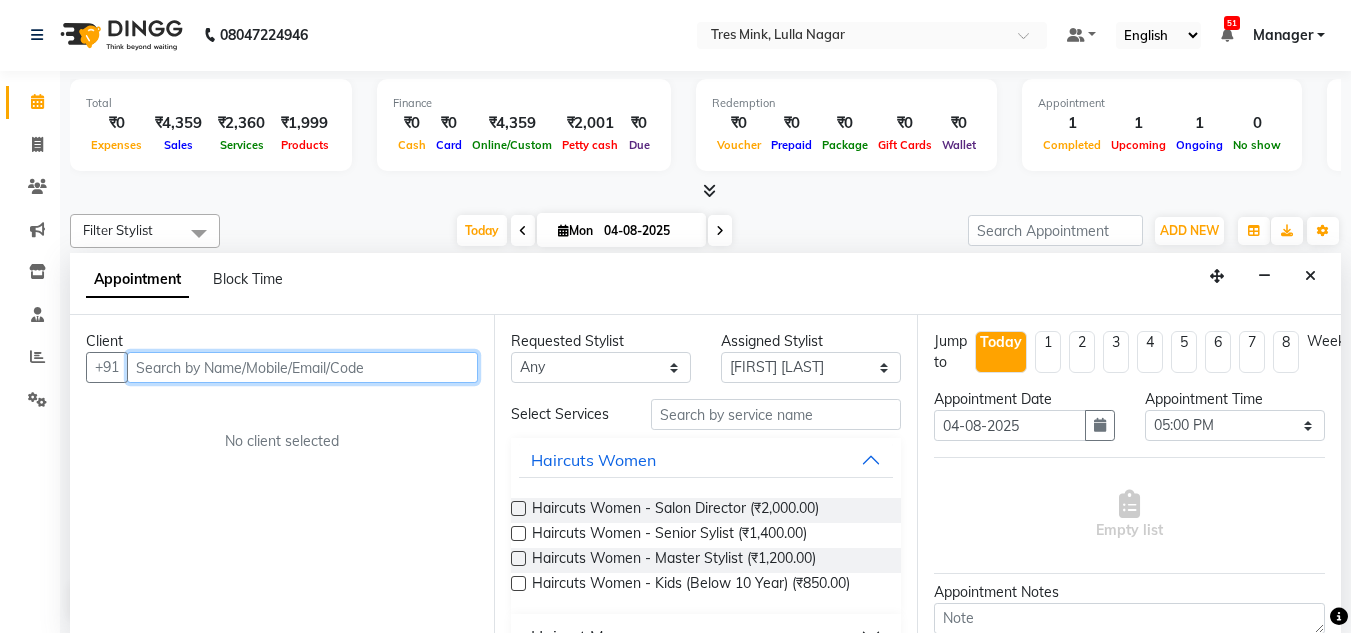 click at bounding box center (302, 367) 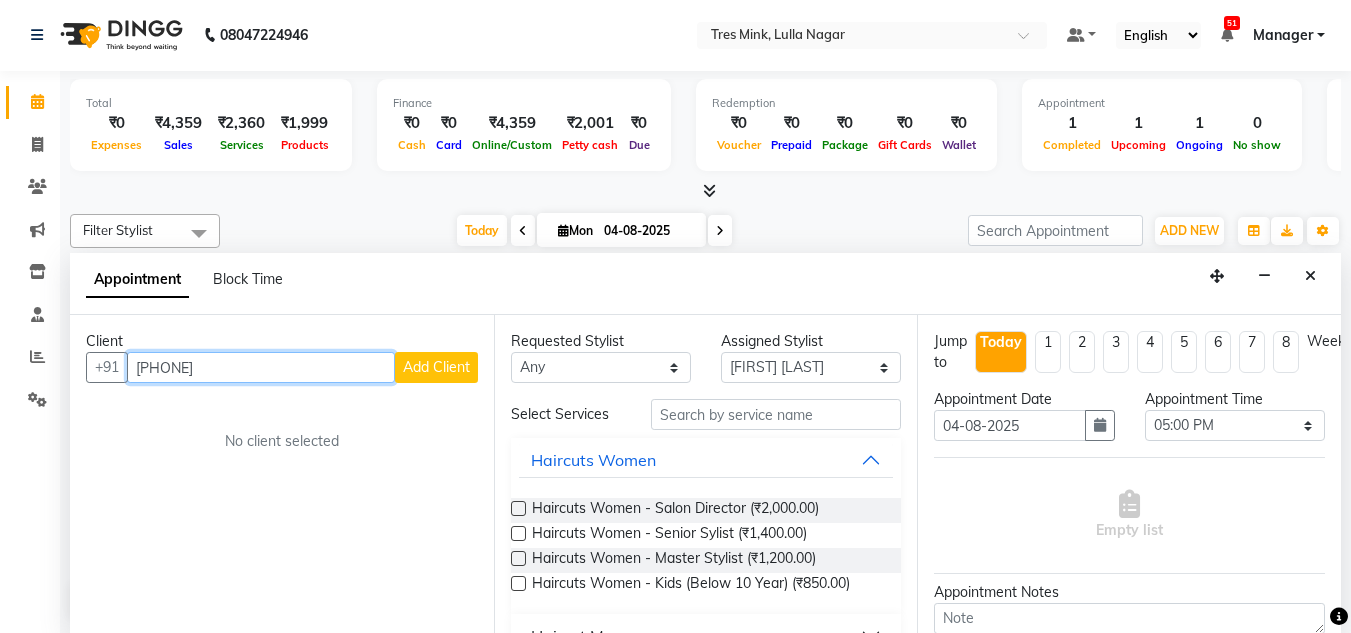 type on "[PHONE]" 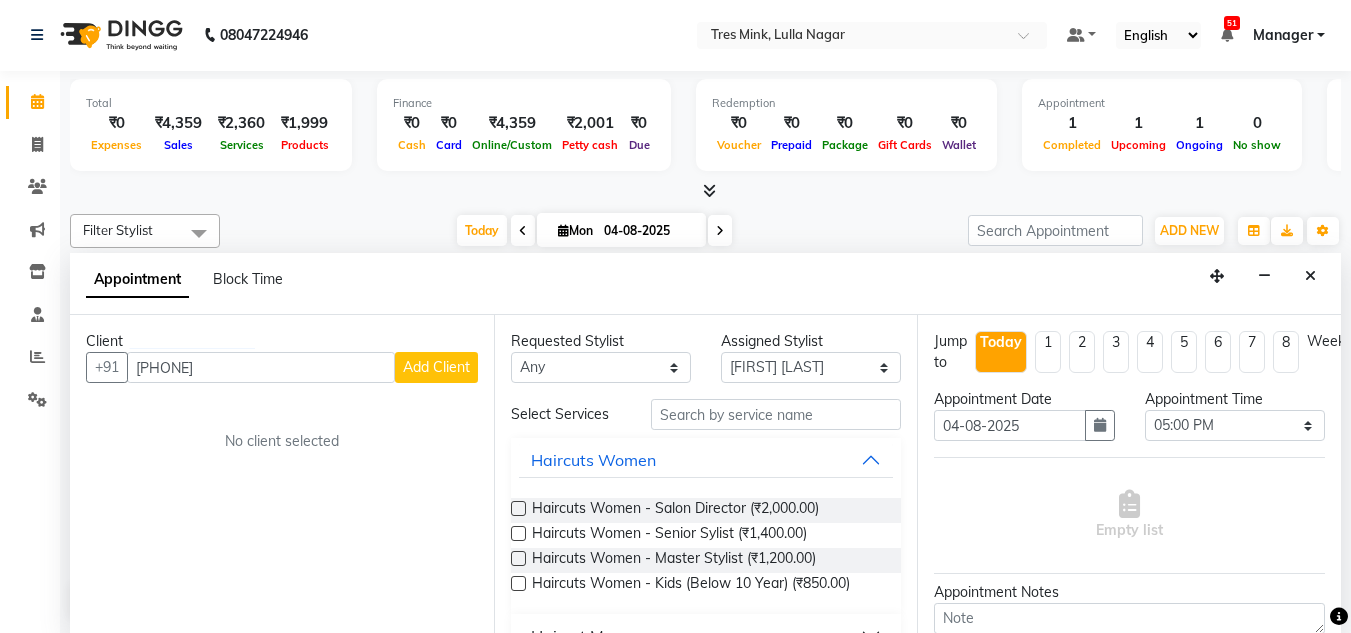 click on "Add Client" at bounding box center (436, 367) 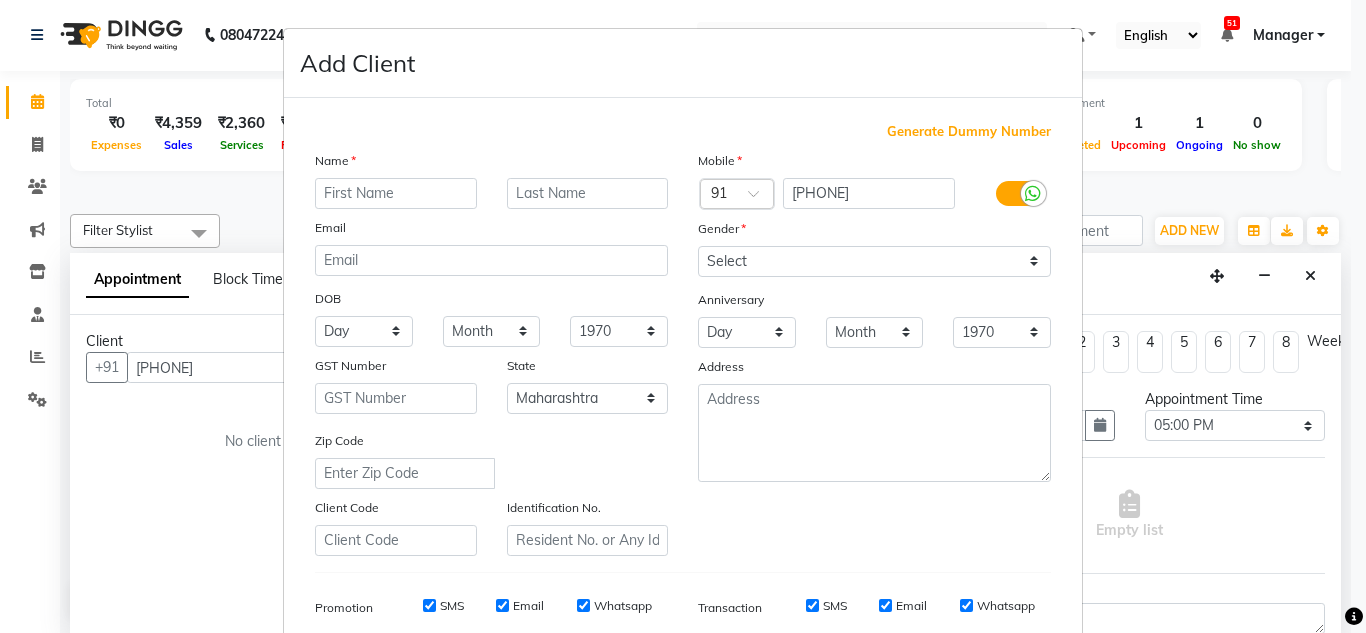 click at bounding box center (396, 193) 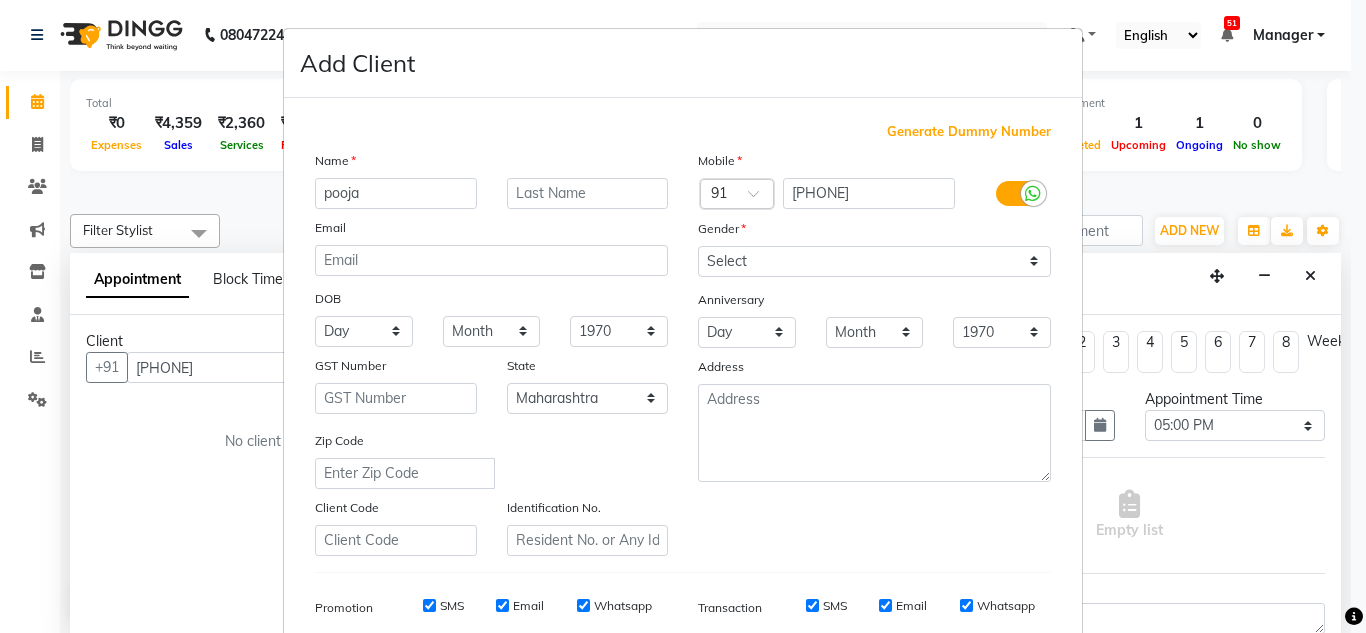 type on "pooja" 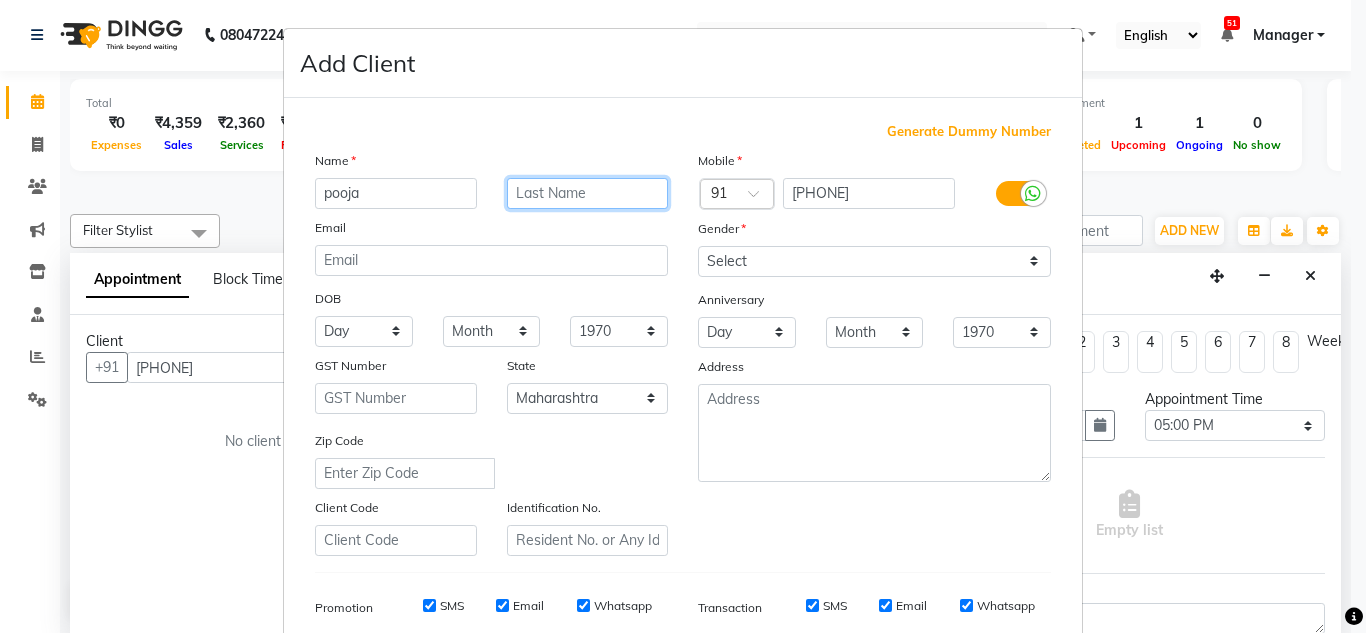 click at bounding box center (588, 193) 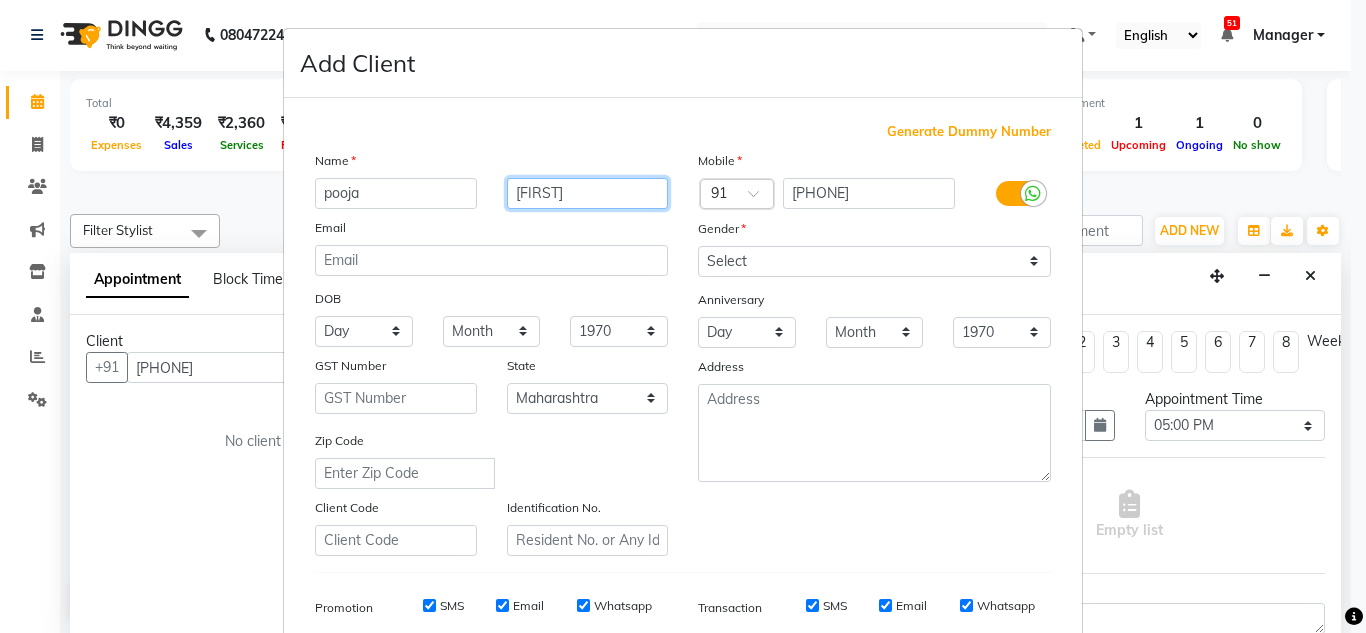type on "[FIRST]" 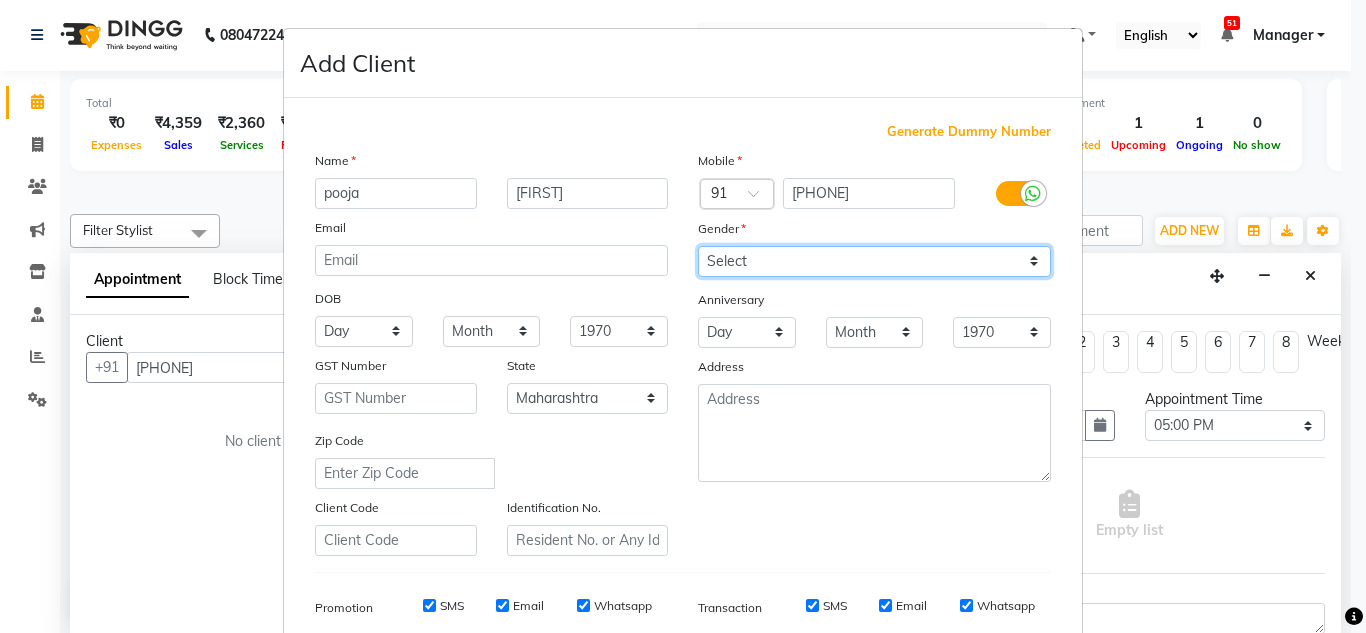 click on "Select Male Female Other Prefer Not To Say" at bounding box center [874, 261] 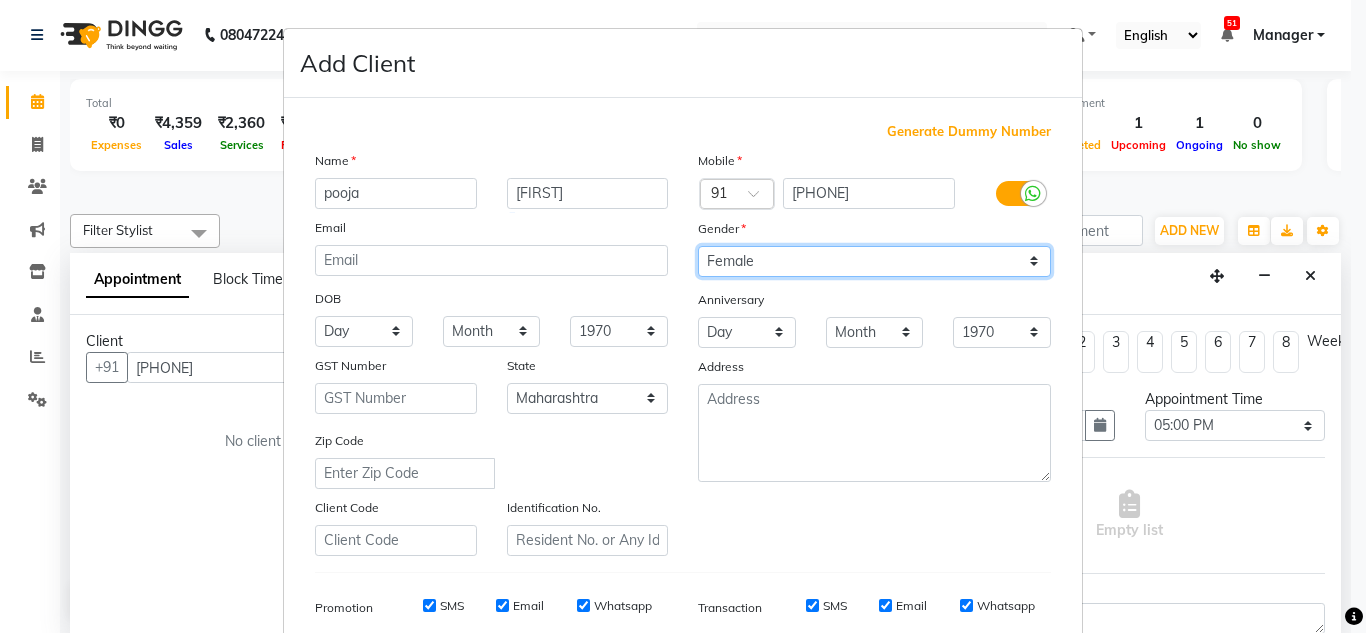 click on "Select Male Female Other Prefer Not To Say" at bounding box center (874, 261) 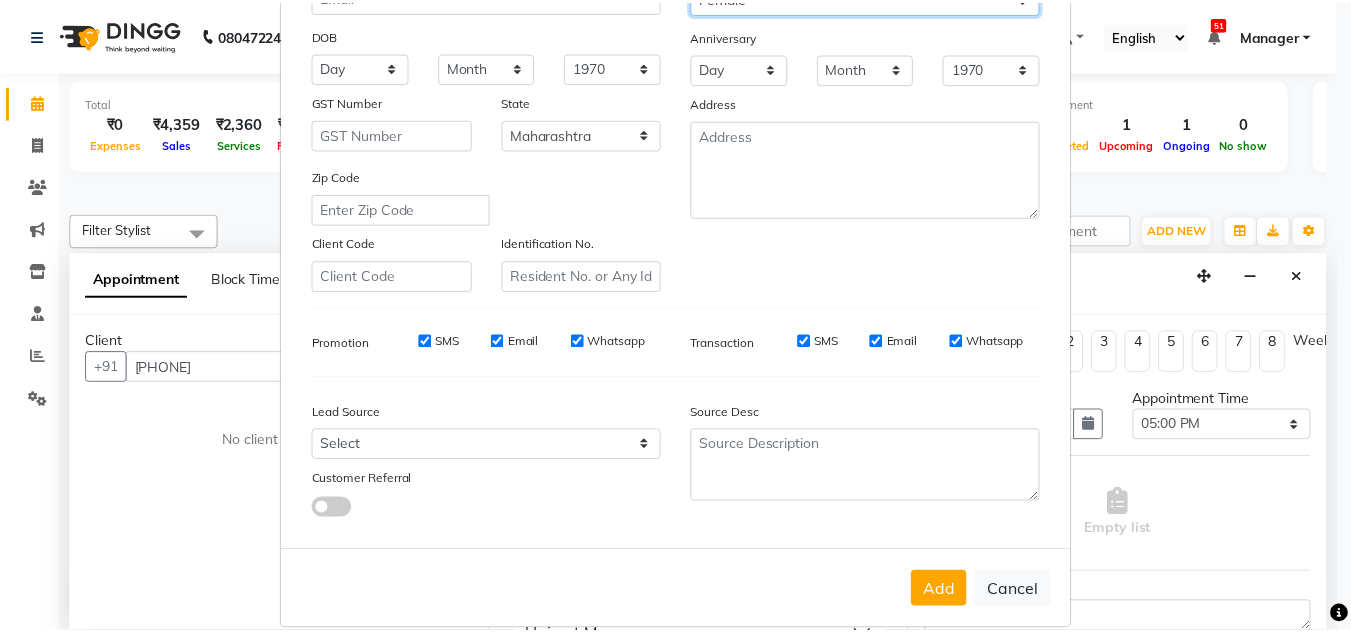 scroll, scrollTop: 290, scrollLeft: 0, axis: vertical 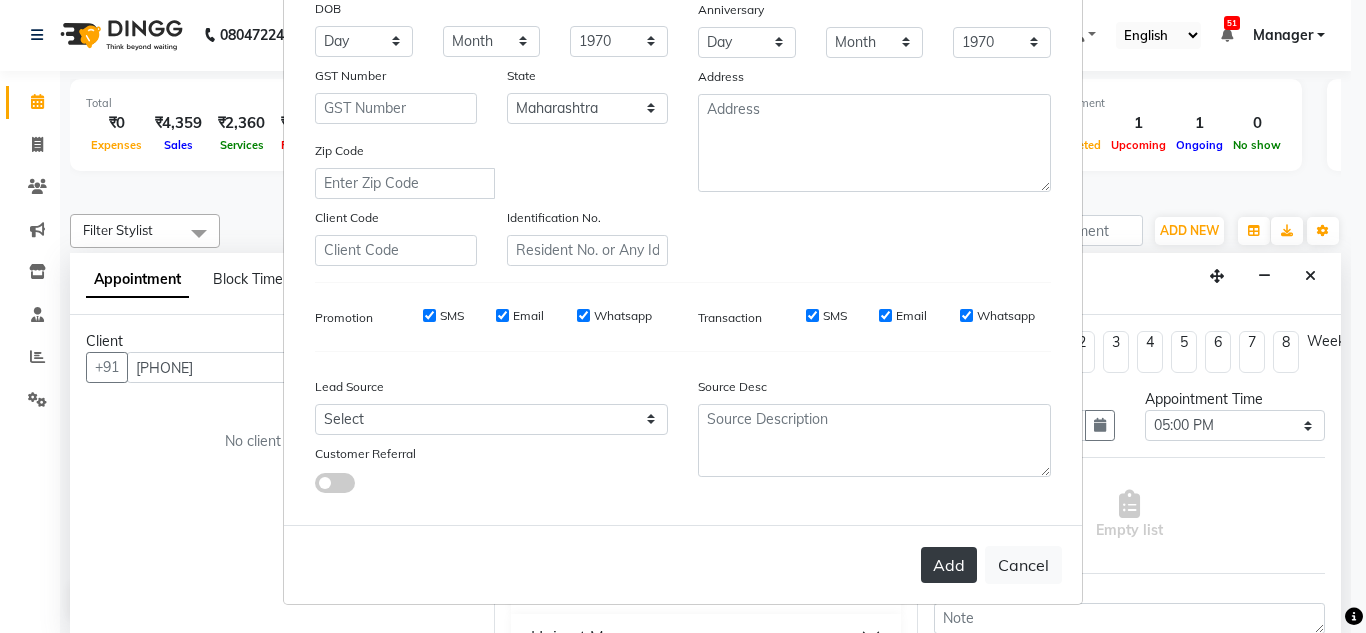 click on "Add" at bounding box center [949, 565] 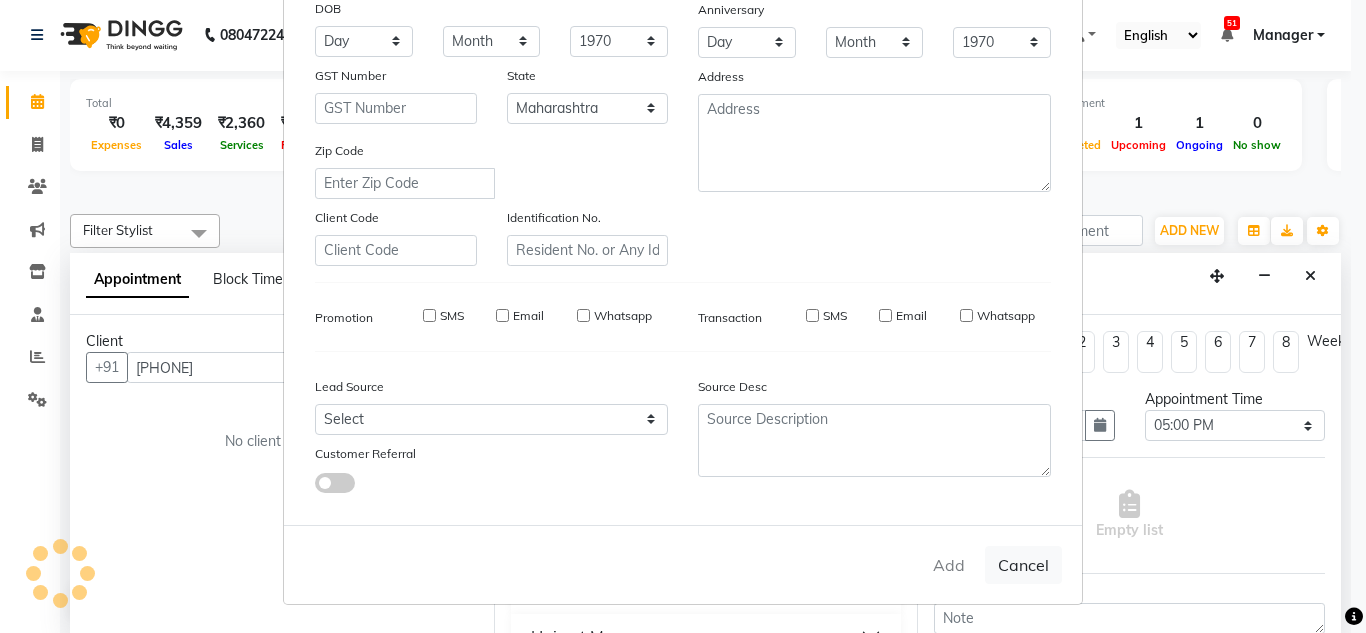type 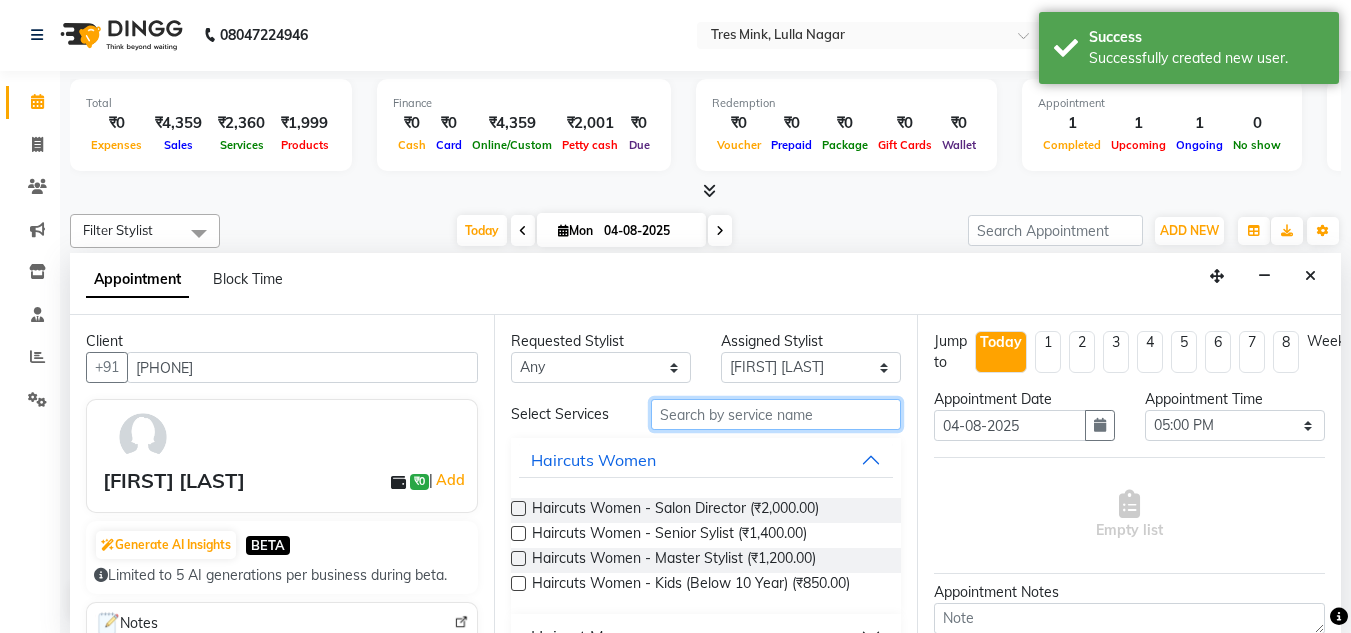 click at bounding box center (776, 414) 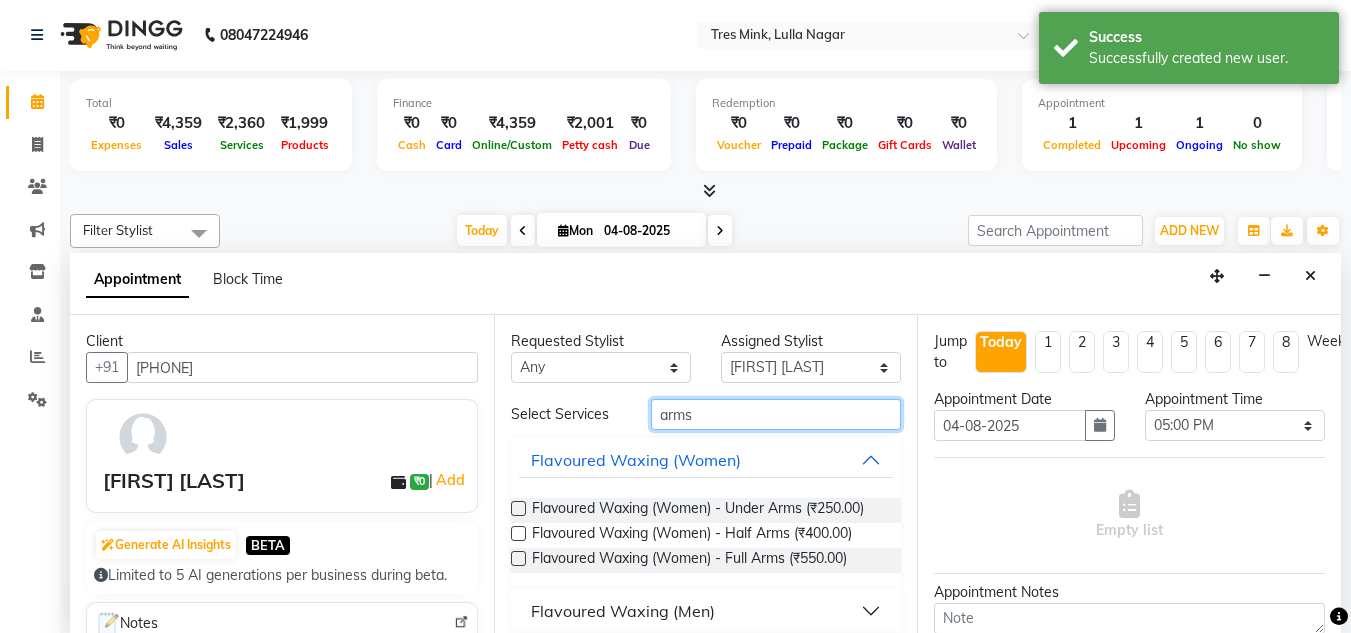type on "arms" 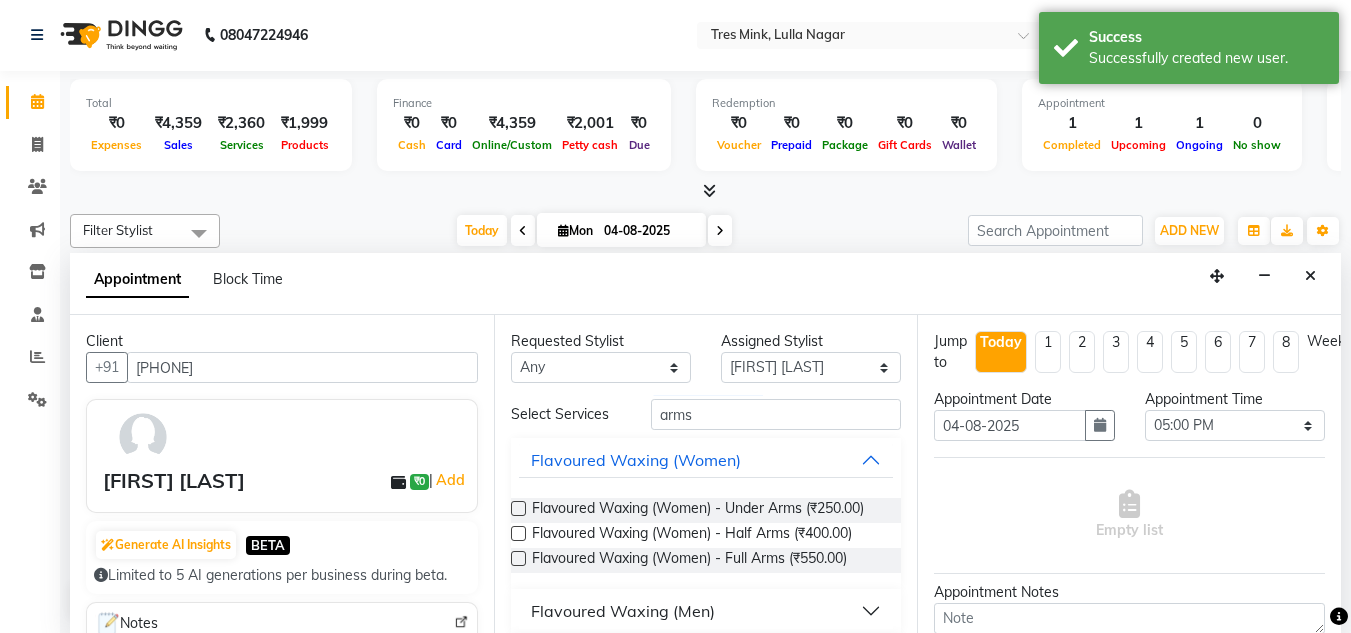 click at bounding box center (518, 558) 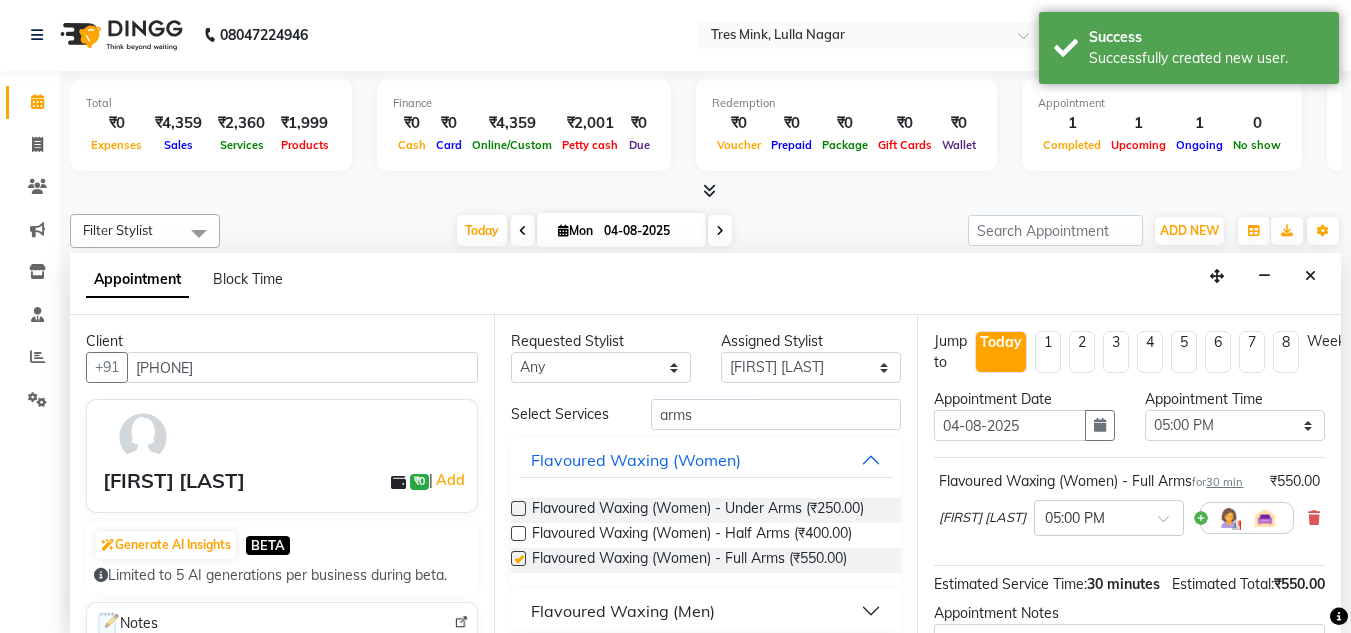 checkbox on "false" 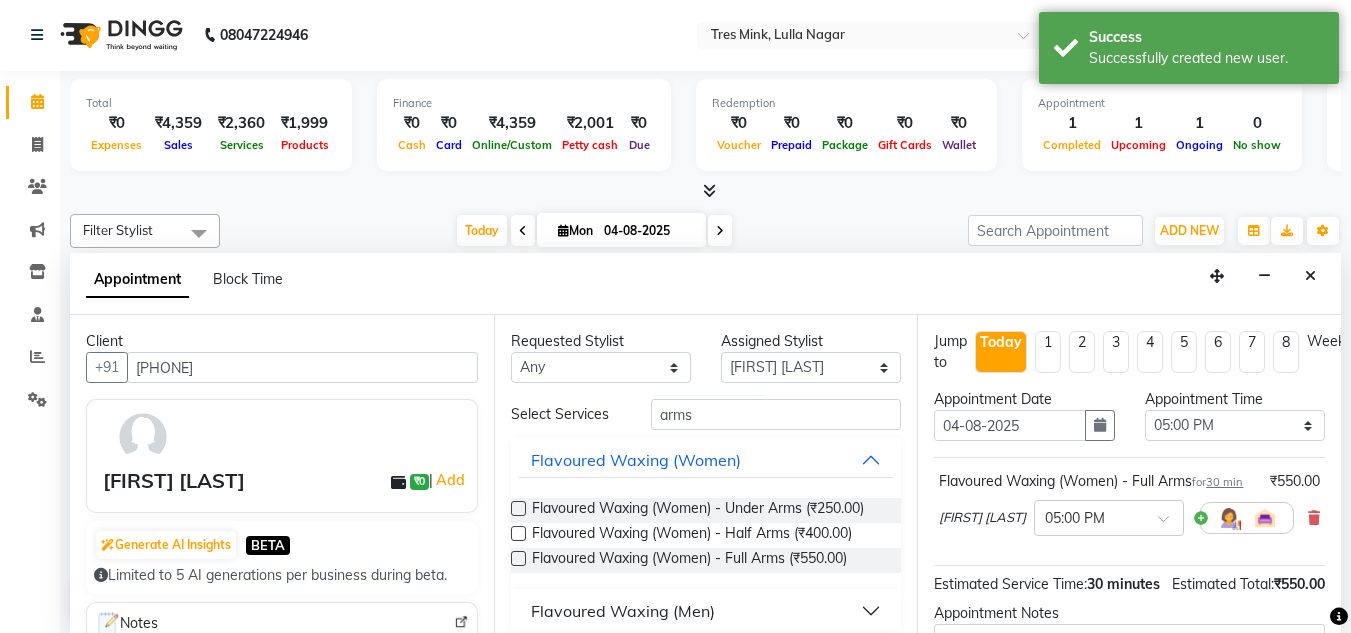 click at bounding box center (518, 508) 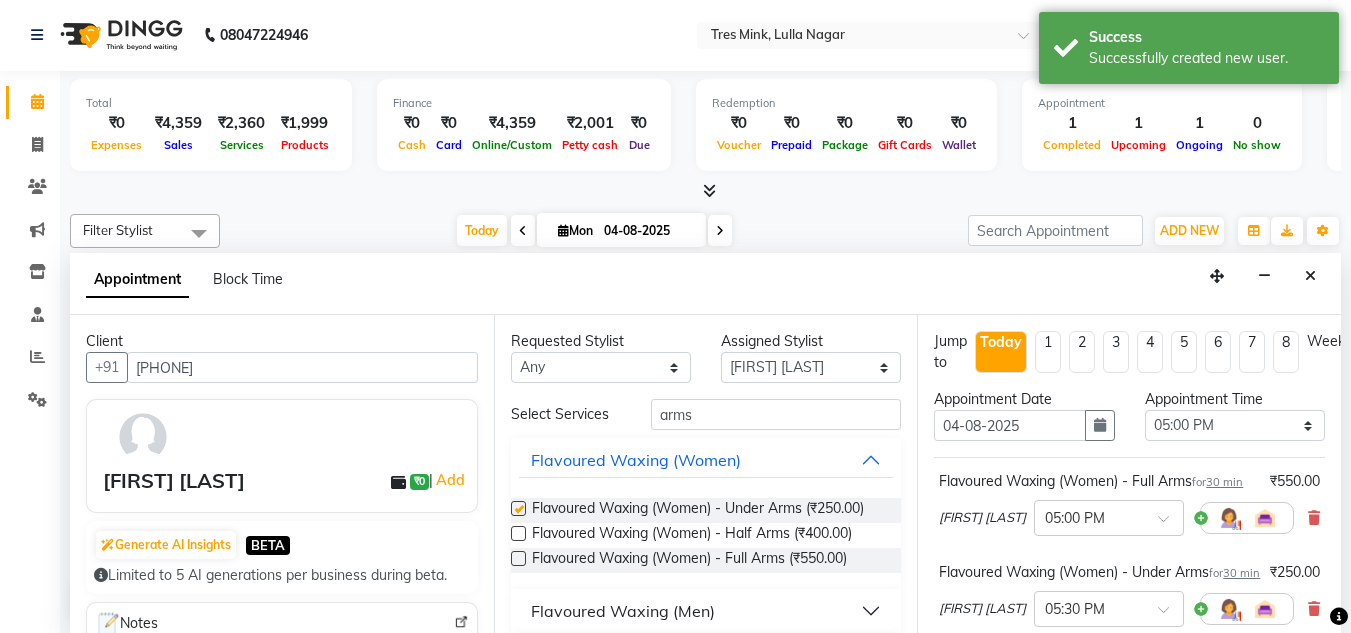 checkbox on "false" 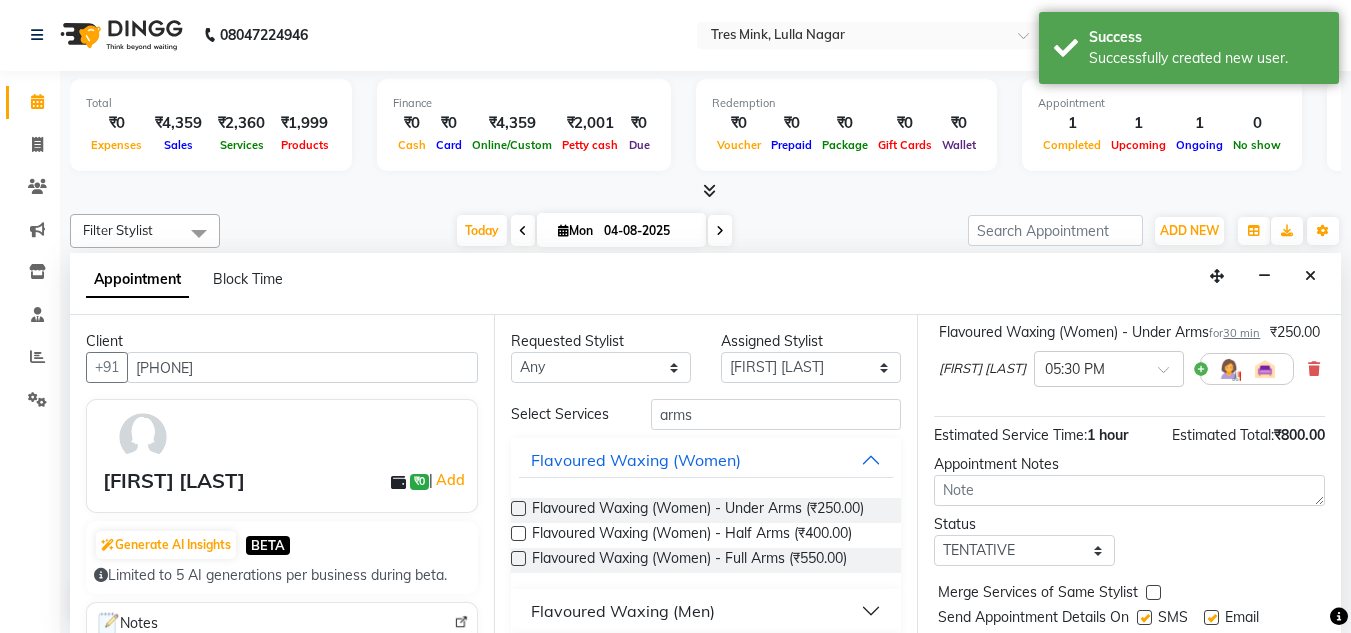 scroll, scrollTop: 300, scrollLeft: 0, axis: vertical 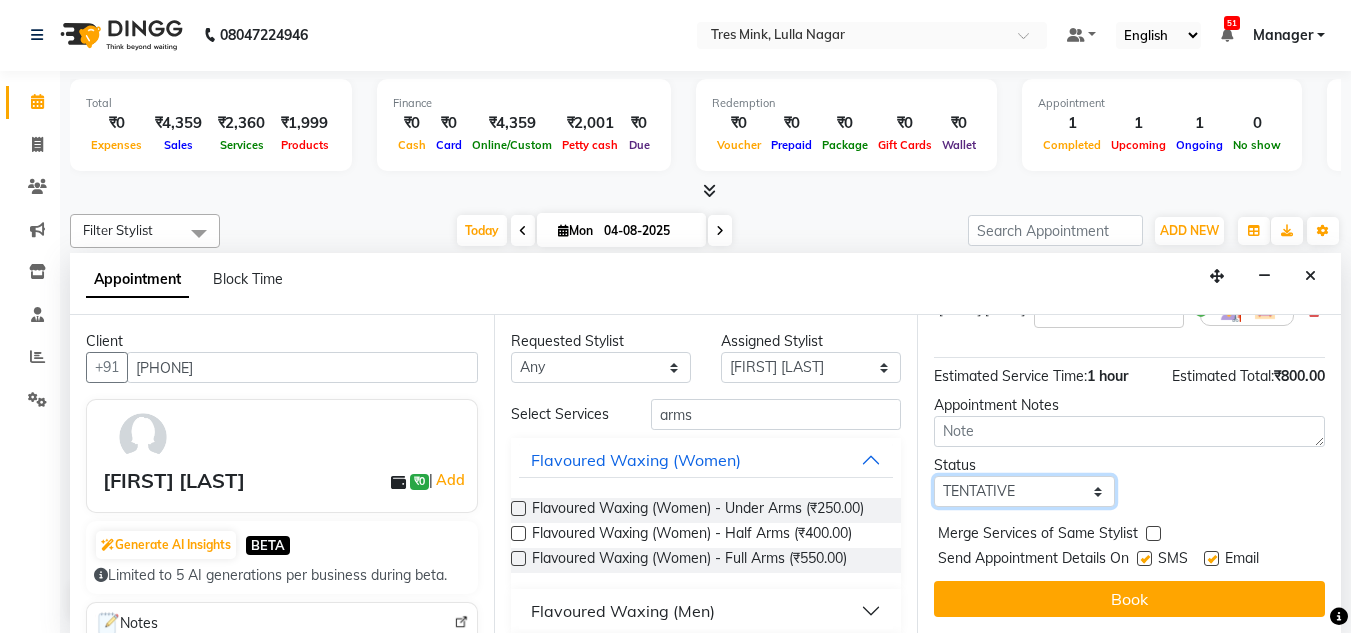click on "Select TENTATIVE CONFIRM CHECK-IN UPCOMING" at bounding box center [1024, 491] 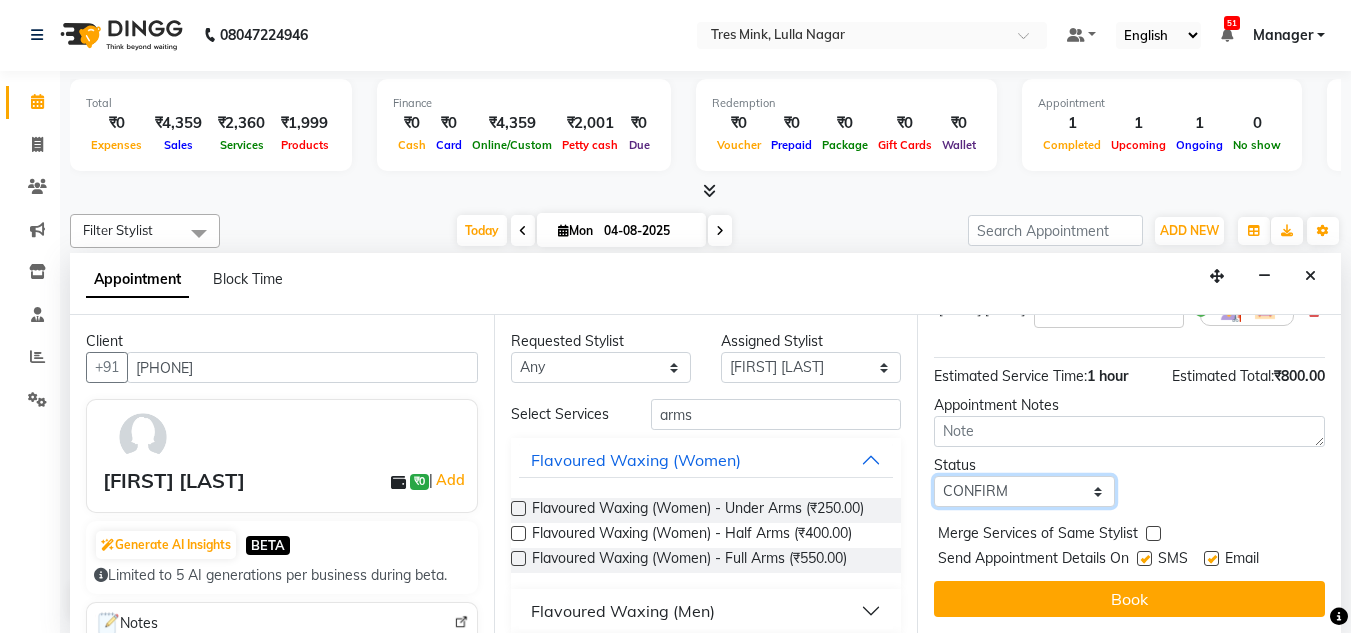 click on "Select TENTATIVE CONFIRM CHECK-IN UPCOMING" at bounding box center [1024, 491] 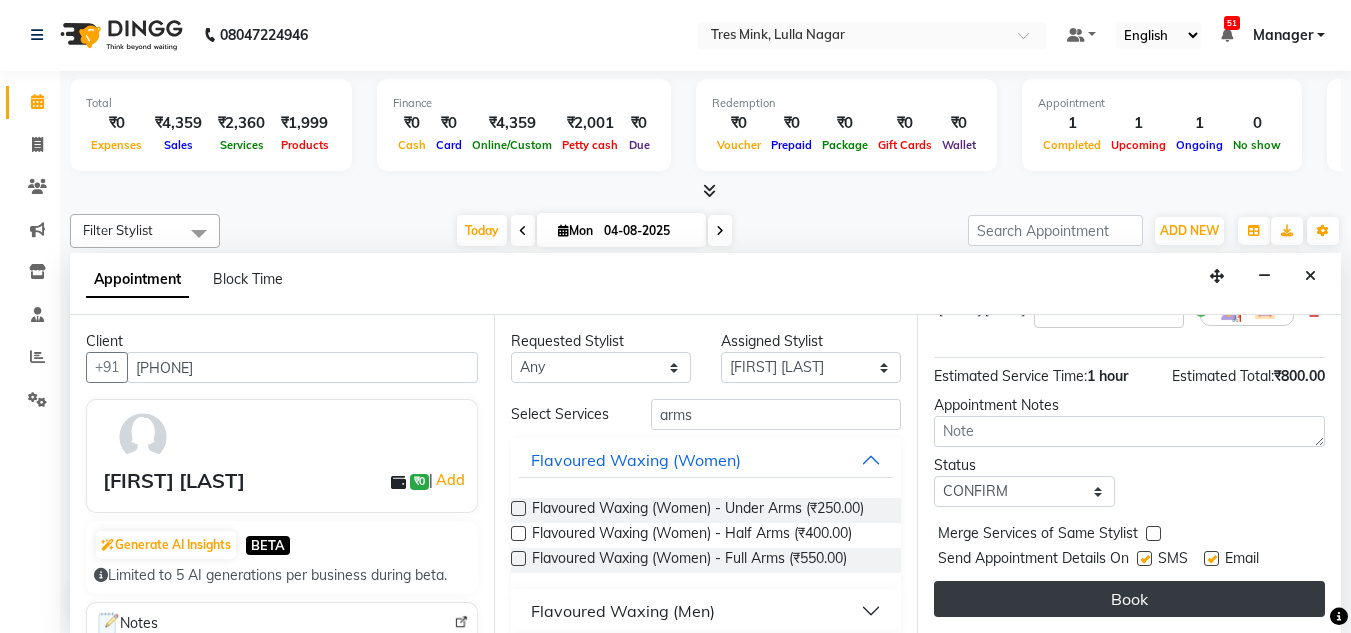 click on "Book" at bounding box center [1129, 599] 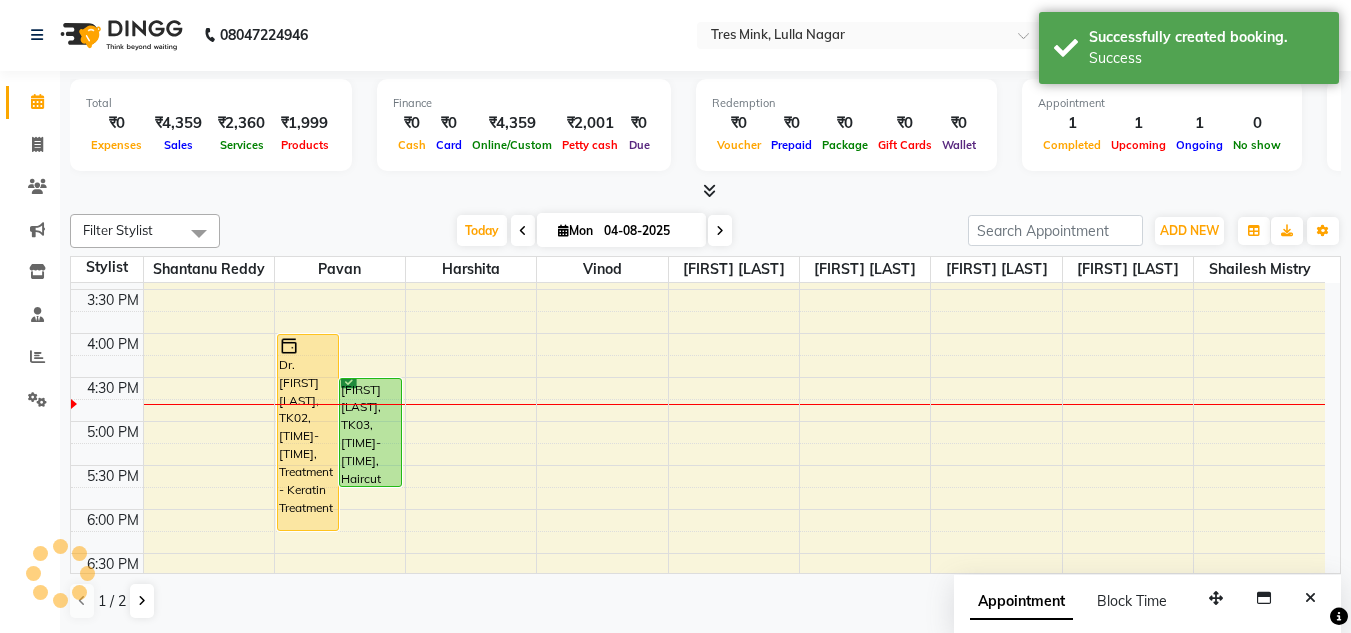 scroll, scrollTop: 0, scrollLeft: 0, axis: both 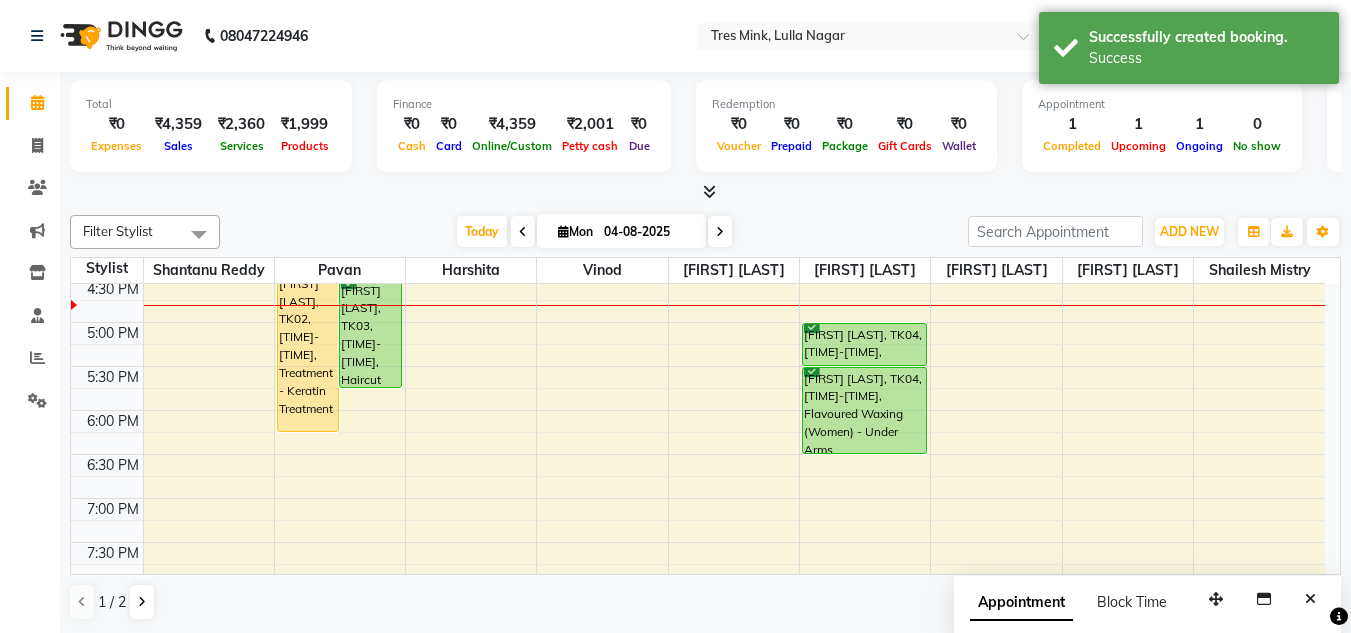 drag, startPoint x: 844, startPoint y: 409, endPoint x: 847, endPoint y: 444, distance: 35.128338 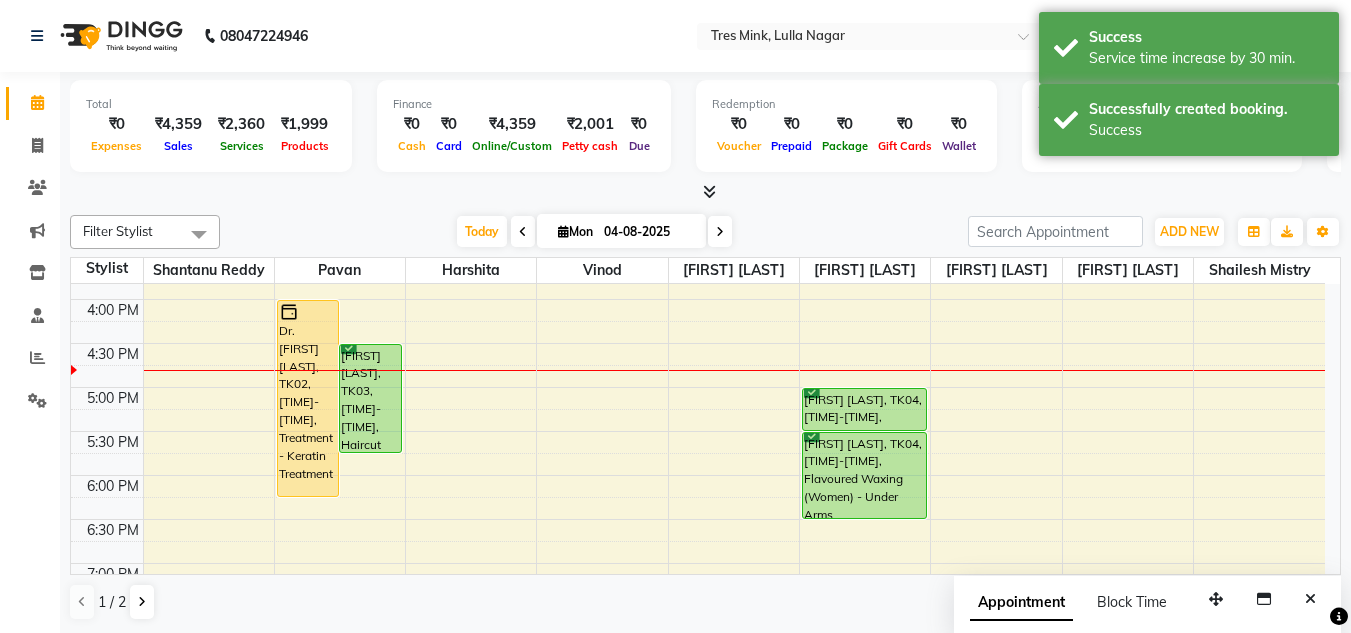 scroll, scrollTop: 653, scrollLeft: 0, axis: vertical 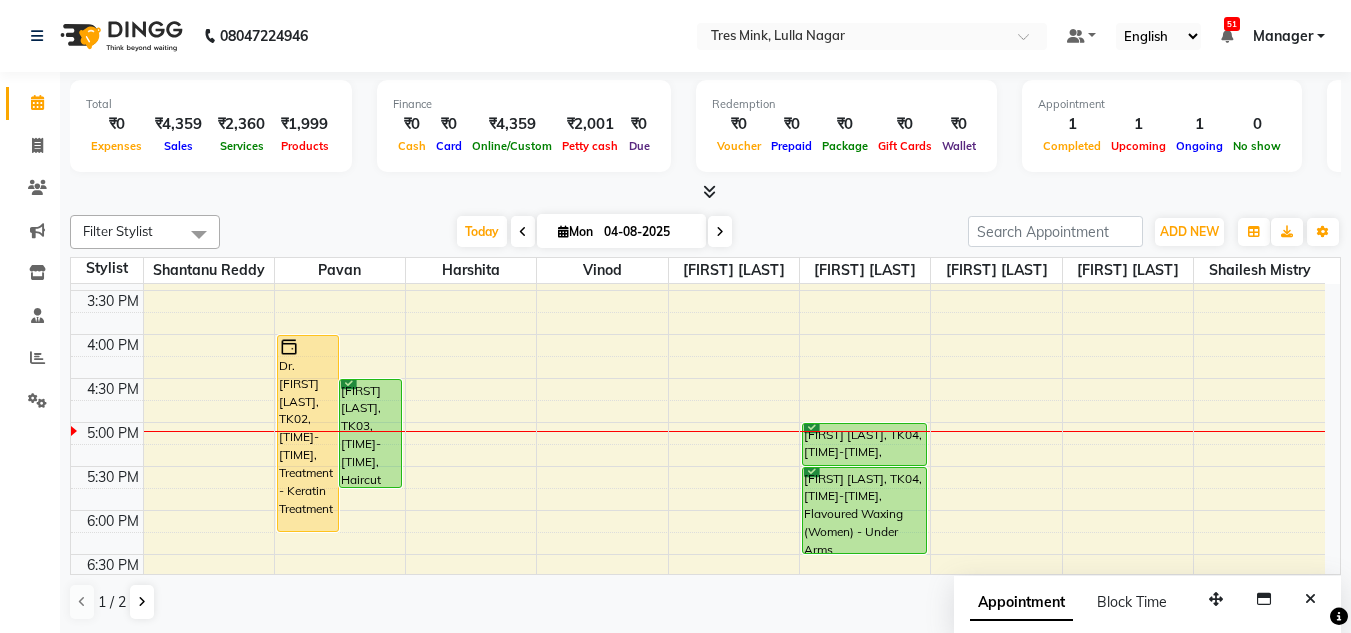 click on "[TIME] [TIME] [TIME] [TIME] [TIME] [TIME] [TIME] [TIME] [TIME] [TIME] [TIME] [TIME] [TIME] [TIME] [TIME] [TIME] [TIME] [TIME] [TIME] [TIME] [TIME] [TIME] [TIME] [TIME] [TIME] [TIME]     [FIRST], TK01, [TIME]-[TIME], Haircuts Women - Salon Director     Dr. [FIRST] [LAST], TK02, [TIME]-[TIME], Treatment - Keratin Treatment     [FIRST] [LAST], TK03, [TIME]-[TIME], Haircut Men - Senior Sylist     [FIRST] [LAST], TK04, [TIME]-[TIME], Flavoured Waxing (Women) - Full Arms     [FIRST] [LAST], TK04, [TIME]-[TIME], Flavoured Waxing (Women) - Under Arms" at bounding box center (698, 202) 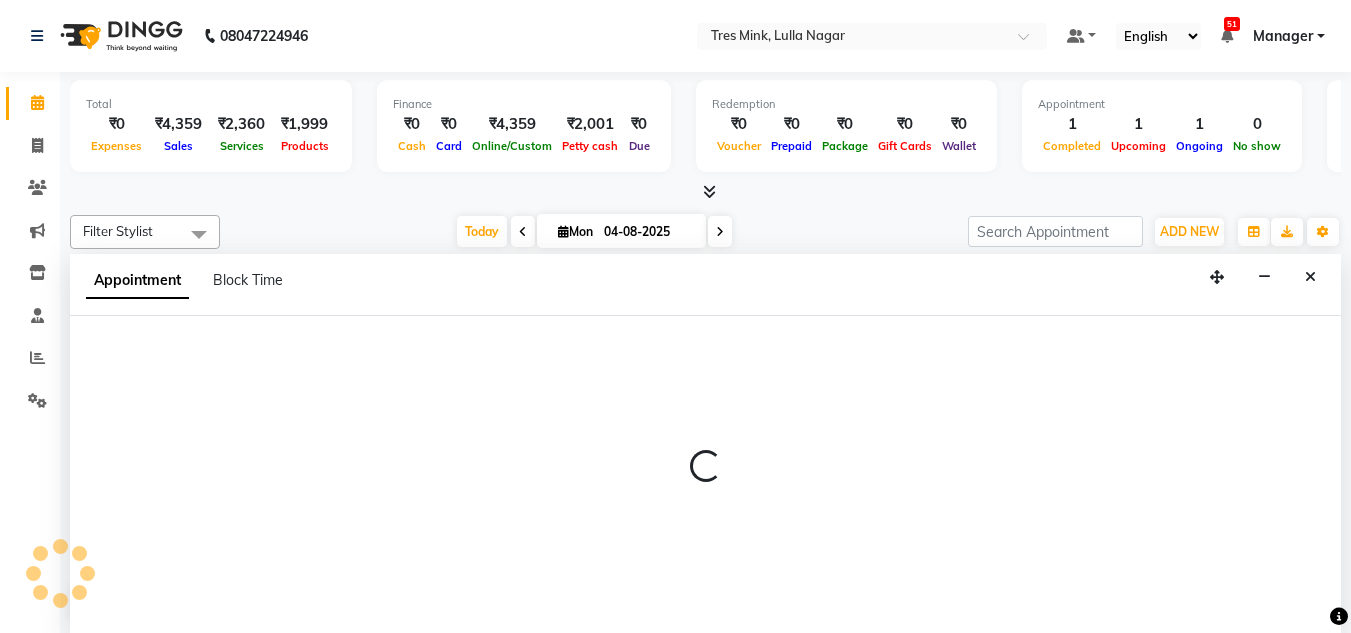 scroll, scrollTop: 1, scrollLeft: 0, axis: vertical 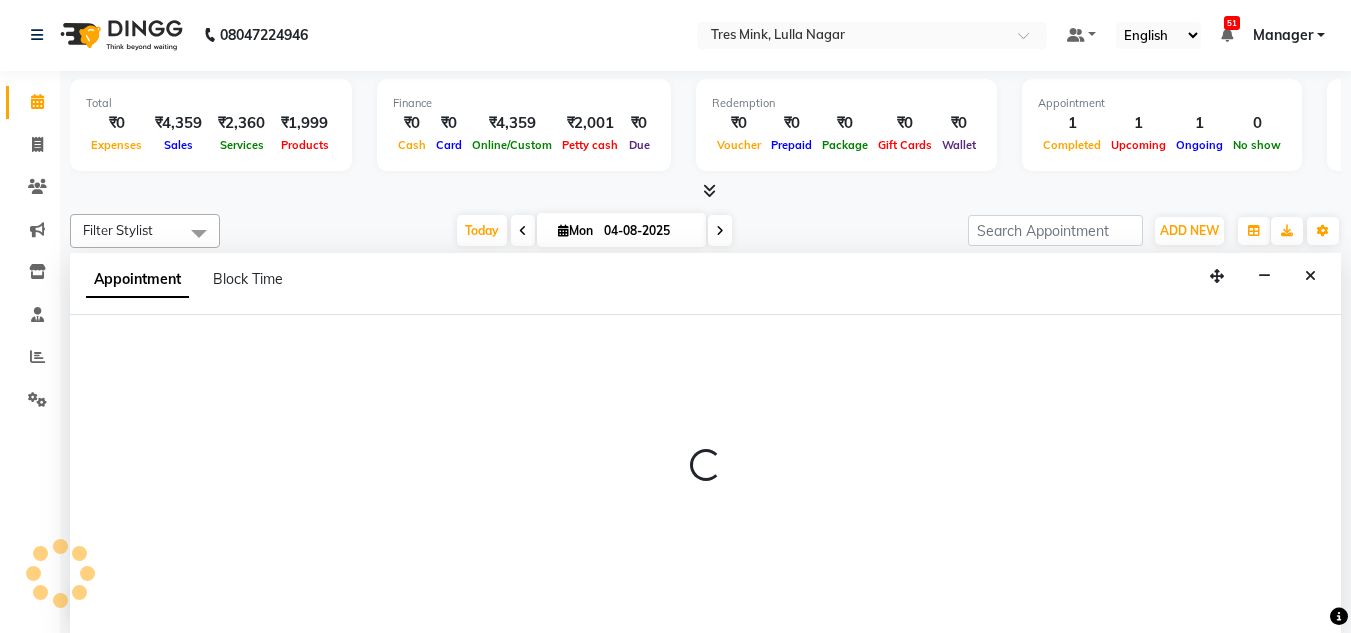 select on "47307" 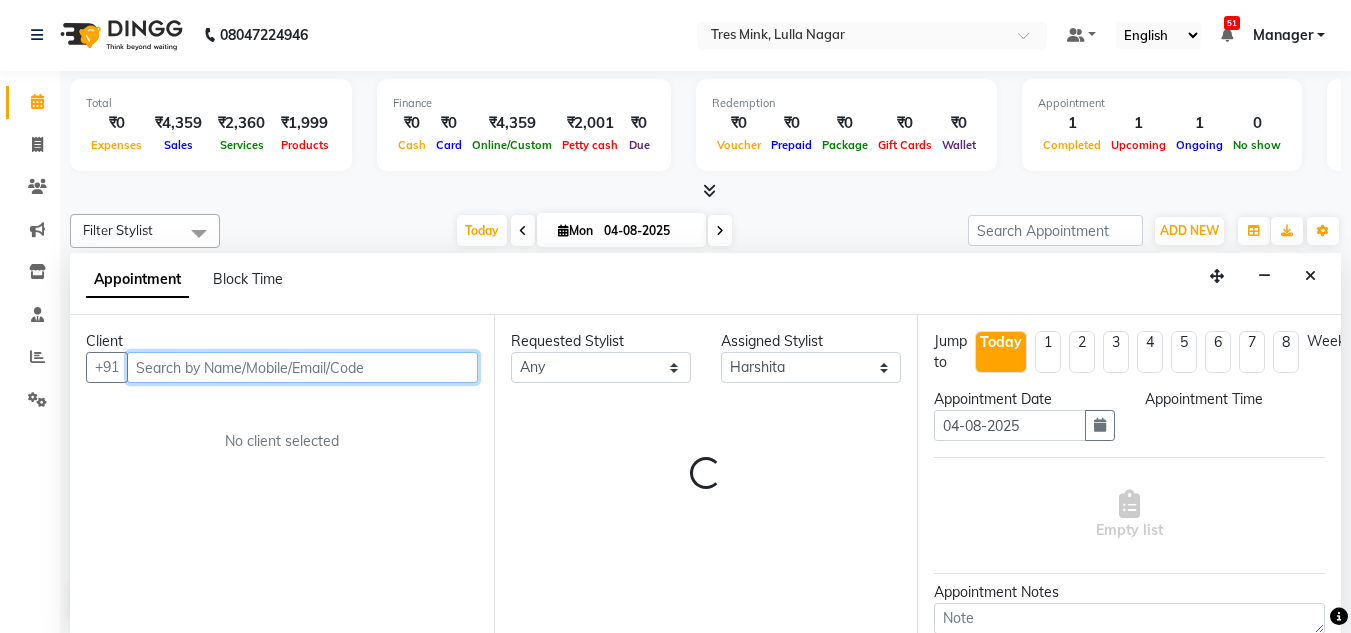 select on "1050" 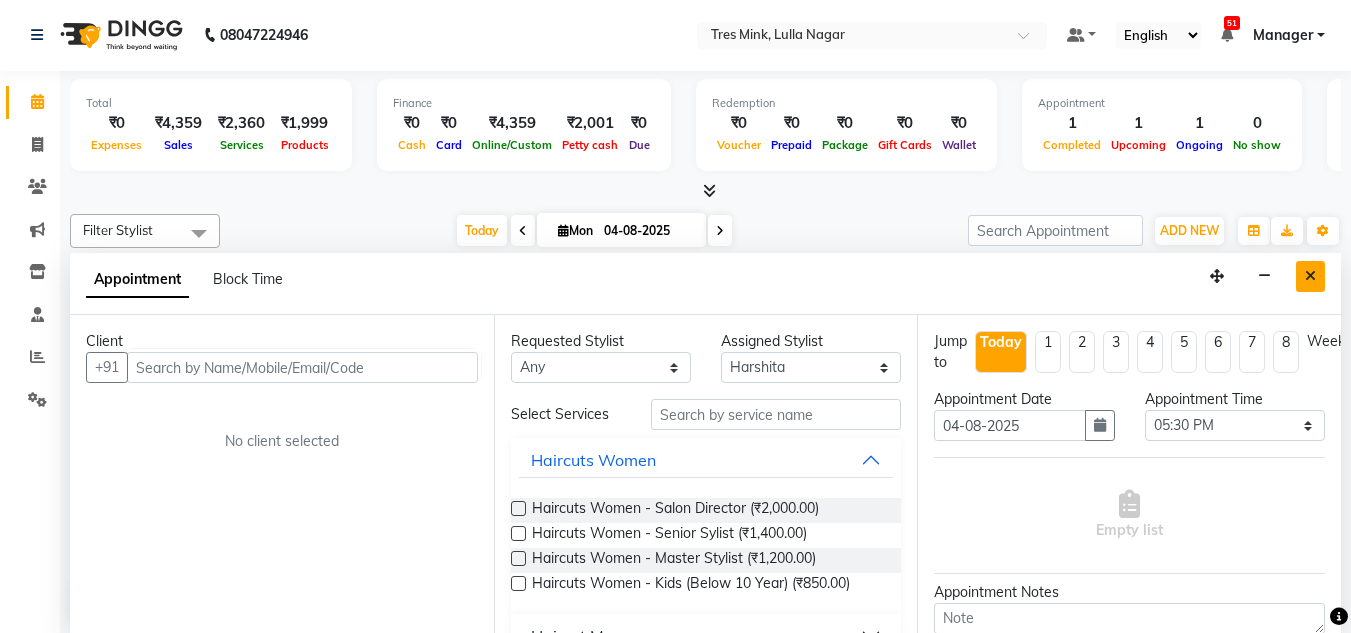 click at bounding box center [1310, 276] 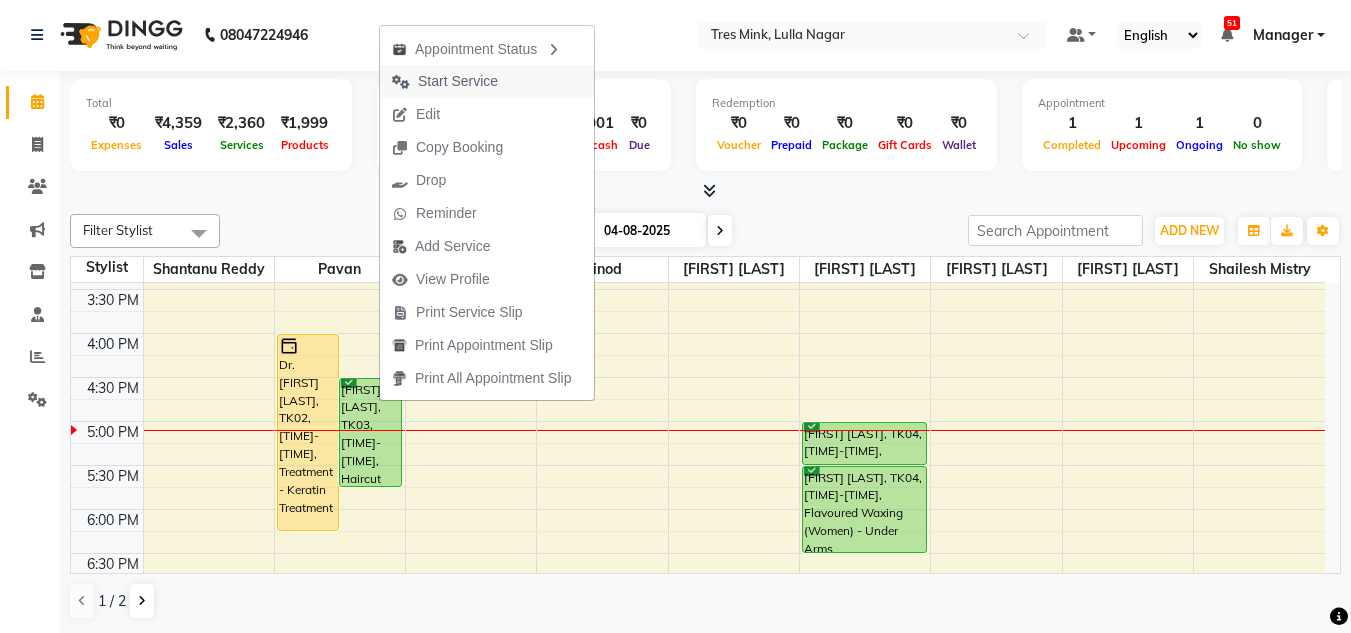 click on "Start Service" at bounding box center (458, 81) 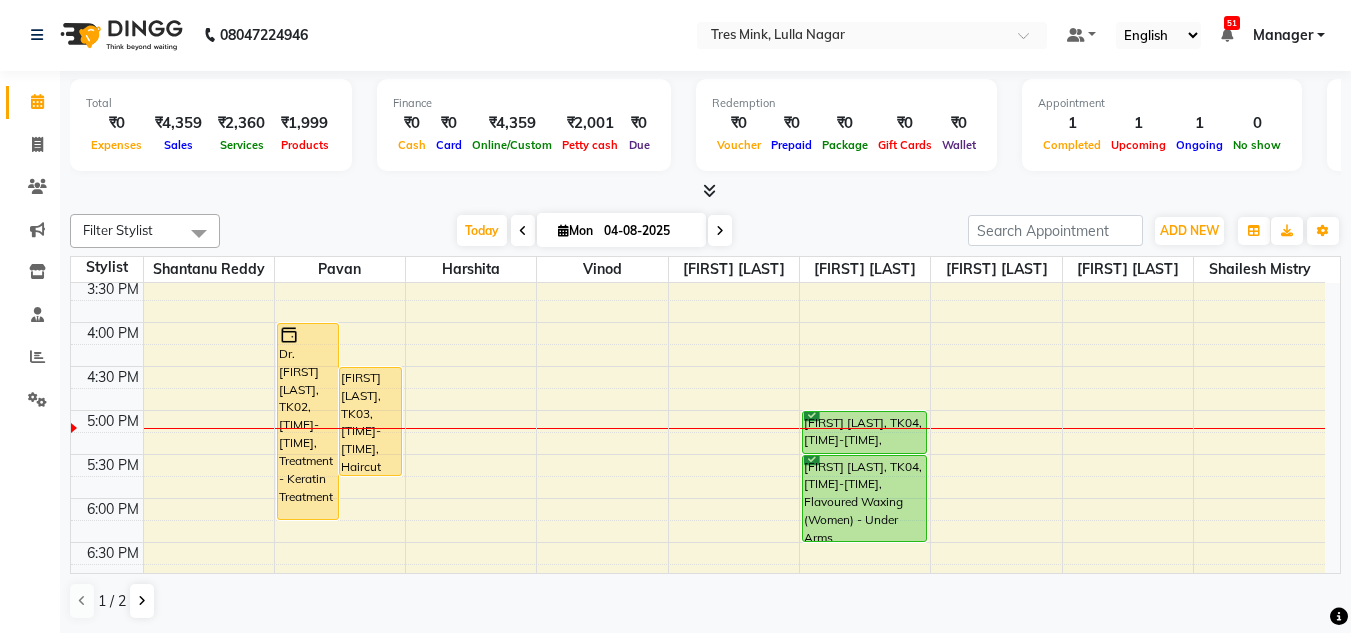scroll, scrollTop: 853, scrollLeft: 0, axis: vertical 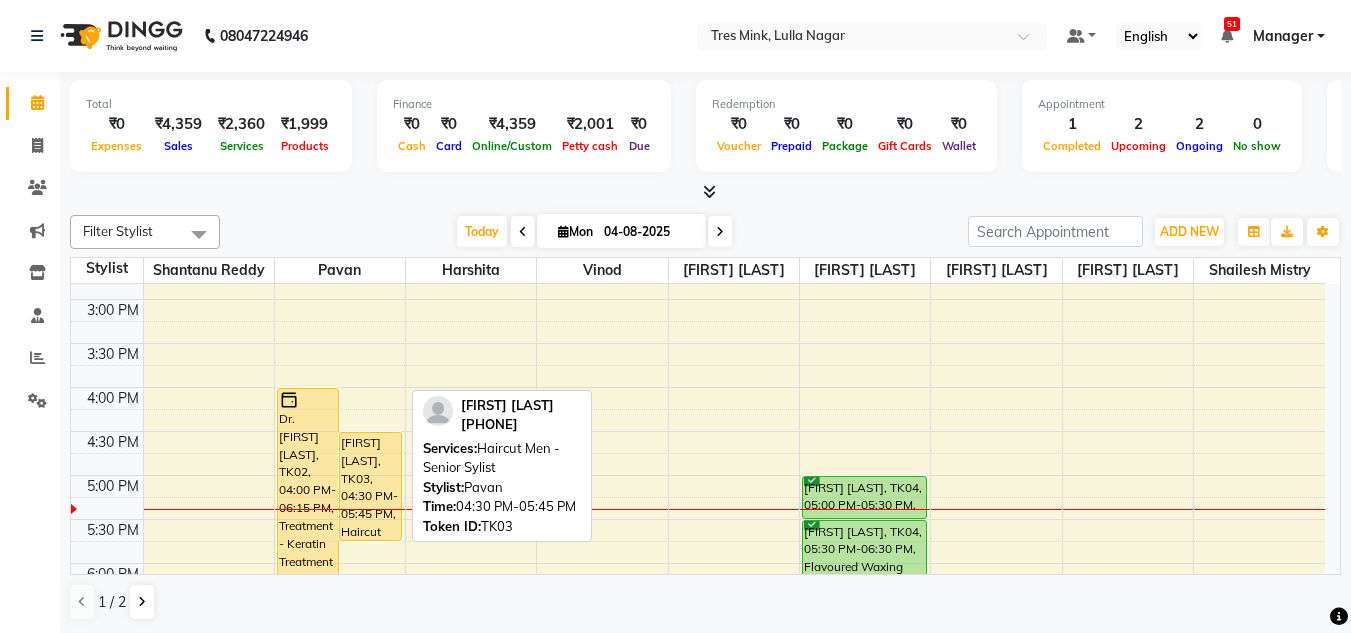 click on "[FIRST] [LAST], TK03, 04:30 PM-05:45 PM, Haircut Men - Senior Sylist" at bounding box center [370, 486] 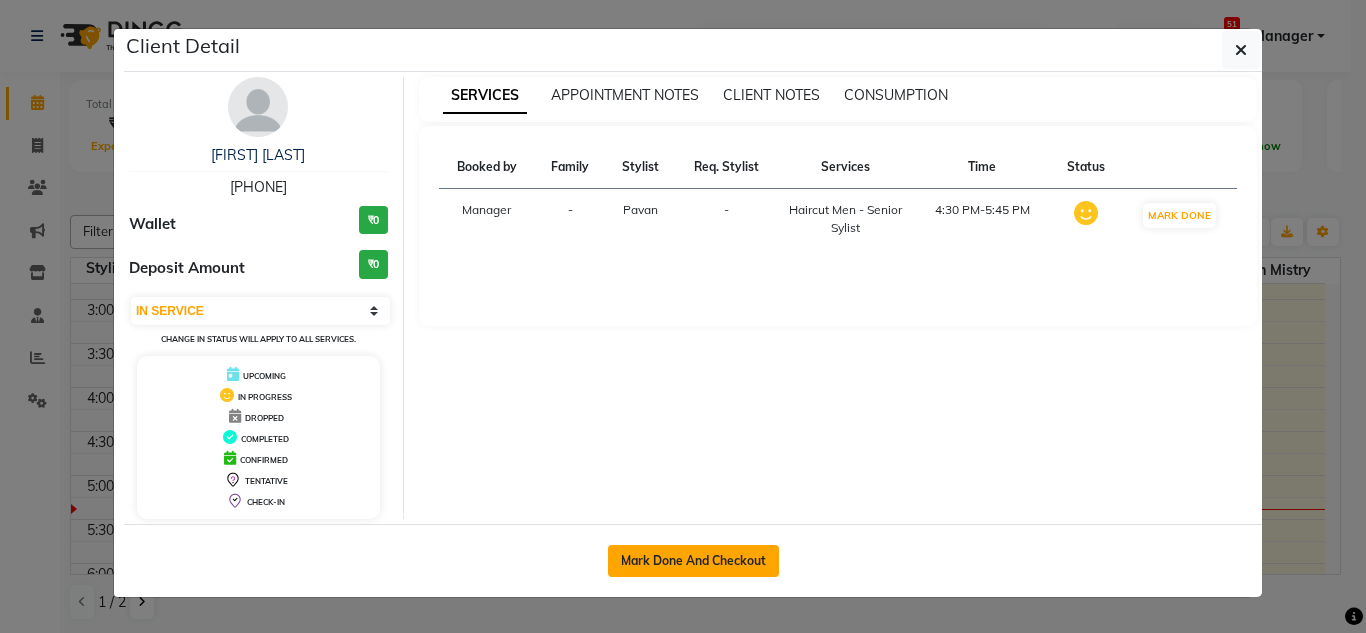 click on "Mark Done And Checkout" 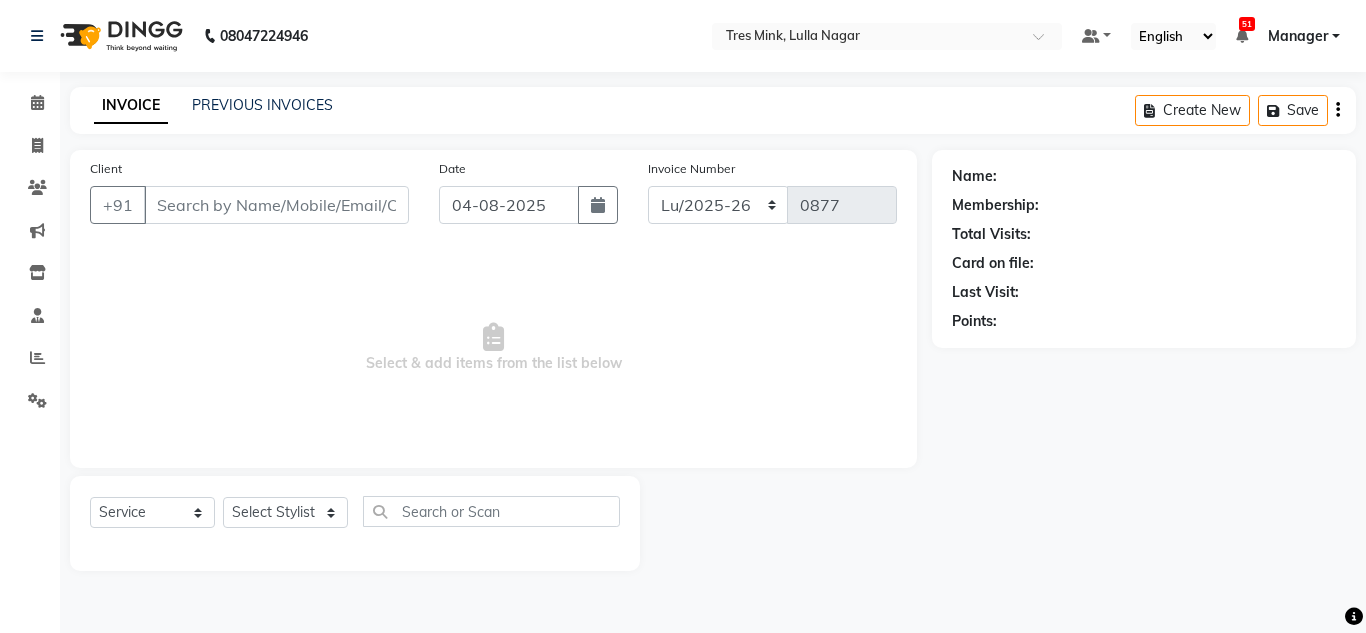 type on "[PHONE]" 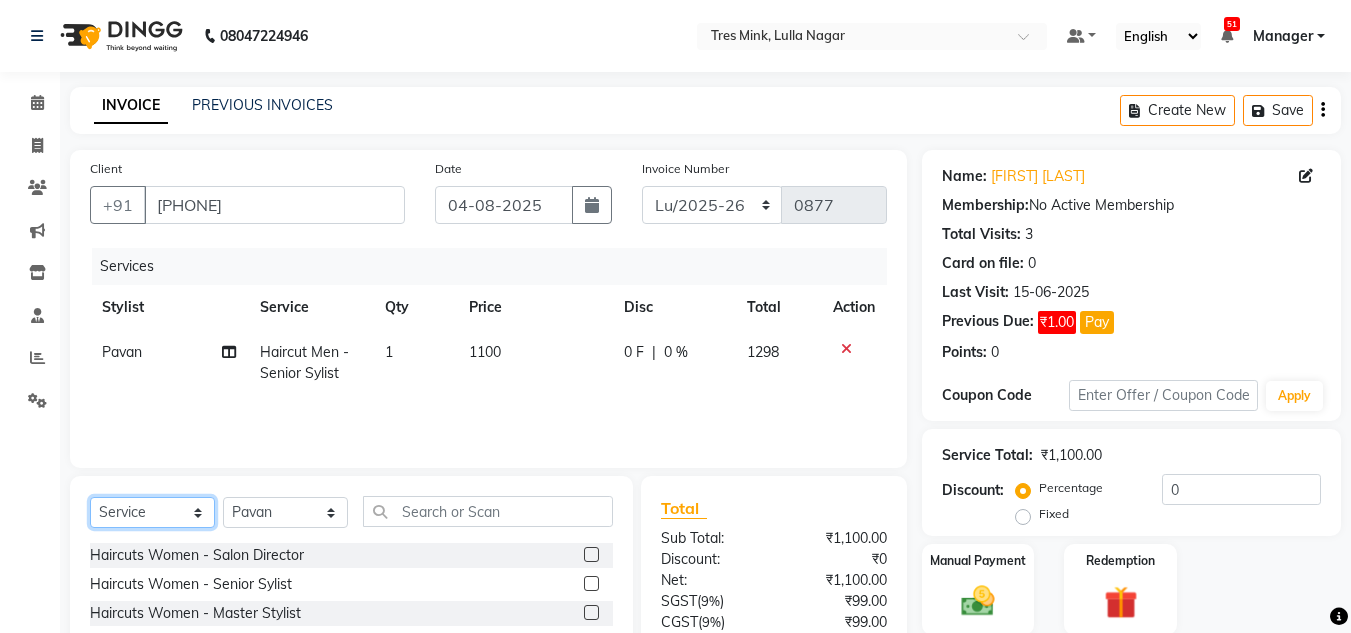 click on "Select  Service  Product  Membership  Package Voucher Prepaid Gift Card" 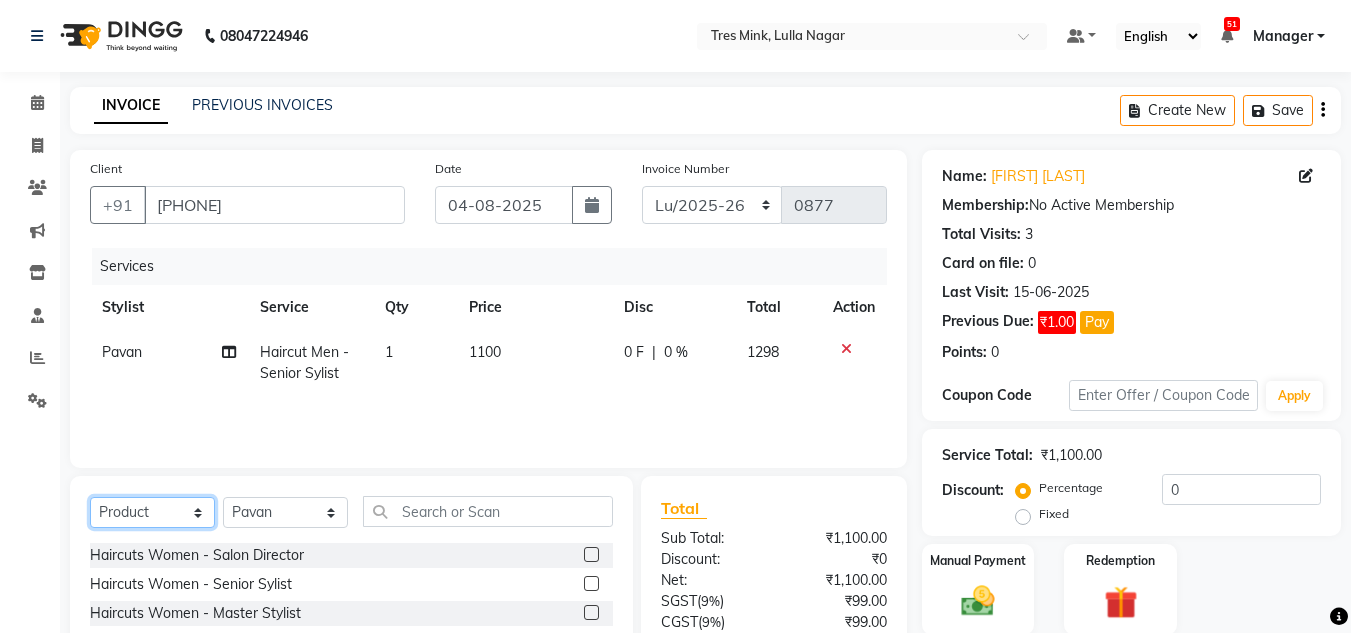 click on "Select  Service  Product  Membership  Package Voucher Prepaid Gift Card" 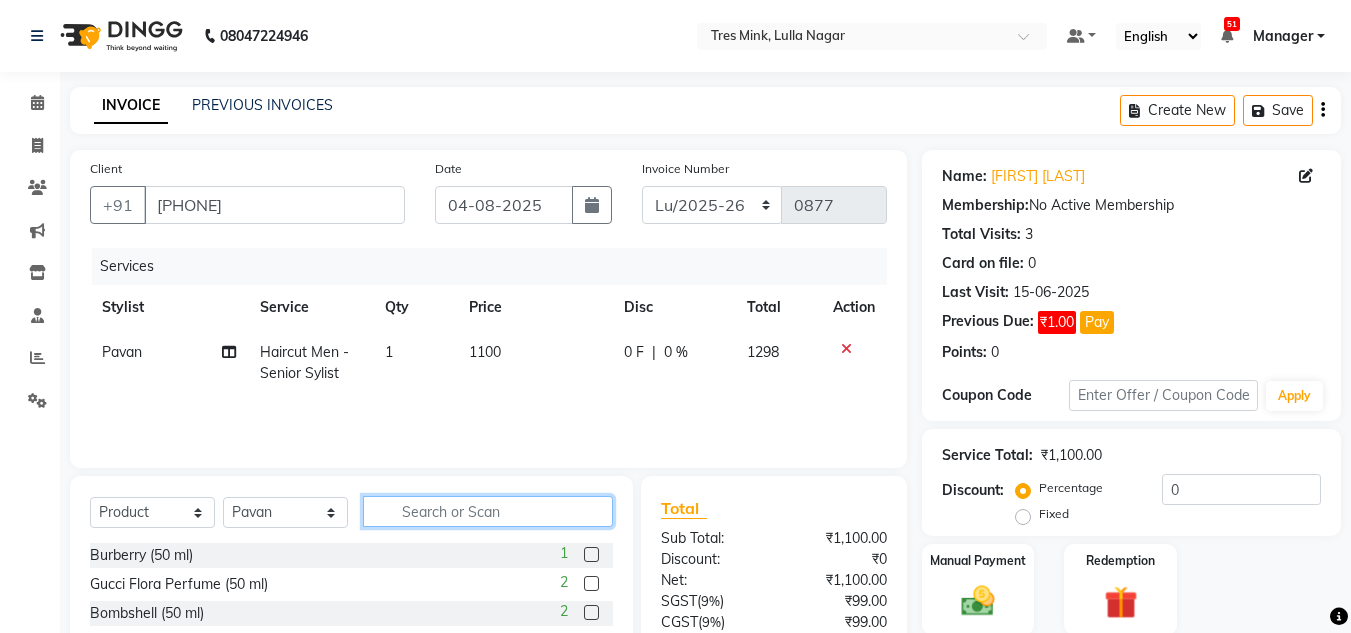 click 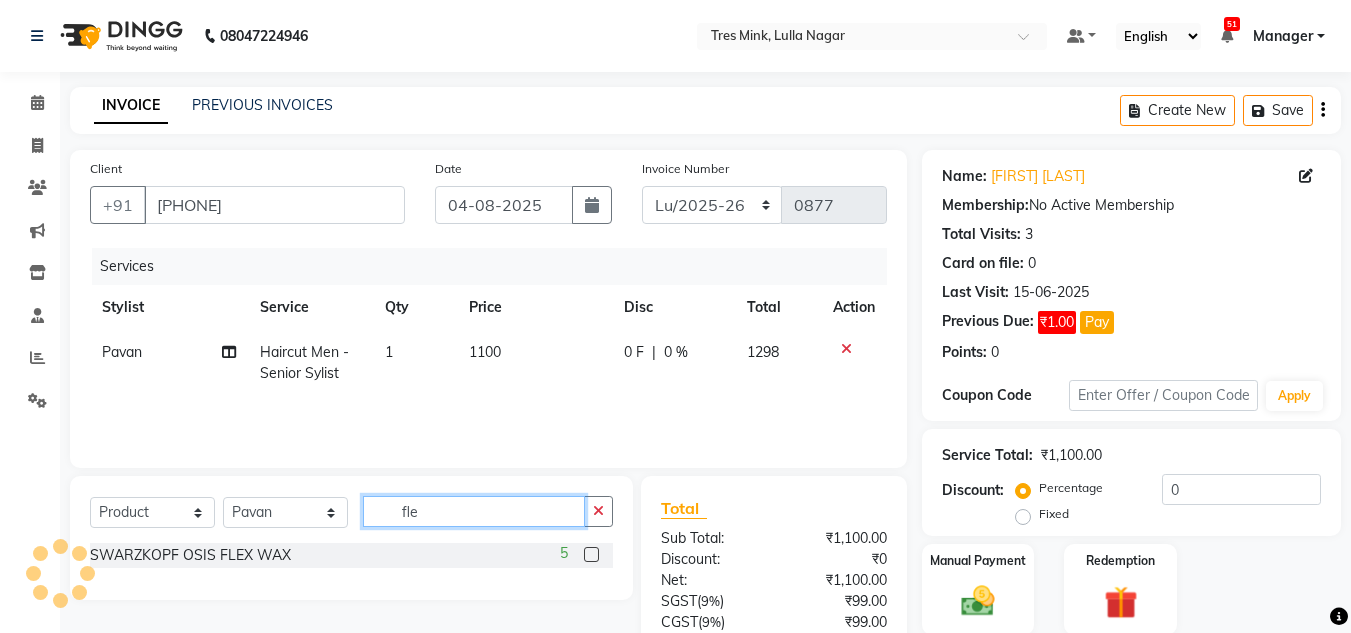 type on "fle" 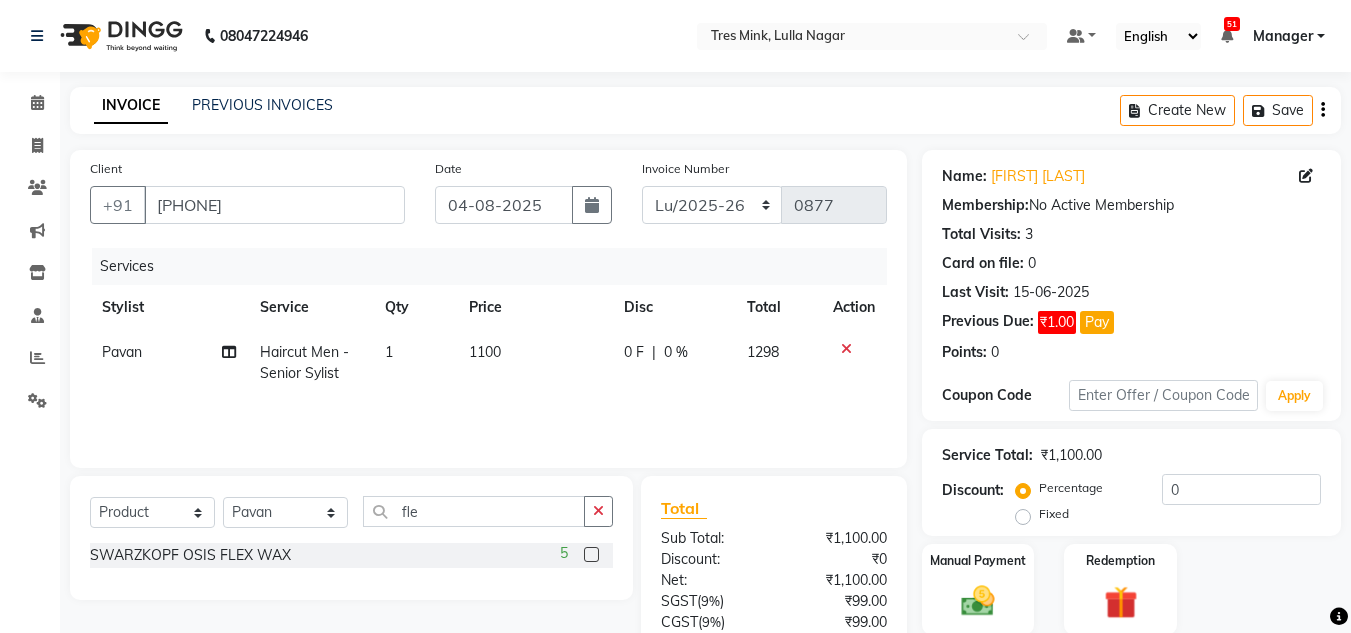 click 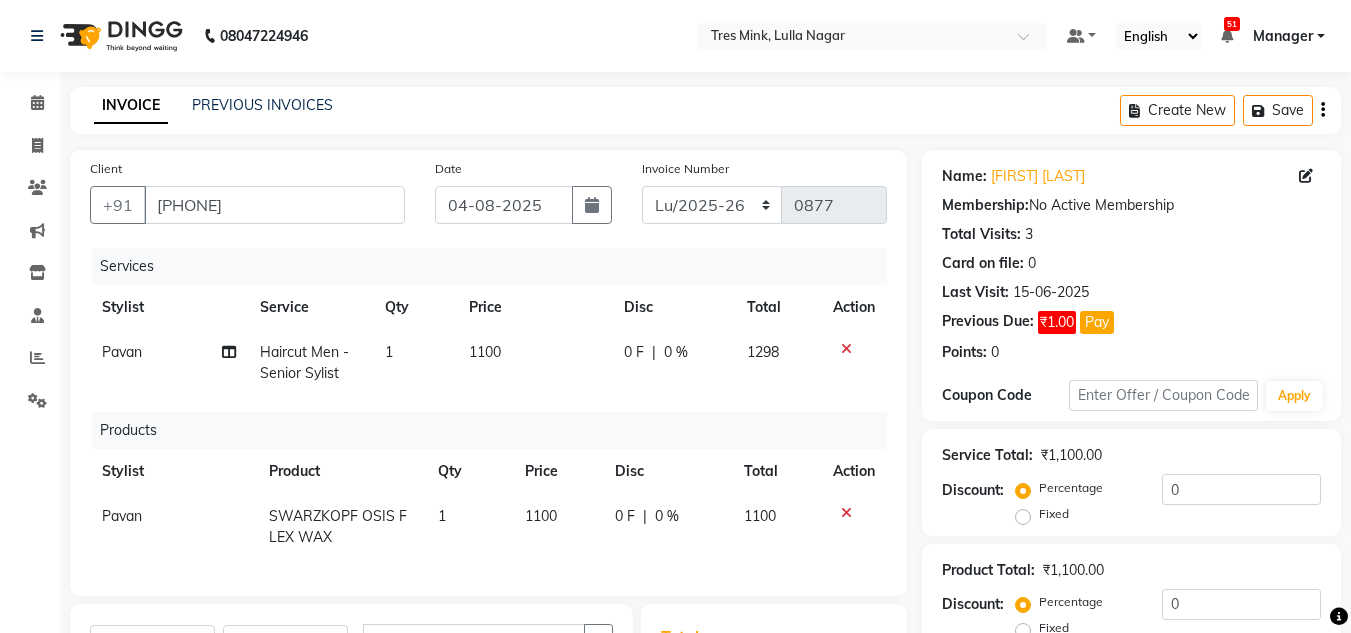 checkbox on "false" 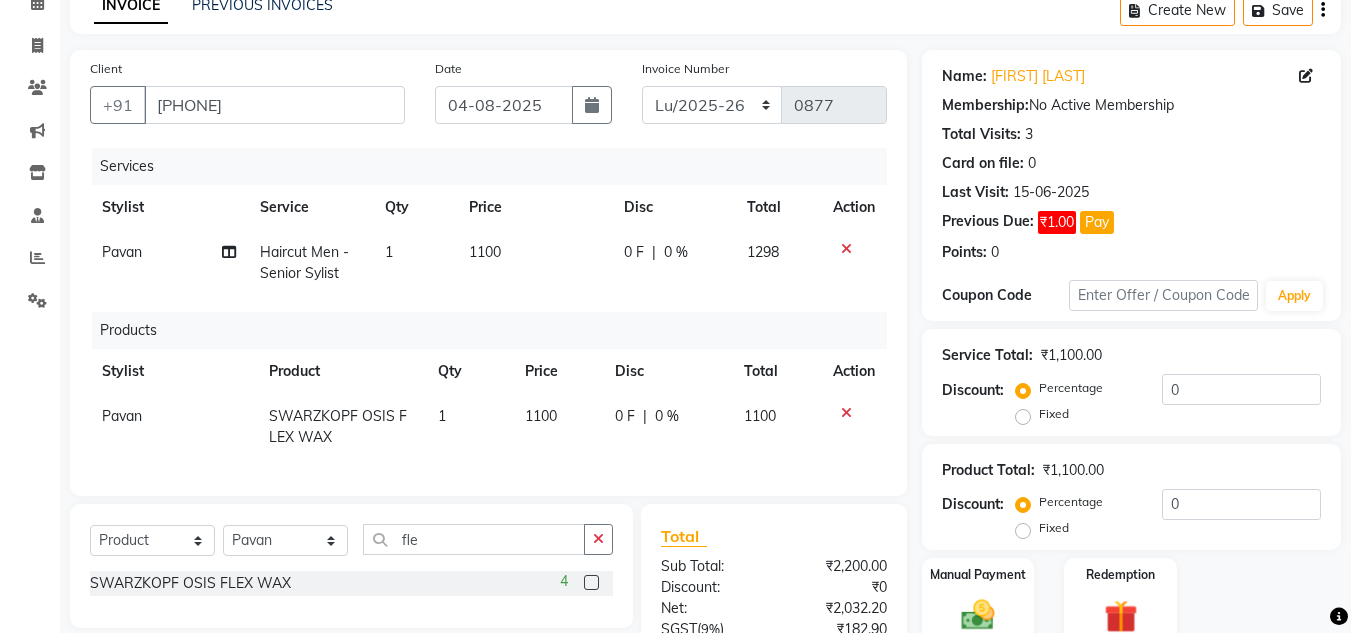 scroll, scrollTop: 310, scrollLeft: 0, axis: vertical 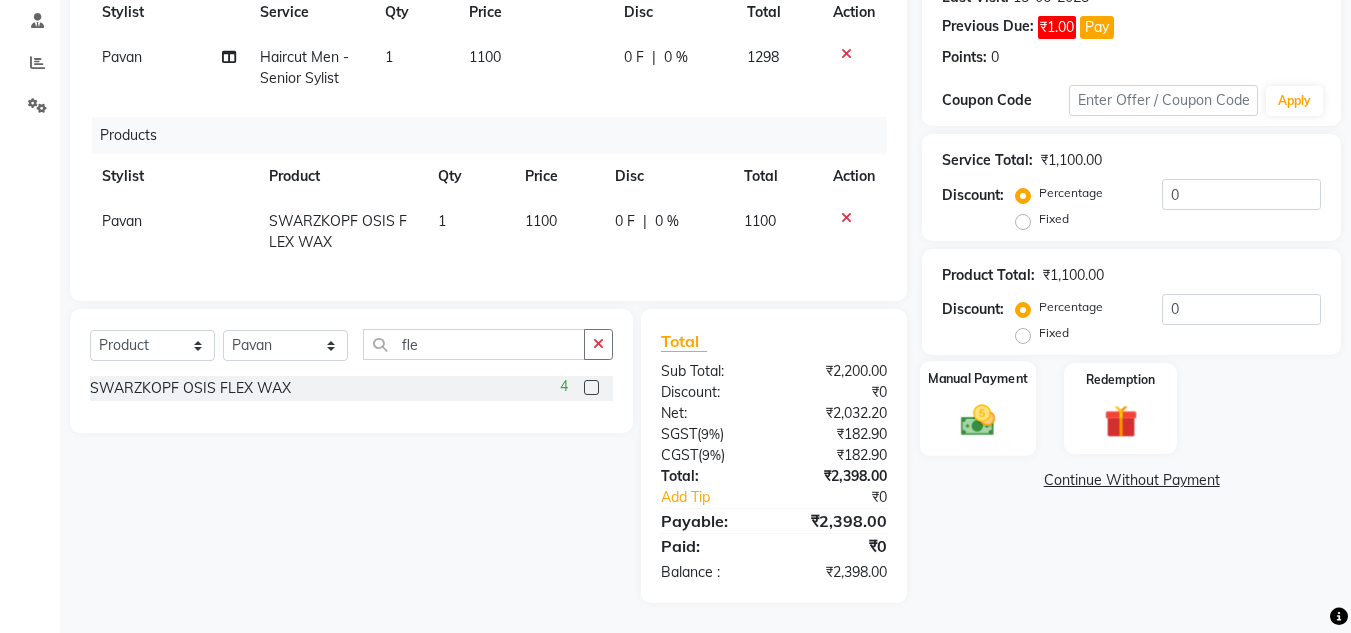 click 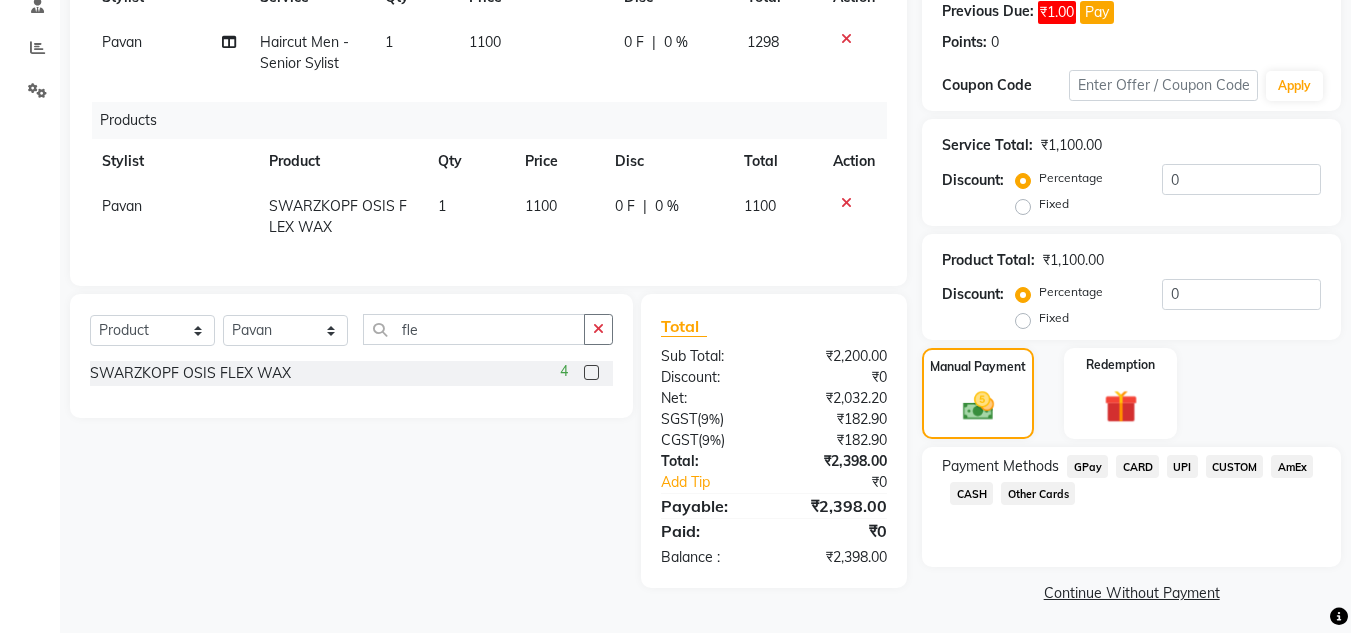 click on "CARD" 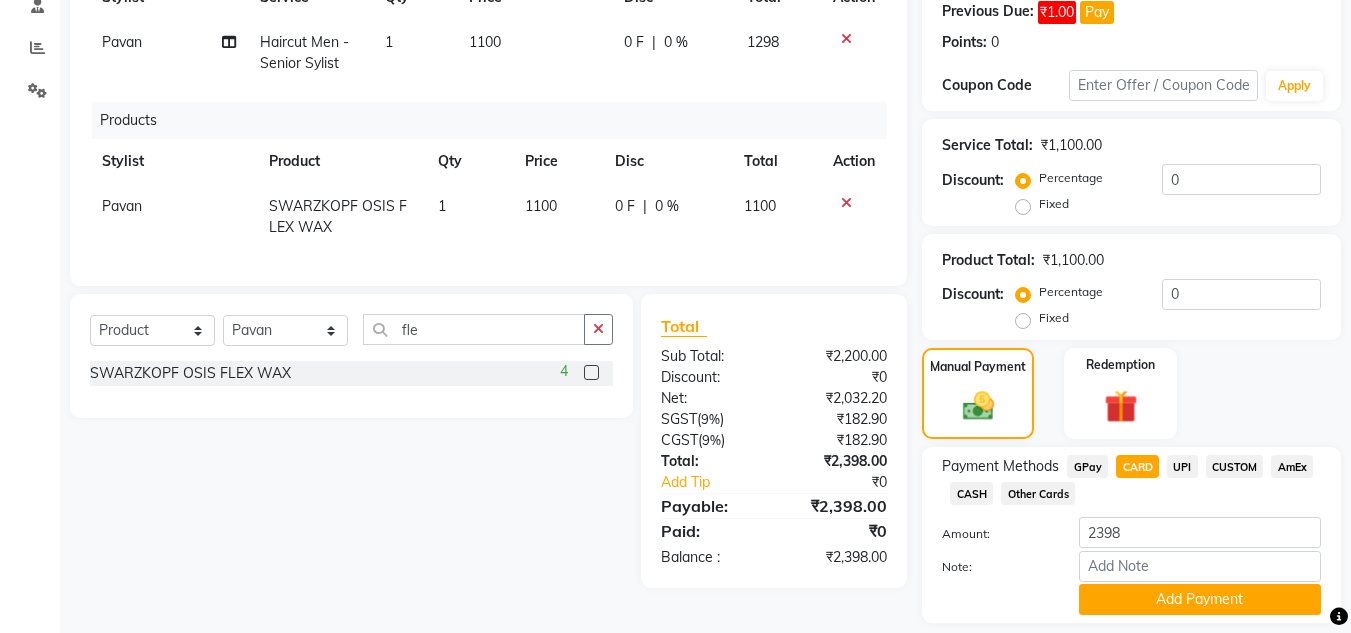 scroll, scrollTop: 371, scrollLeft: 0, axis: vertical 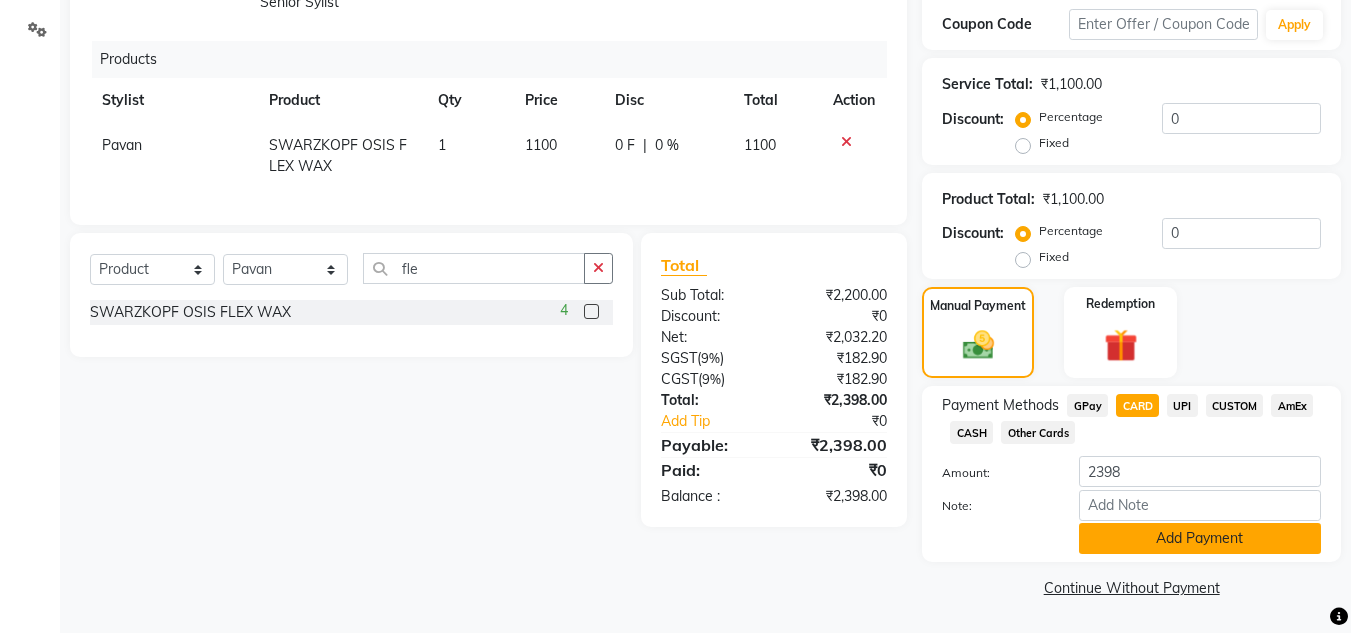 click on "Add Payment" 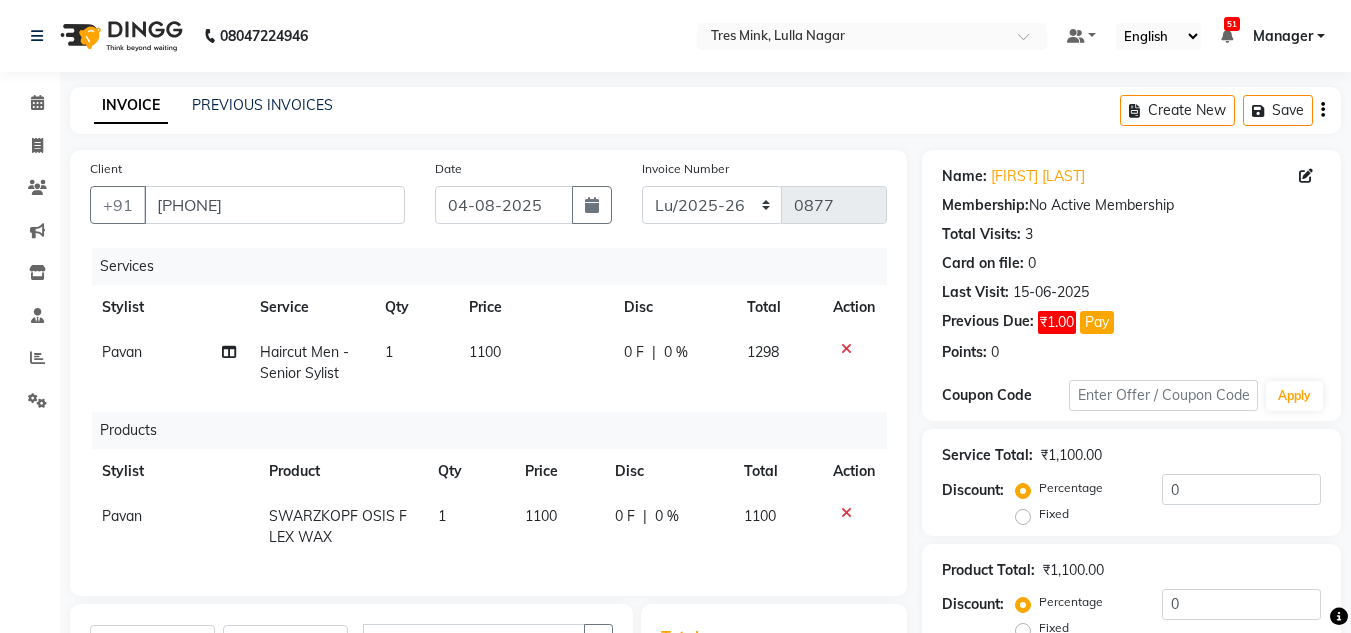 scroll, scrollTop: 428, scrollLeft: 0, axis: vertical 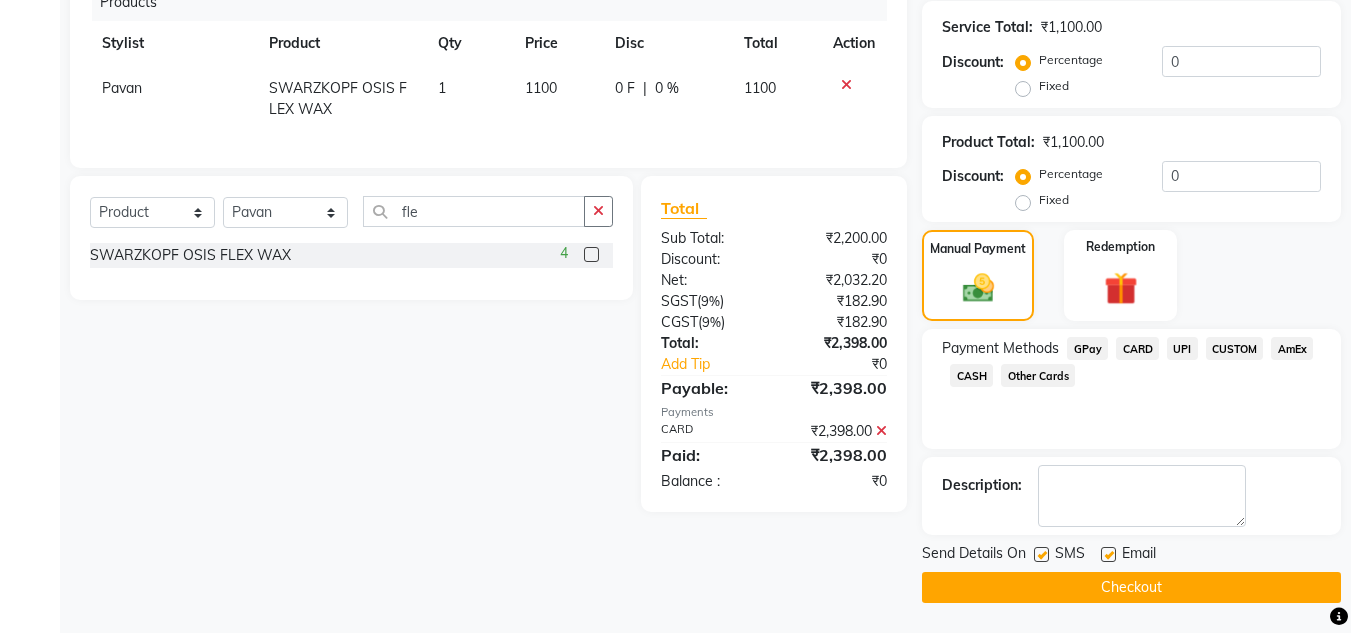 click on "Checkout" 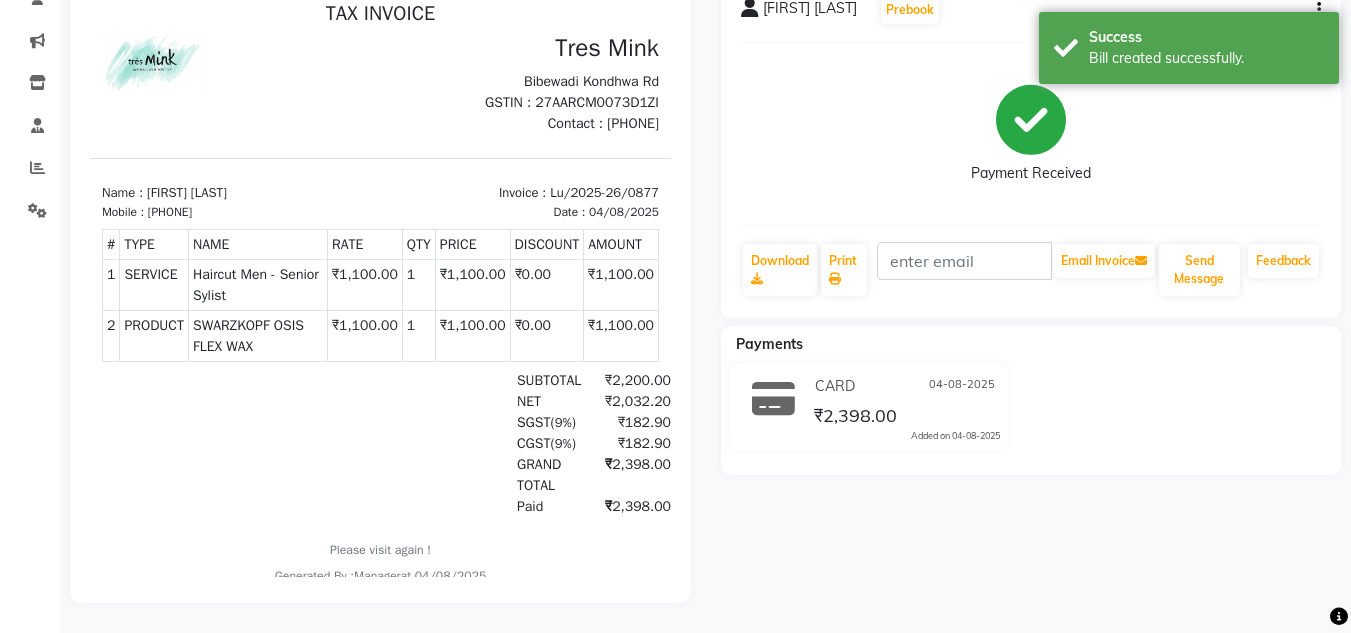 scroll, scrollTop: 0, scrollLeft: 0, axis: both 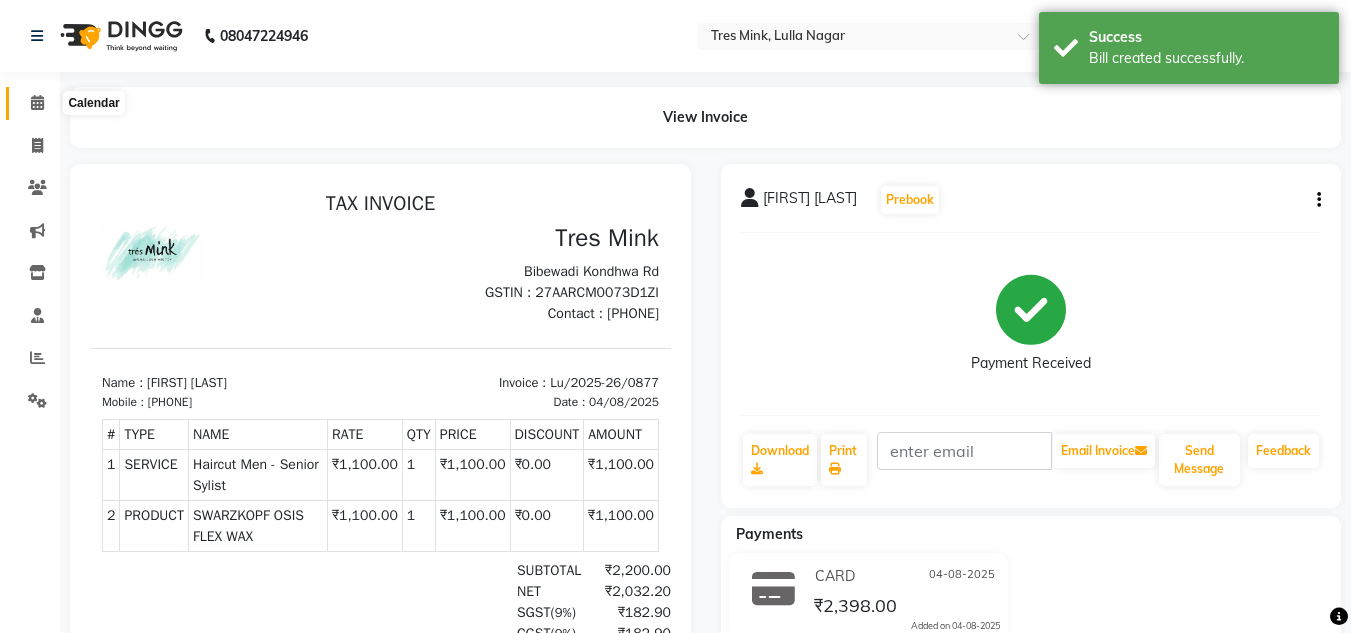 click on "Calendar" 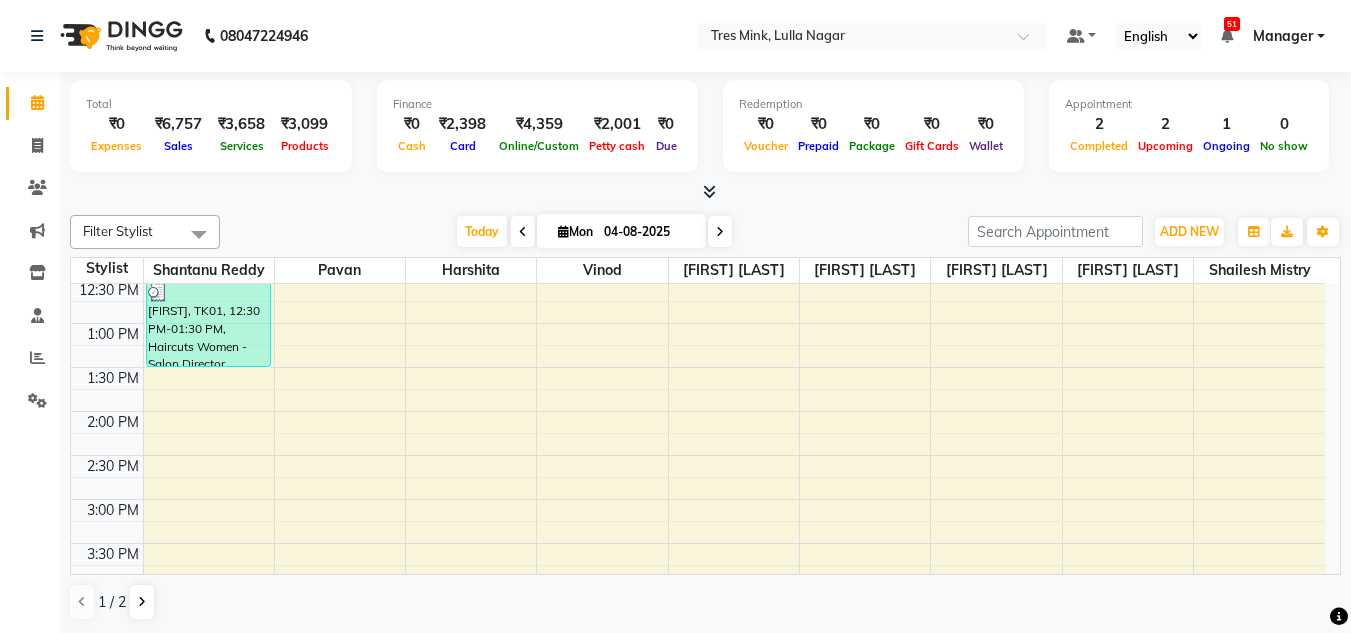 scroll, scrollTop: 700, scrollLeft: 0, axis: vertical 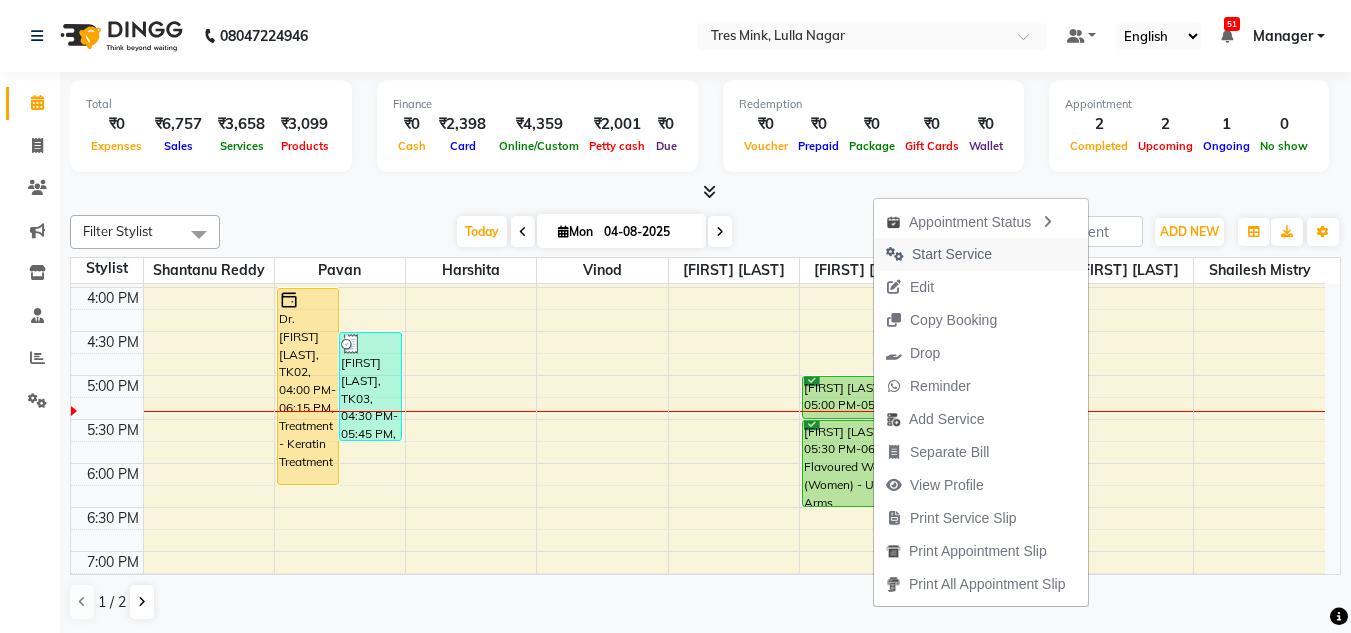 click on "Start Service" at bounding box center [952, 254] 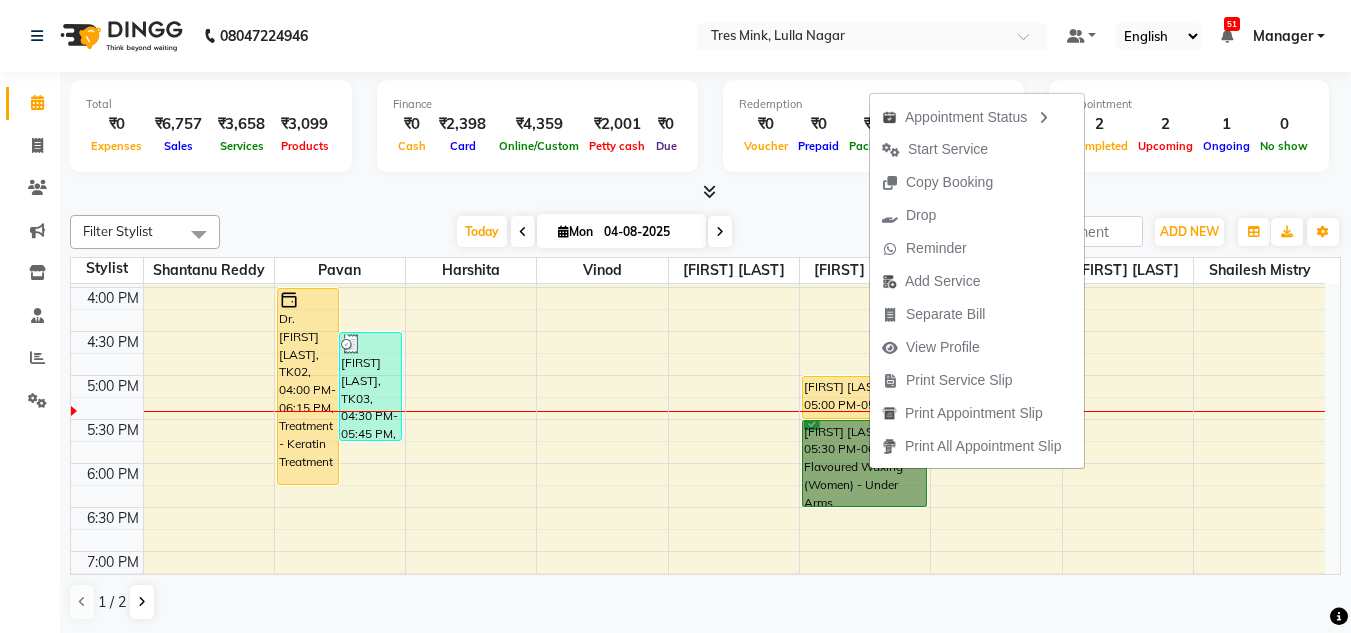 drag, startPoint x: 876, startPoint y: 447, endPoint x: 851, endPoint y: 481, distance: 42.201897 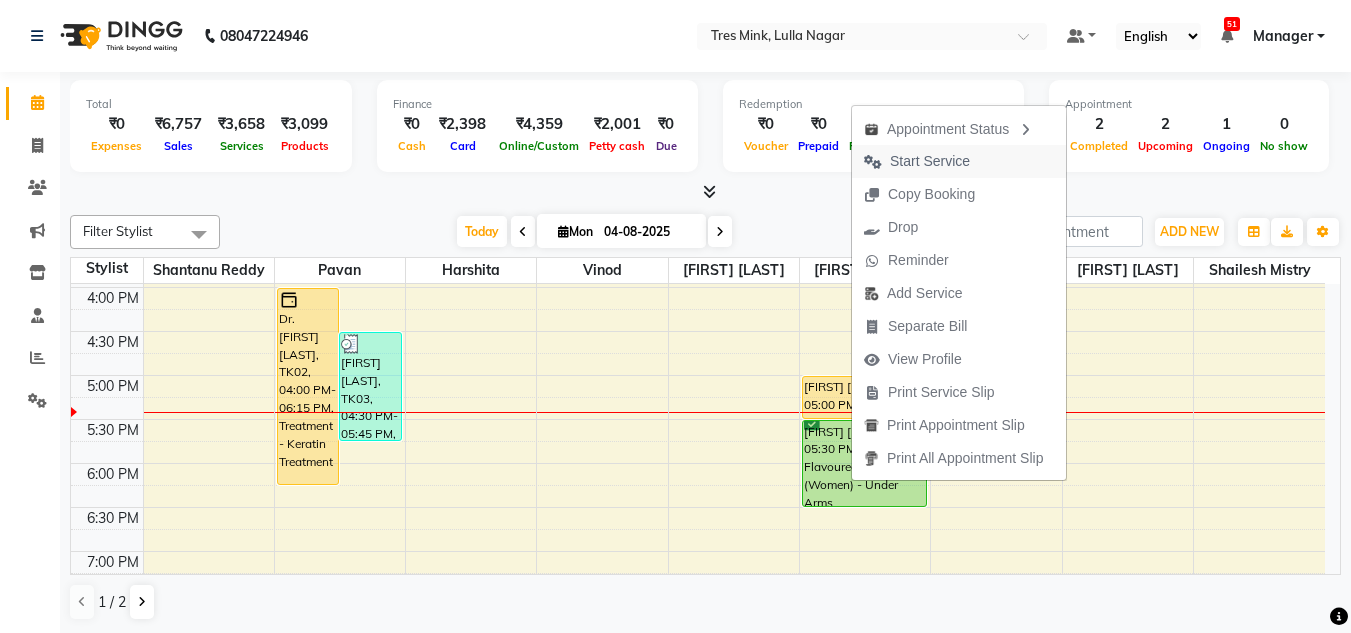 click on "Start Service" at bounding box center (930, 161) 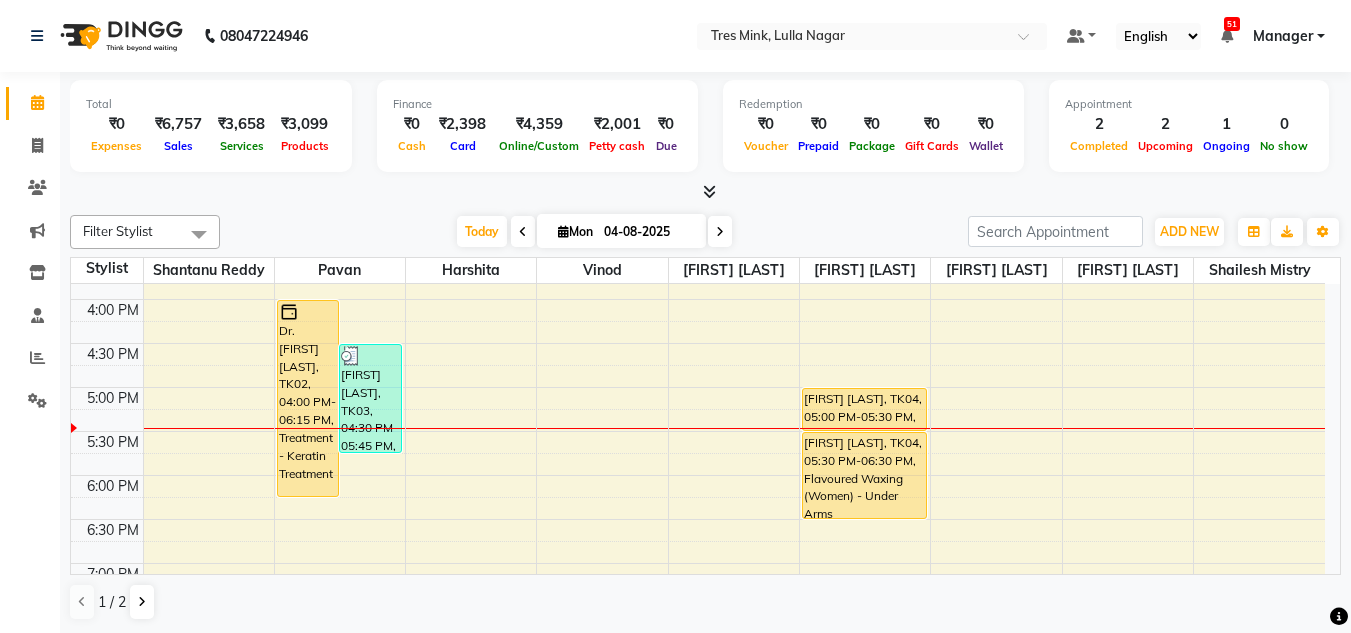 scroll, scrollTop: 653, scrollLeft: 0, axis: vertical 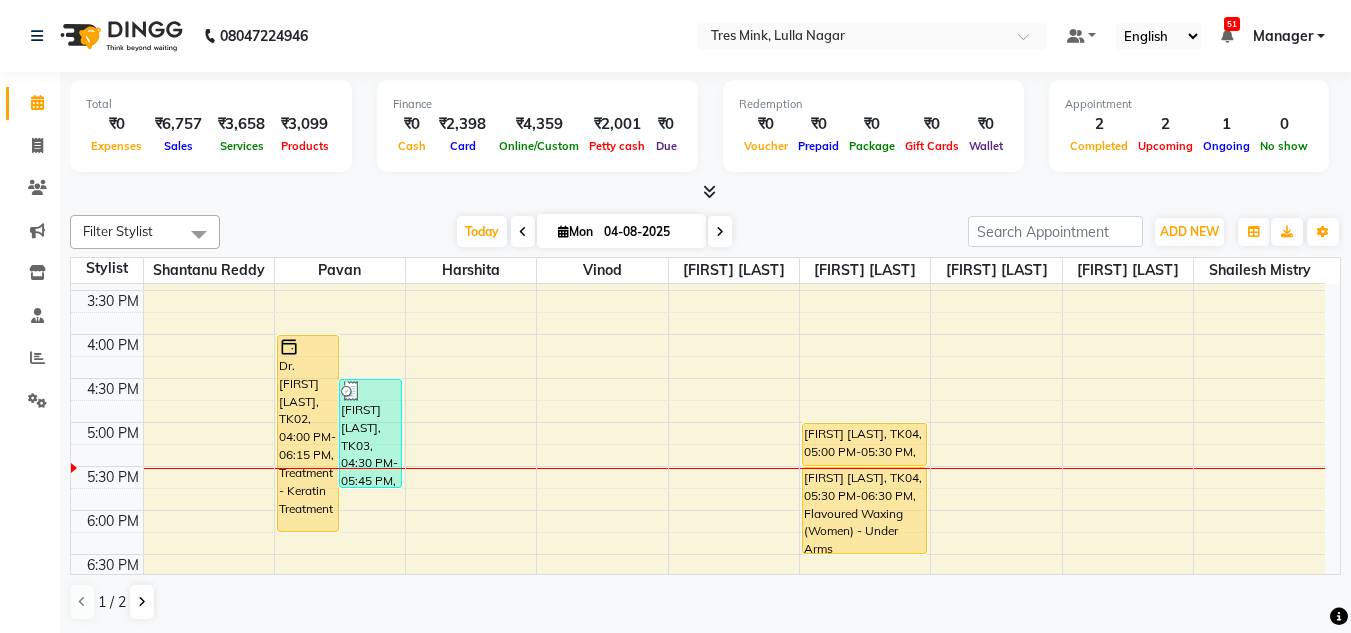 click on "8:00 AM 8:30 AM 9:00 AM 9:30 AM 10:00 AM 10:30 AM 11:00 AM 11:30 AM 12:00 PM 12:30 PM 1:00 PM 1:30 PM 2:00 PM 2:30 PM 3:00 PM 3:30 PM 4:00 PM 4:30 PM 5:00 PM 5:30 PM 6:00 PM 6:30 PM 7:00 PM 7:30 PM 8:00 PM 8:30 PM     Jay, TK01, 12:30 PM-01:30 PM, Haircuts Women - Salon Director     Dr. Ashwini Shah, TK02, 04:00 PM-06:15 PM, Treatment - Keratin Treatment     aryabir Chuadhry, TK03, 04:30 PM-05:45 PM, Haircut Men - Senior Sylist    pooja Yaduvir, TK04, 05:00 PM-05:30 PM, Flavoured Waxing (Women) - Full Arms    pooja Yaduvir, TK04, 05:30 PM-06:30 PM, Flavoured Waxing (Women) - Under Arms" at bounding box center (698, 202) 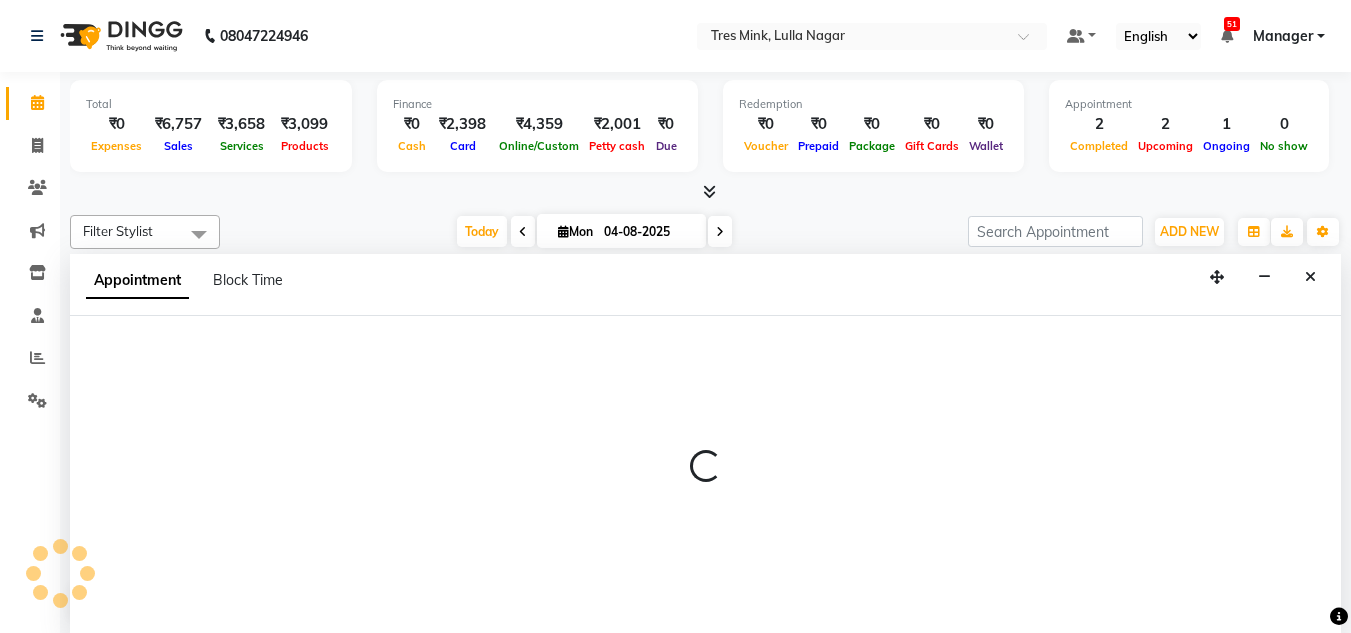 scroll, scrollTop: 1, scrollLeft: 0, axis: vertical 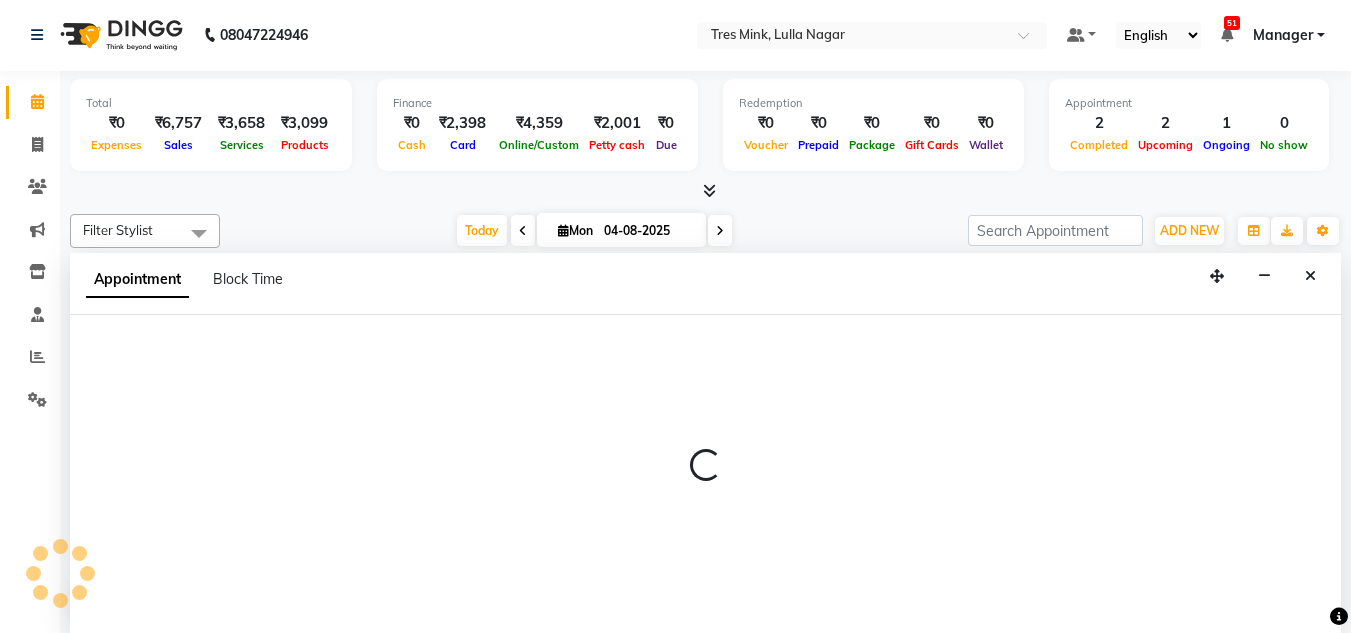 select on "87582" 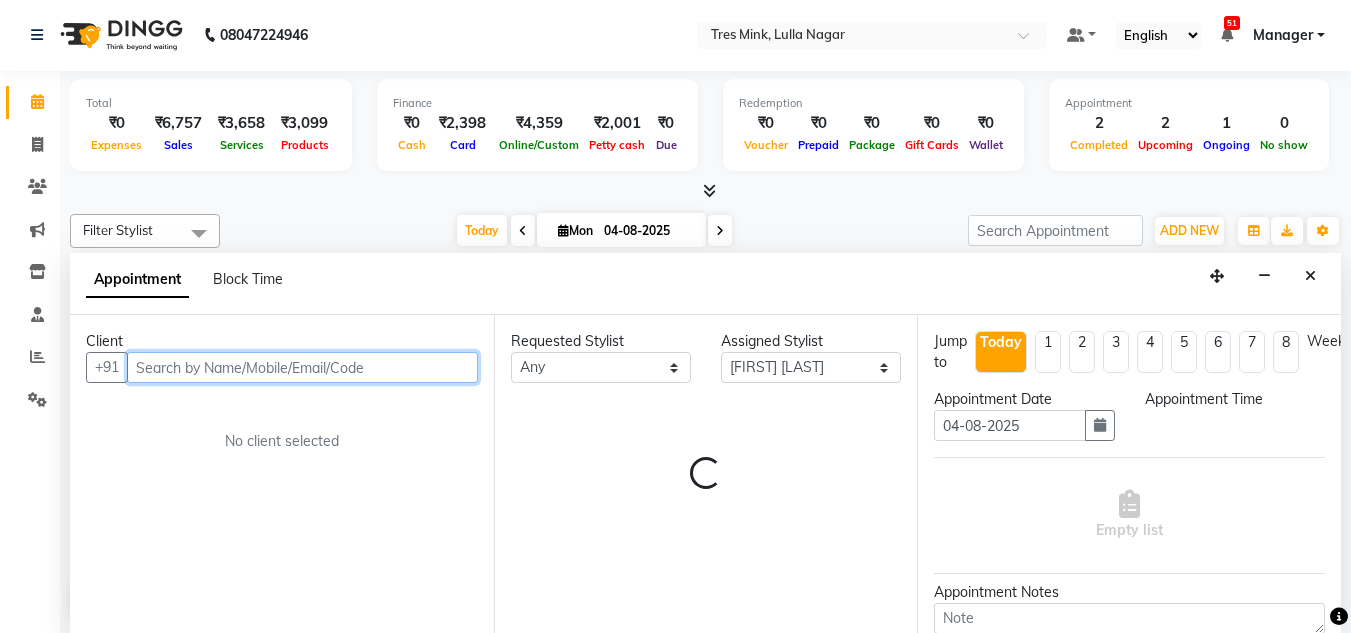 select on "1035" 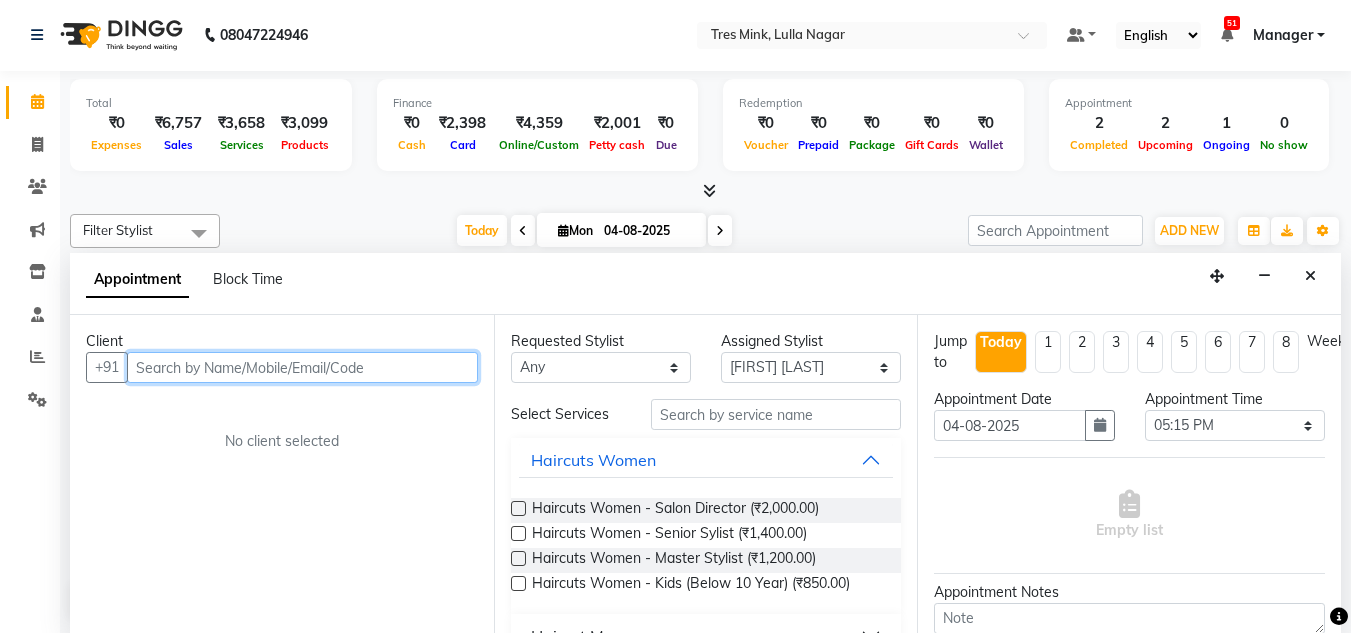 click at bounding box center (302, 367) 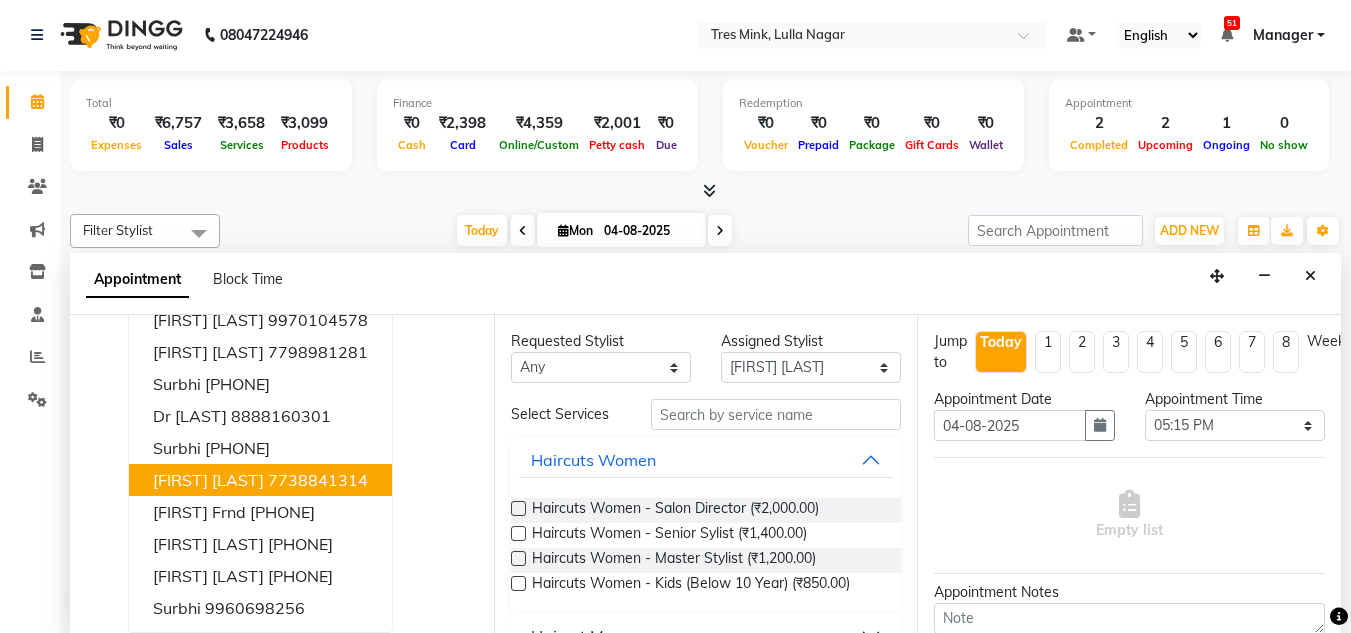 scroll, scrollTop: 0, scrollLeft: 0, axis: both 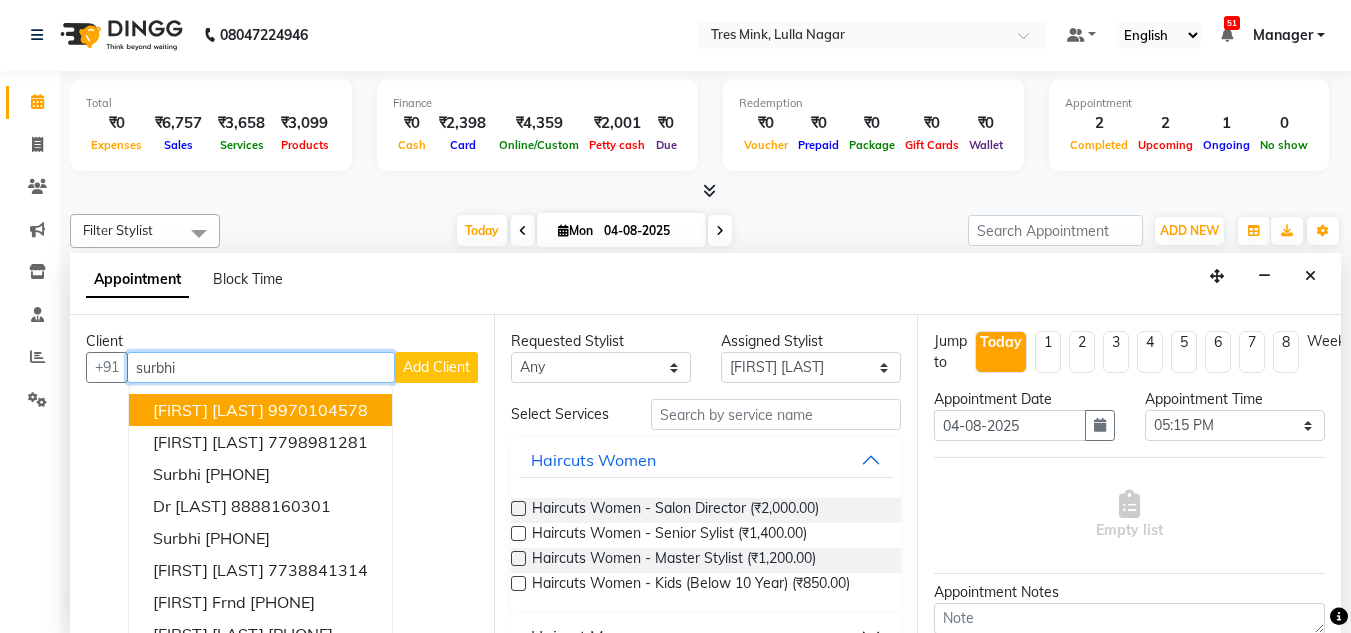 click on "surbhi" at bounding box center (261, 367) 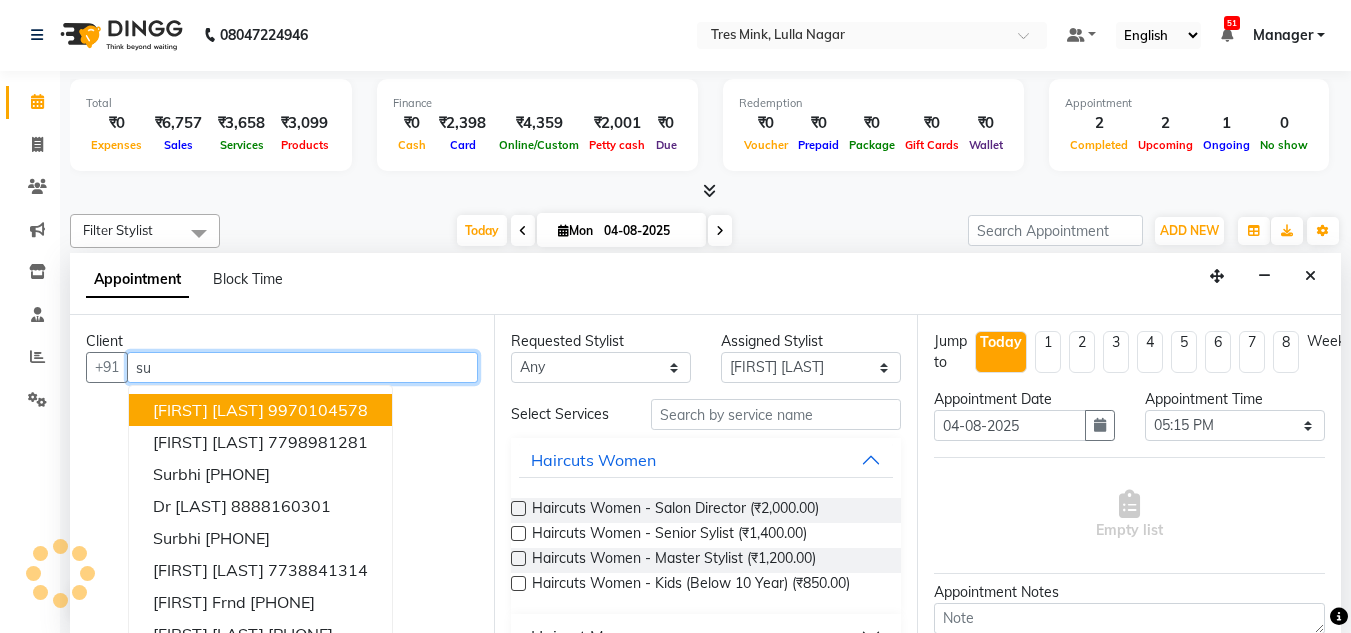 type on "s" 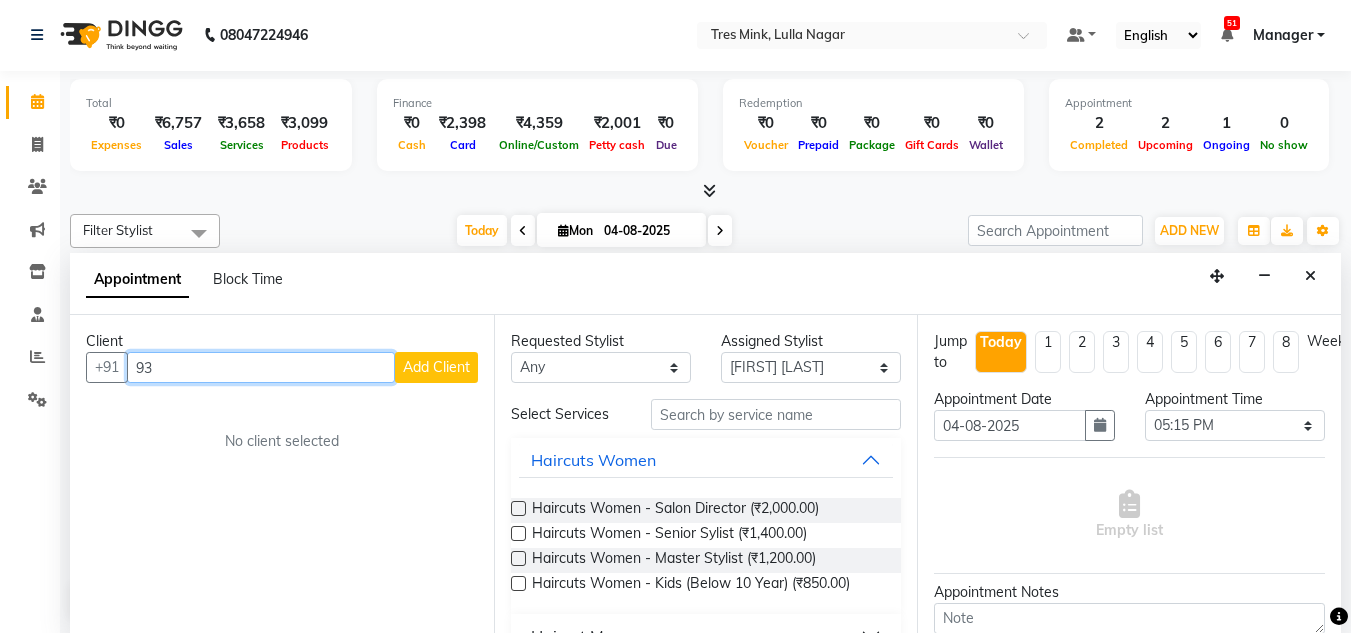 type on "9" 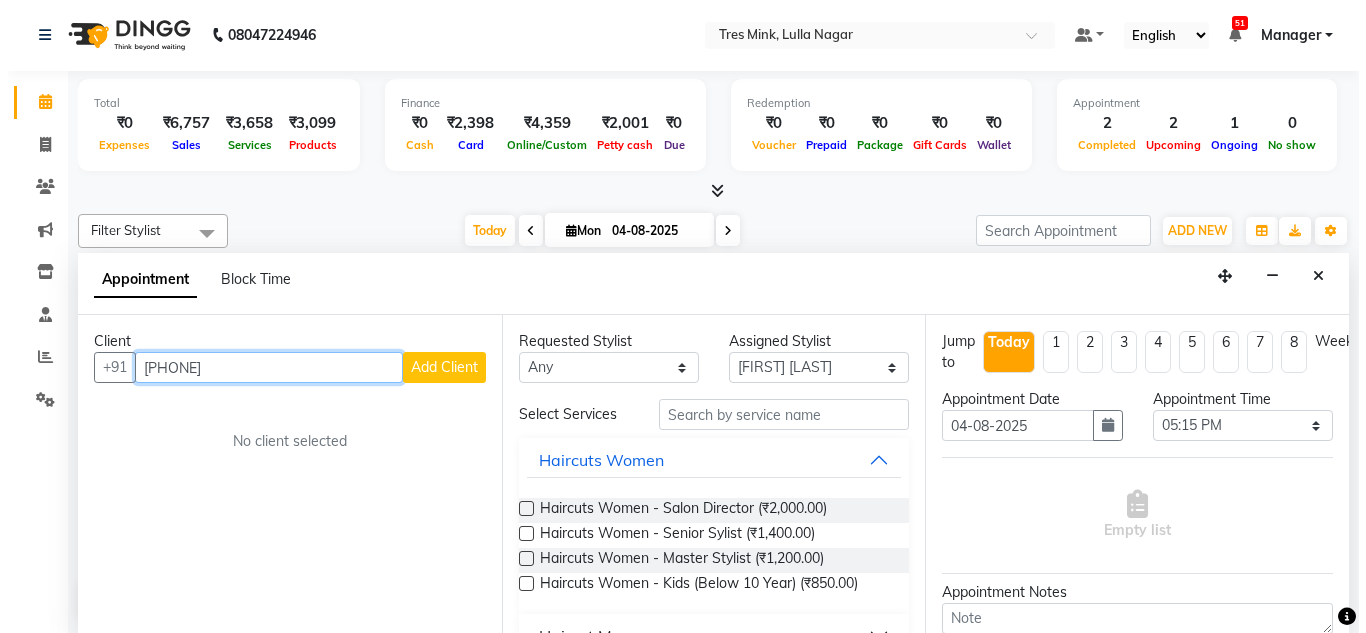 scroll, scrollTop: 0, scrollLeft: 0, axis: both 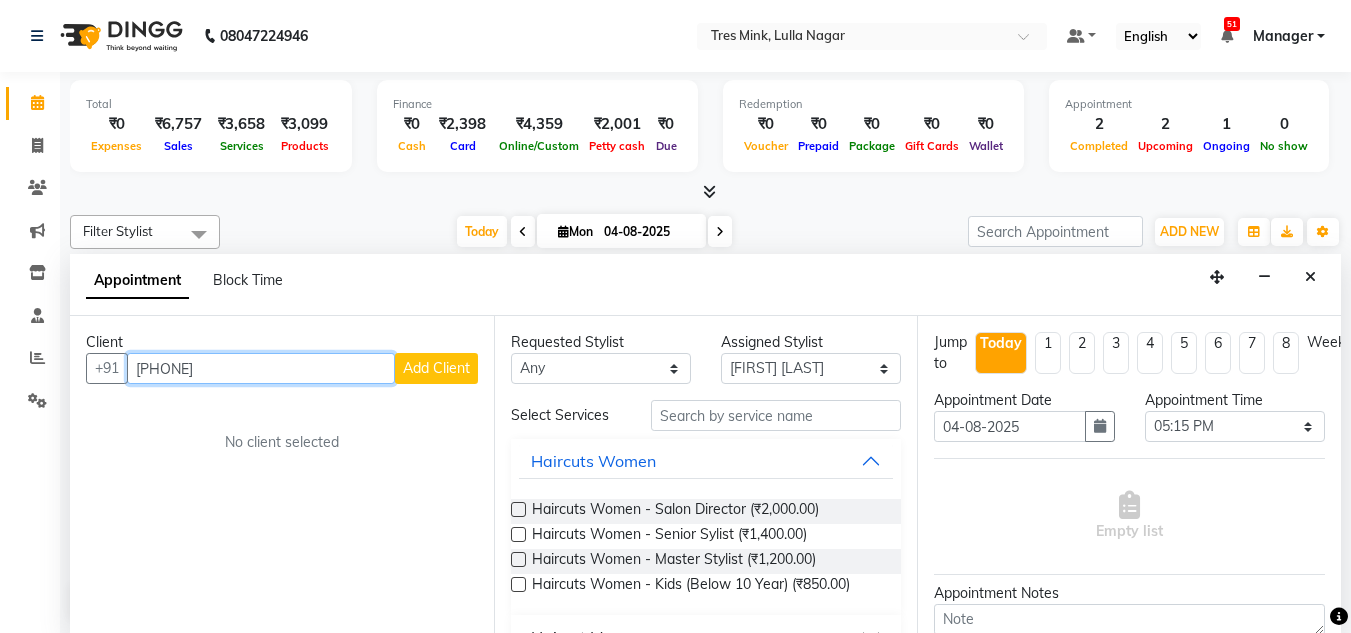 type on "9395135913" 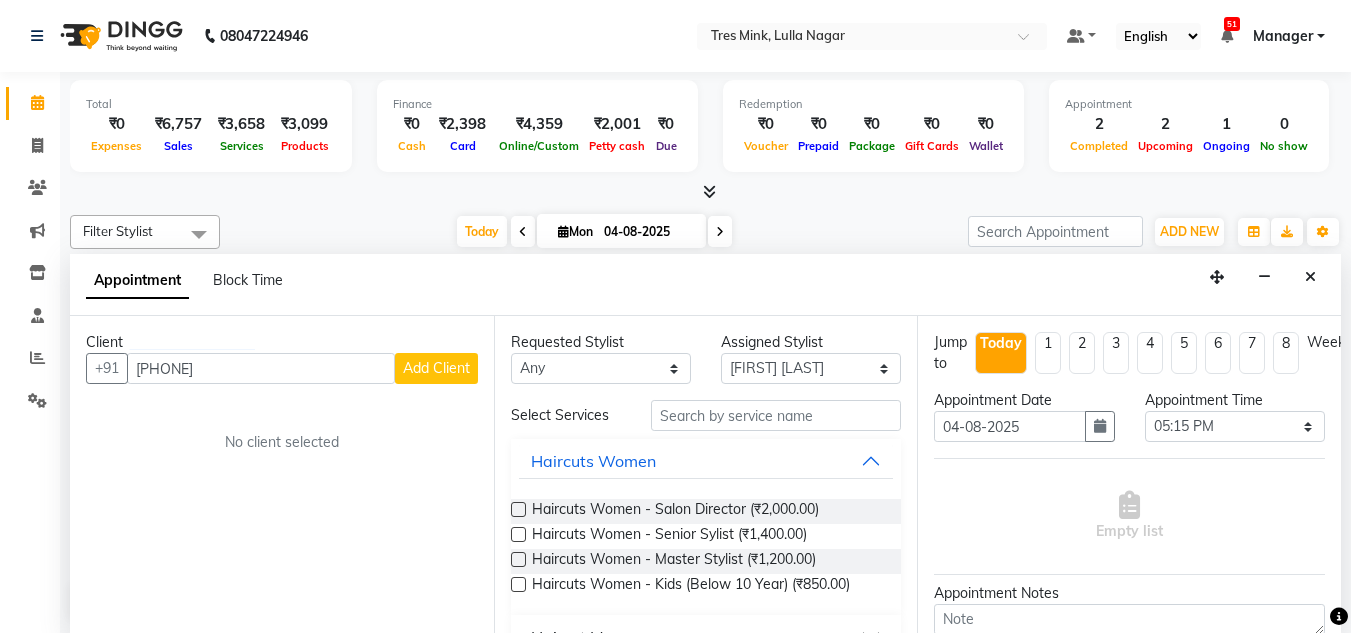 click on "Add Client" at bounding box center [436, 368] 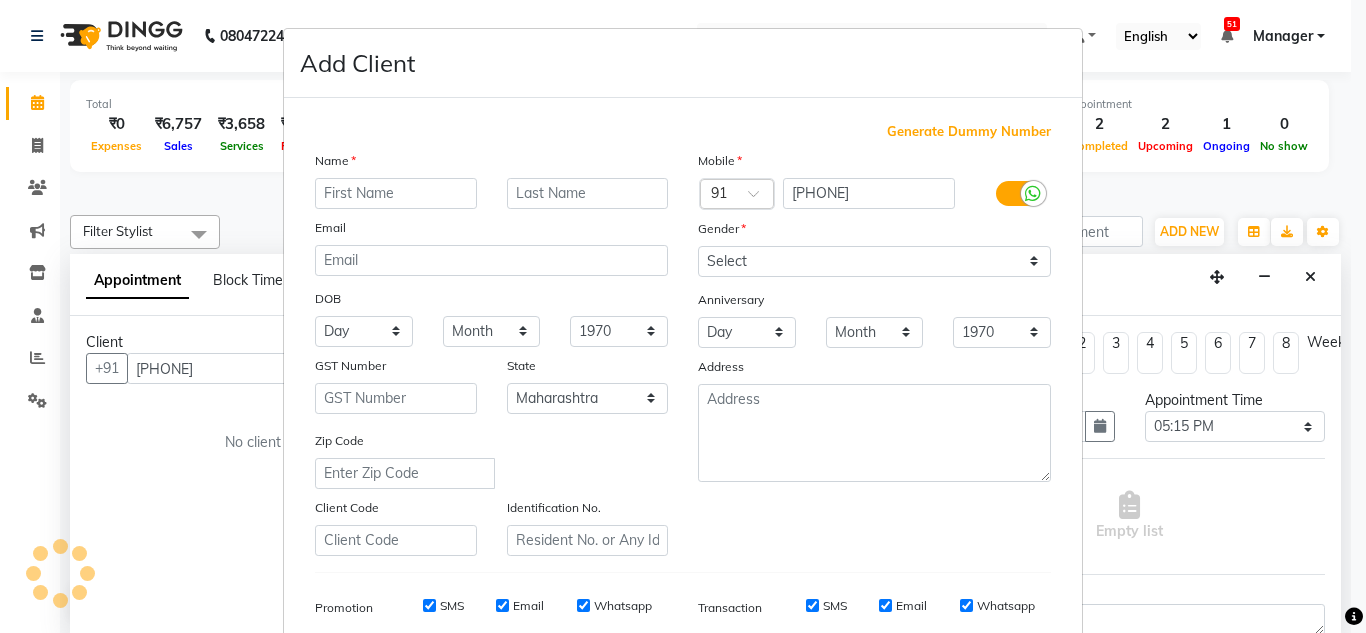 click at bounding box center (396, 193) 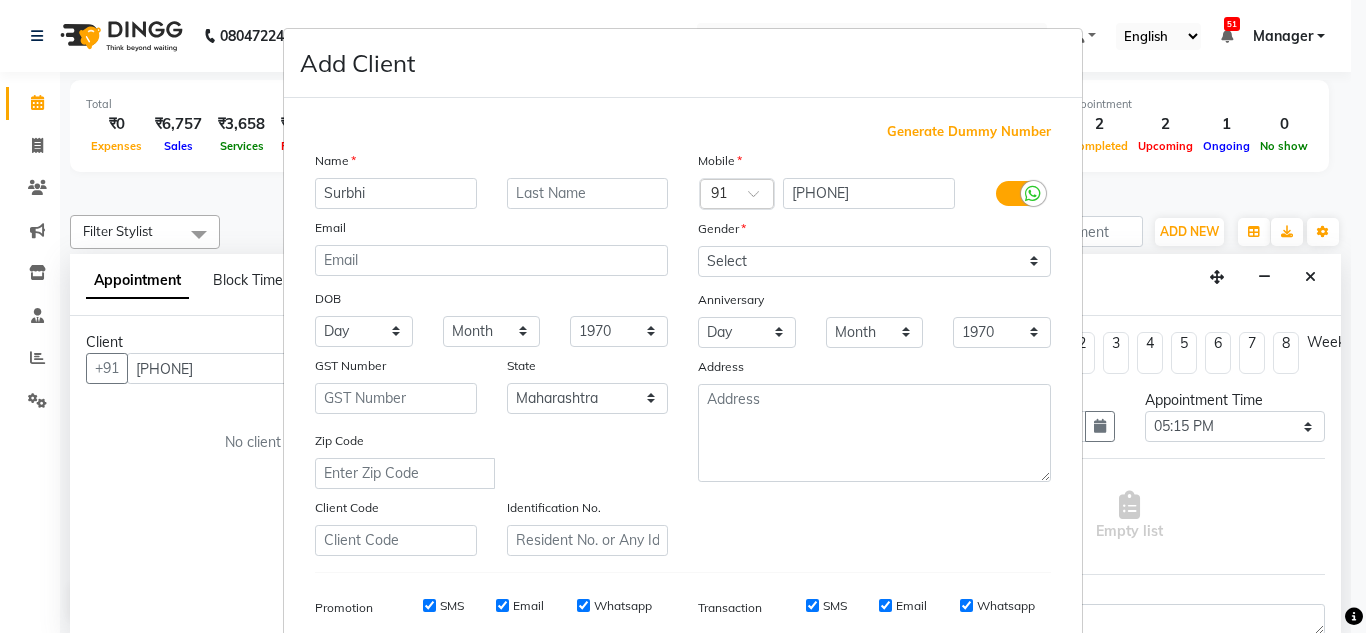 type on "Surbhi" 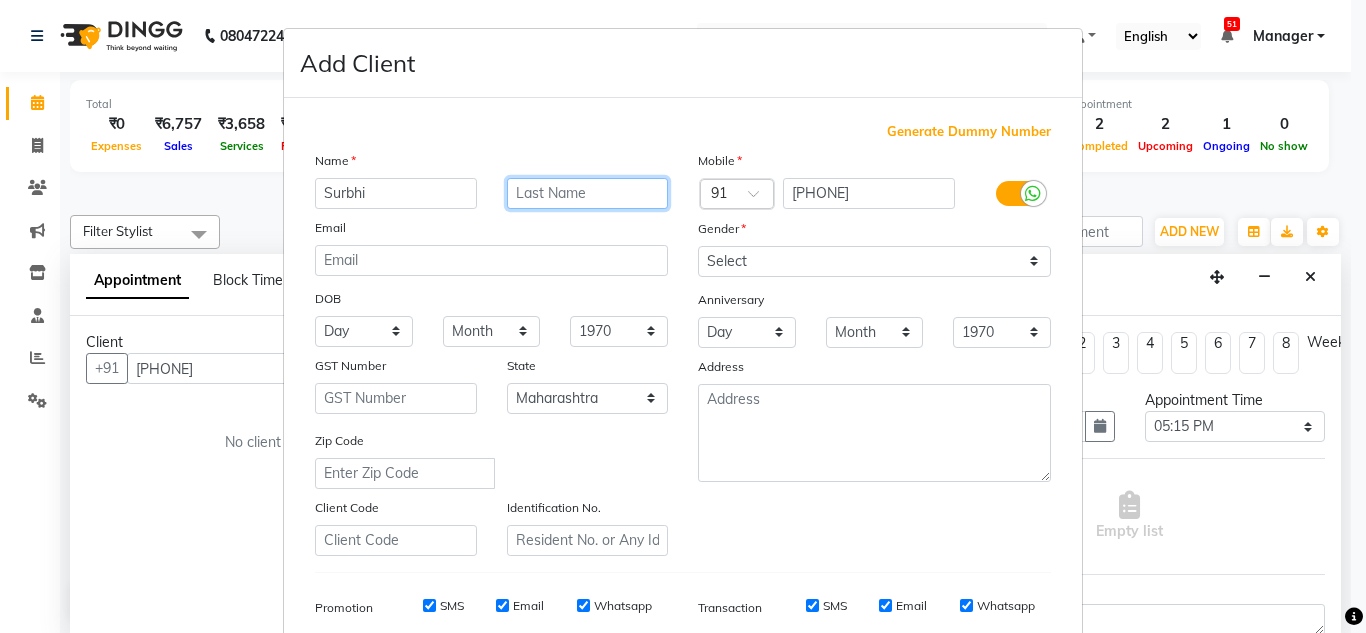 click at bounding box center [588, 193] 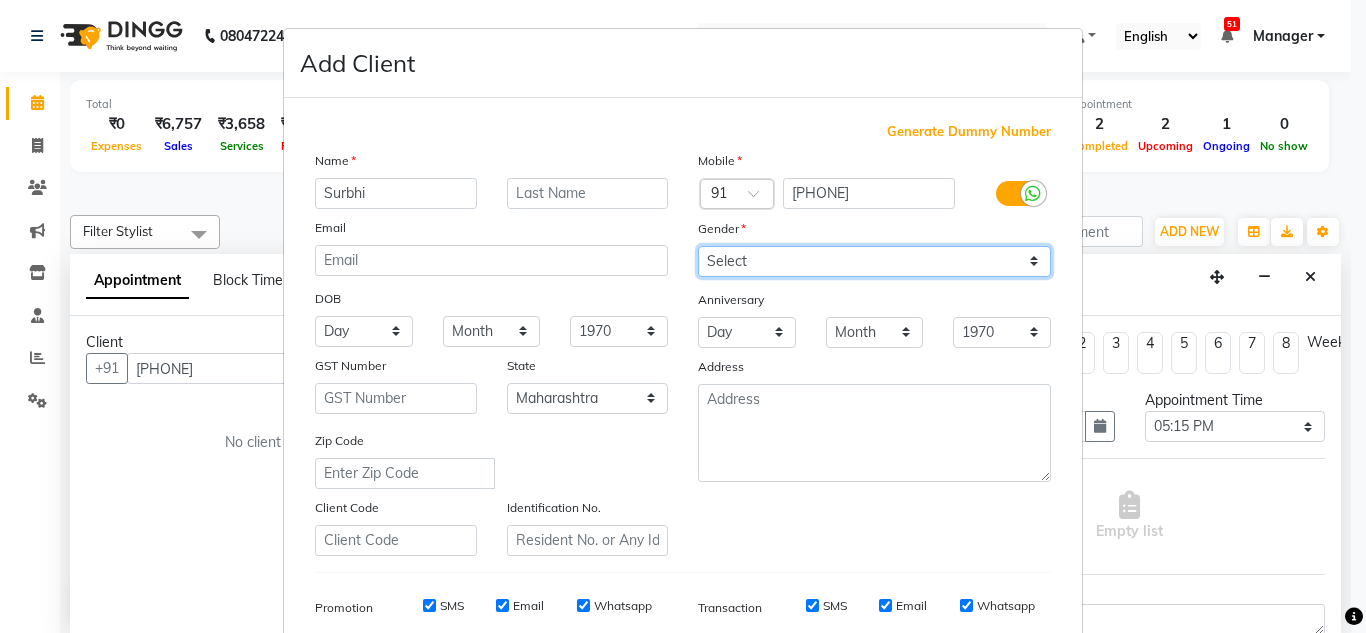 click on "Select Male Female Other Prefer Not To Say" at bounding box center [874, 261] 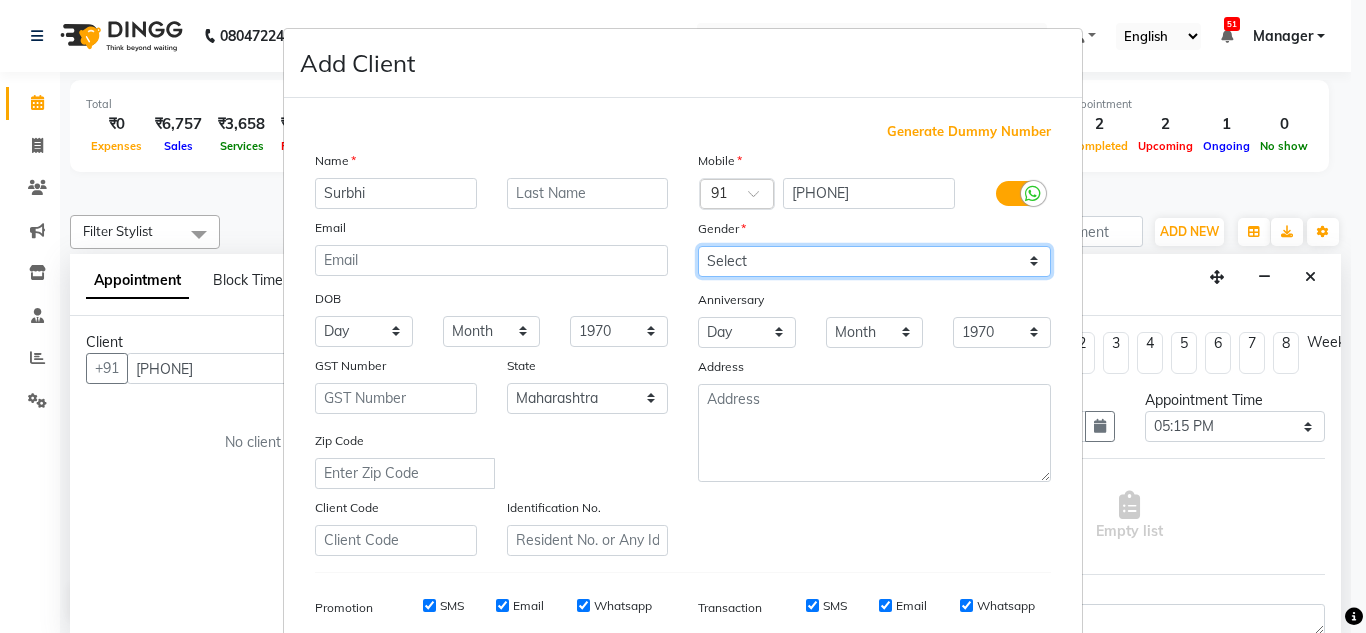select on "female" 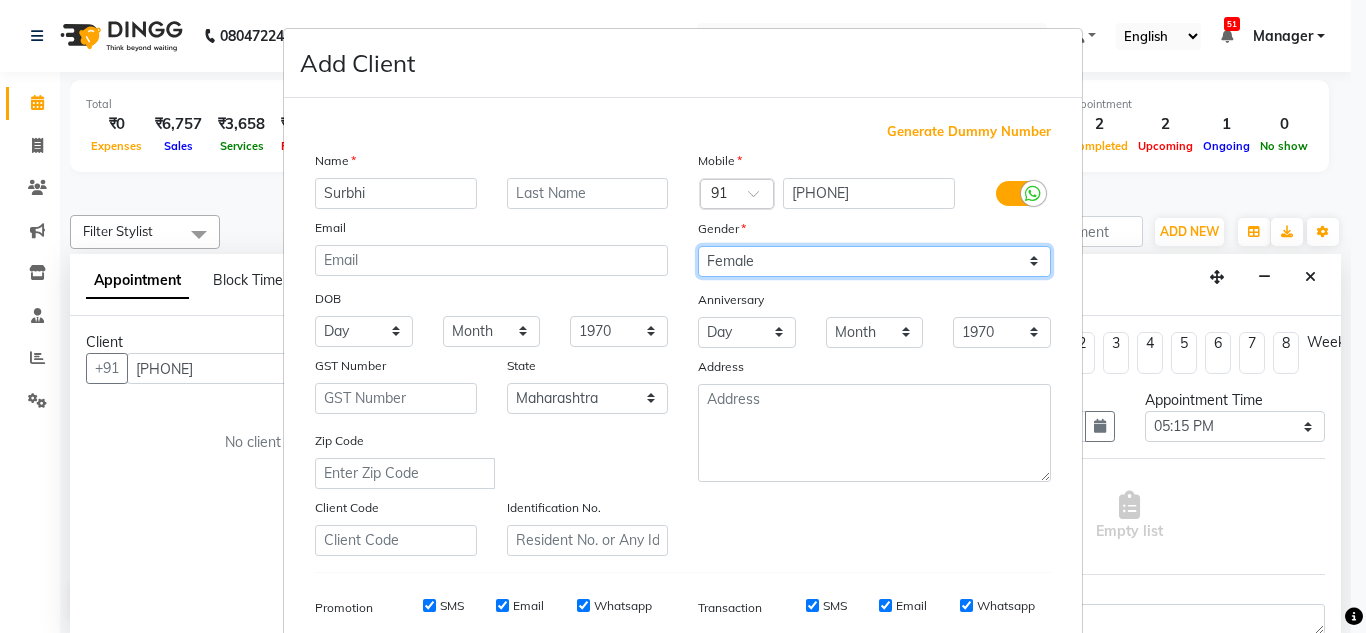 click on "Select Male Female Other Prefer Not To Say" at bounding box center [874, 261] 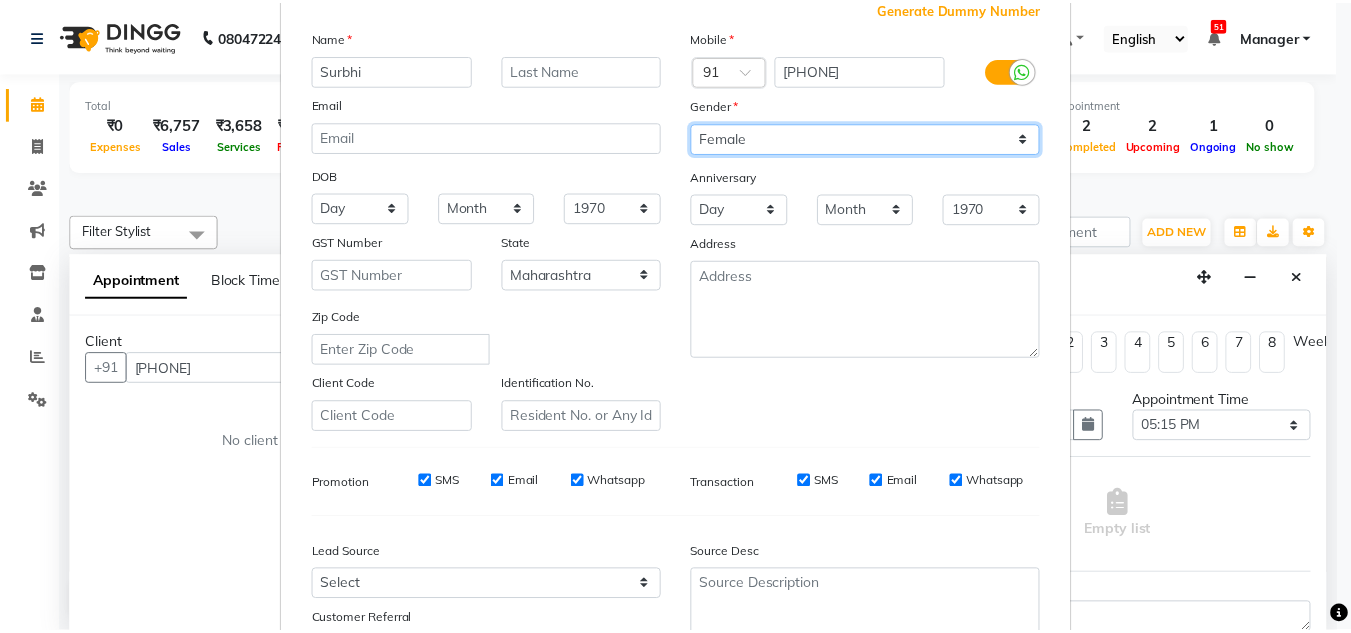 scroll, scrollTop: 290, scrollLeft: 0, axis: vertical 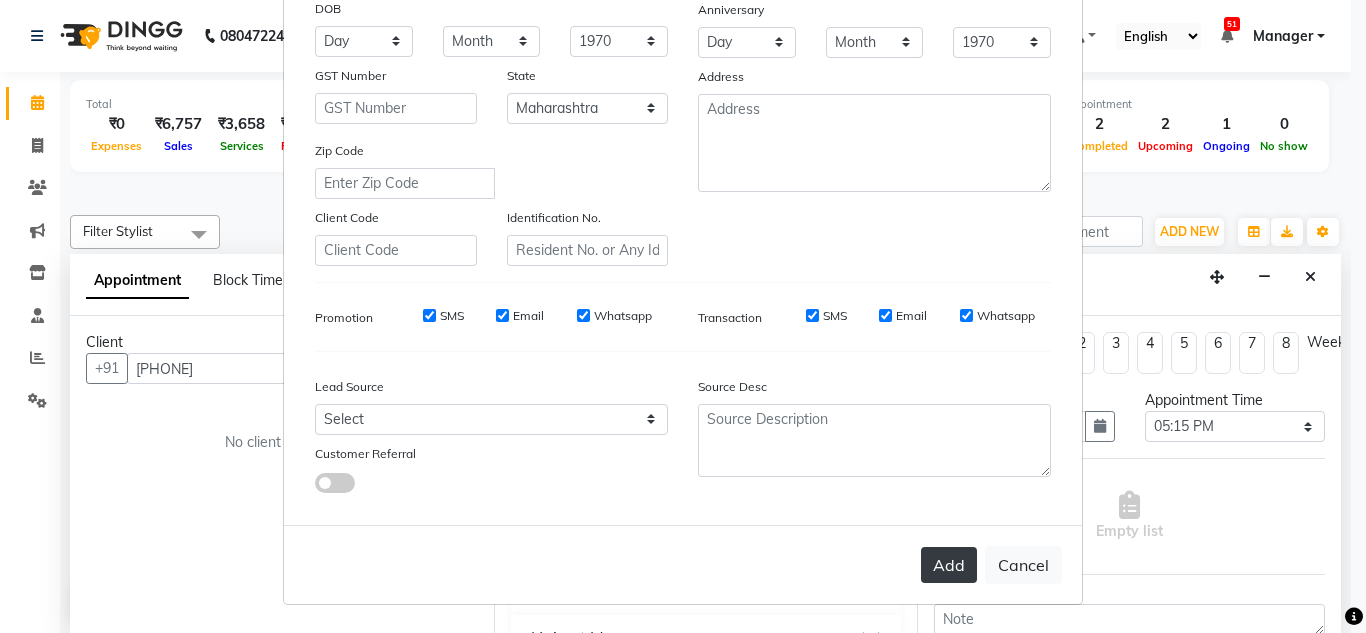 click on "Add" at bounding box center [949, 565] 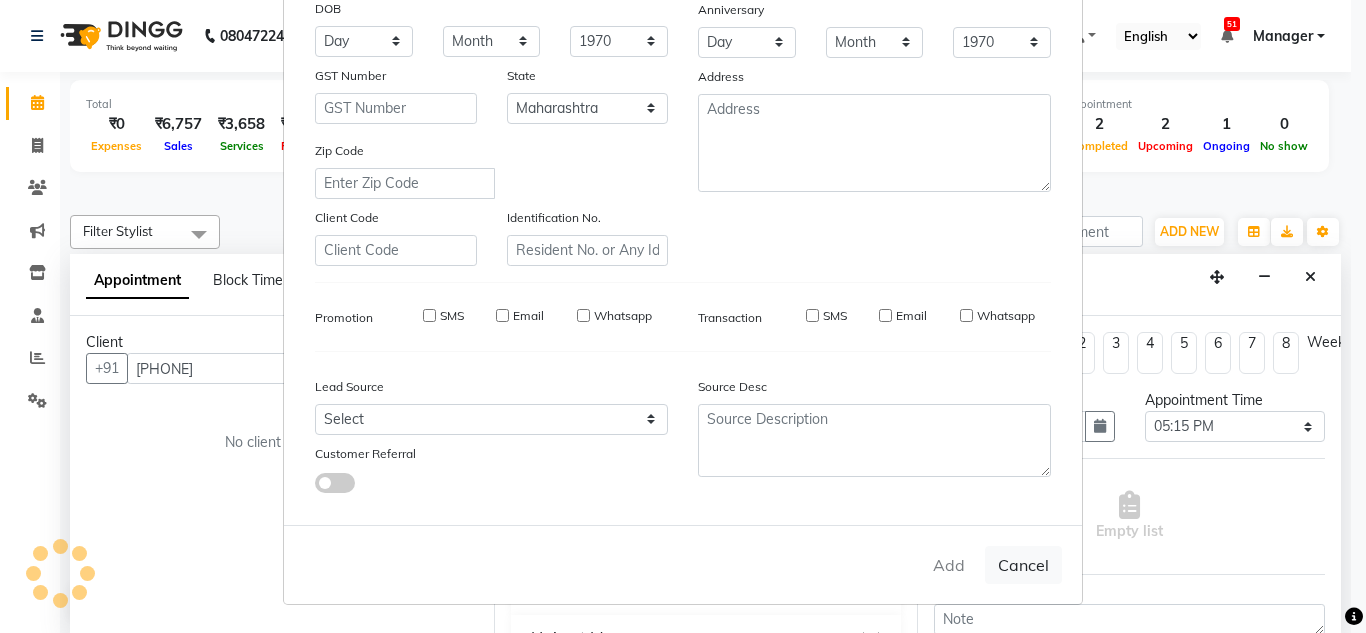 type 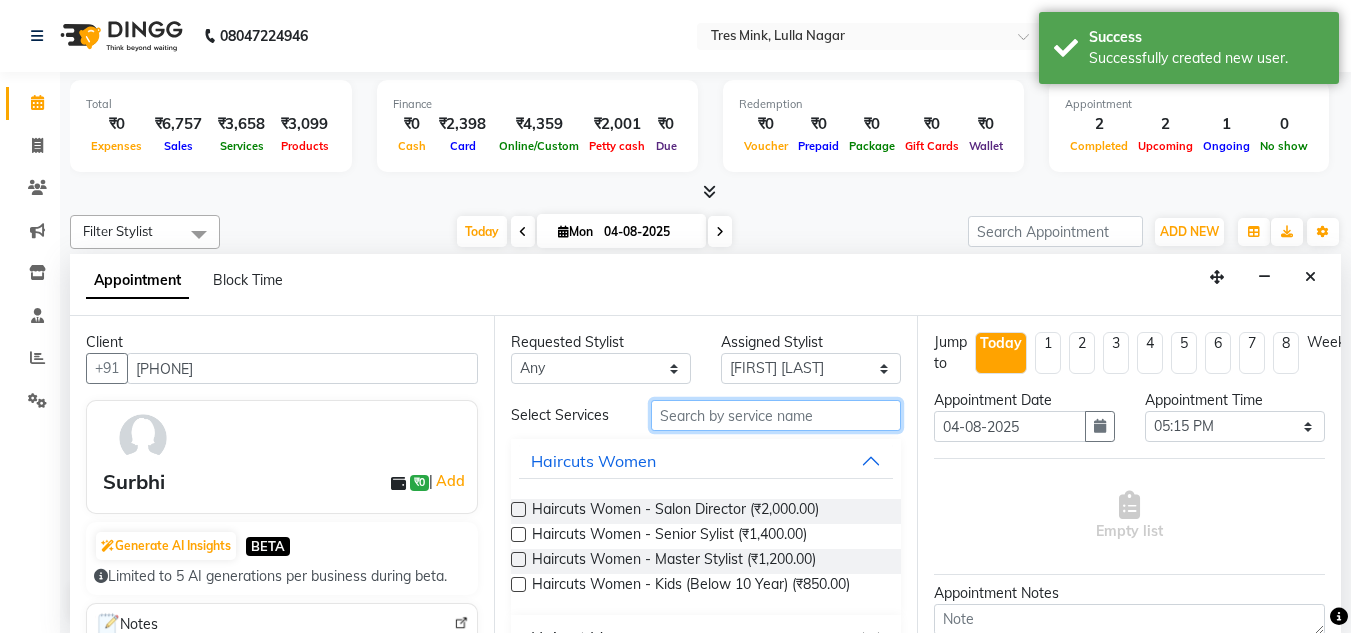 click at bounding box center [776, 415] 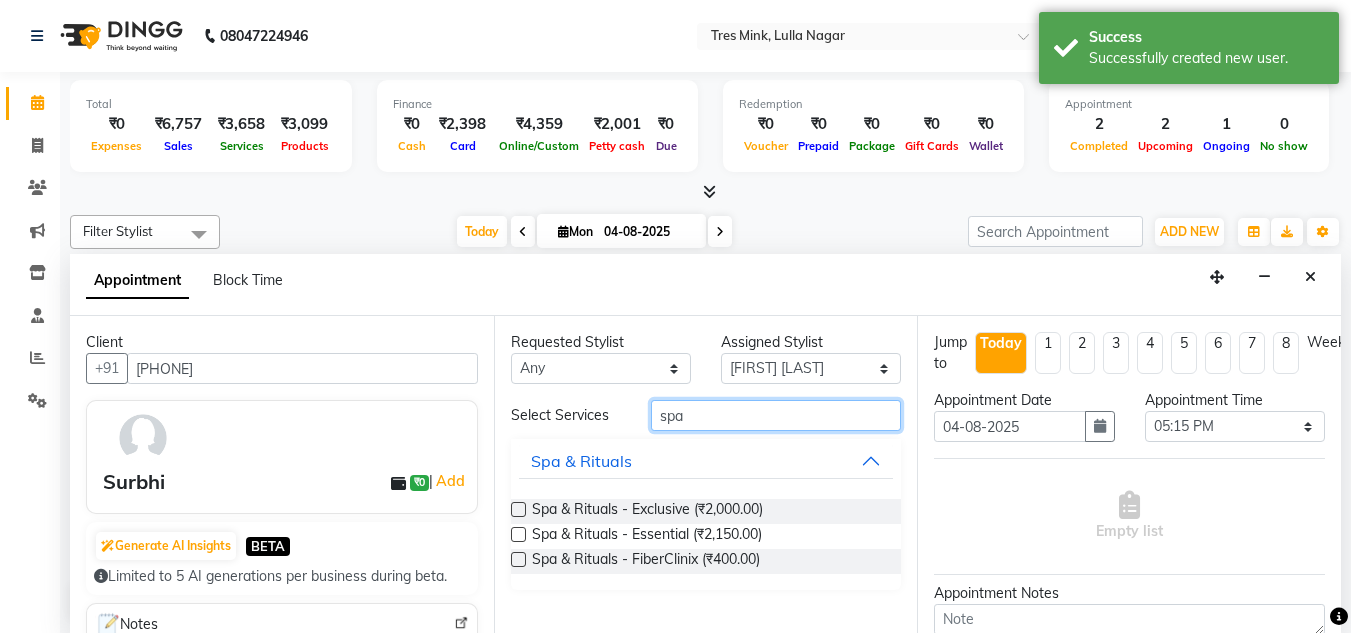 type on "spa" 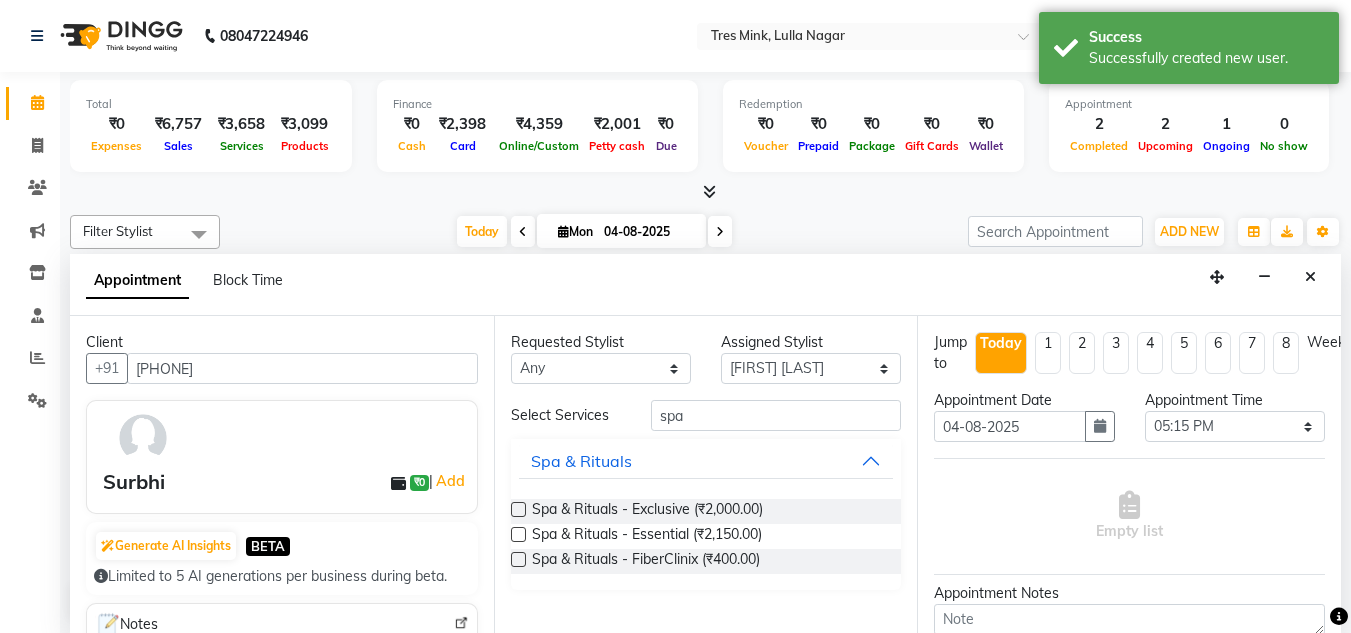click at bounding box center (518, 509) 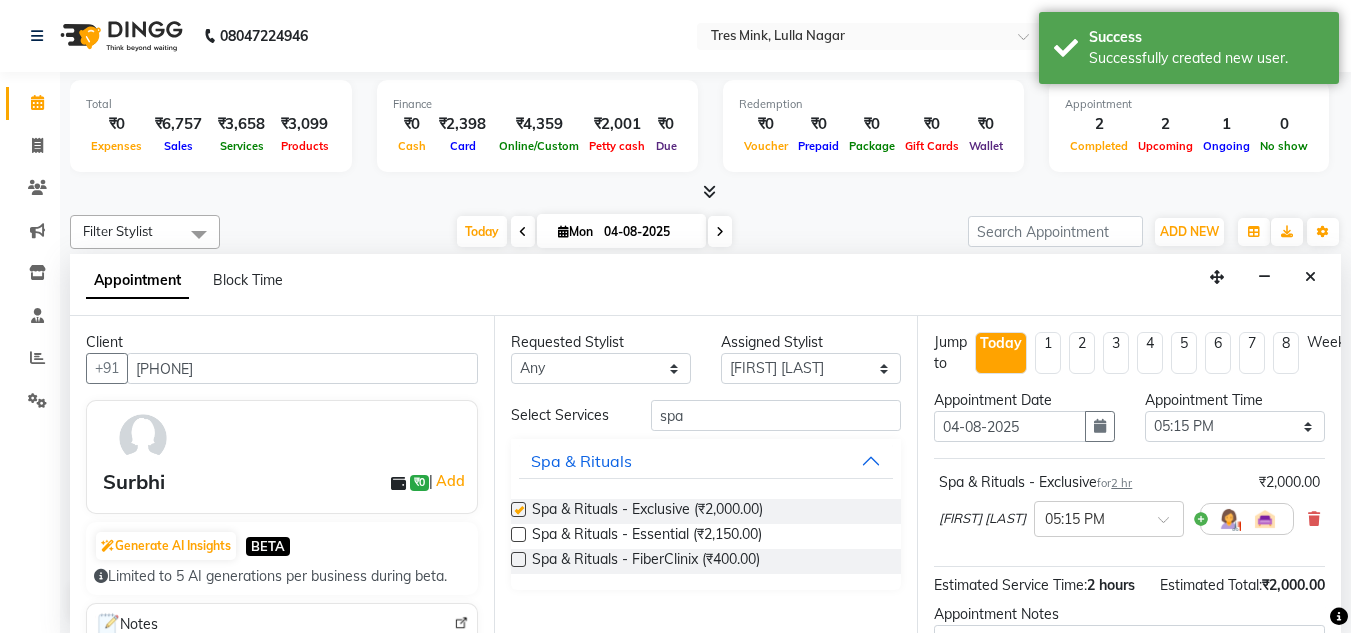 checkbox on "false" 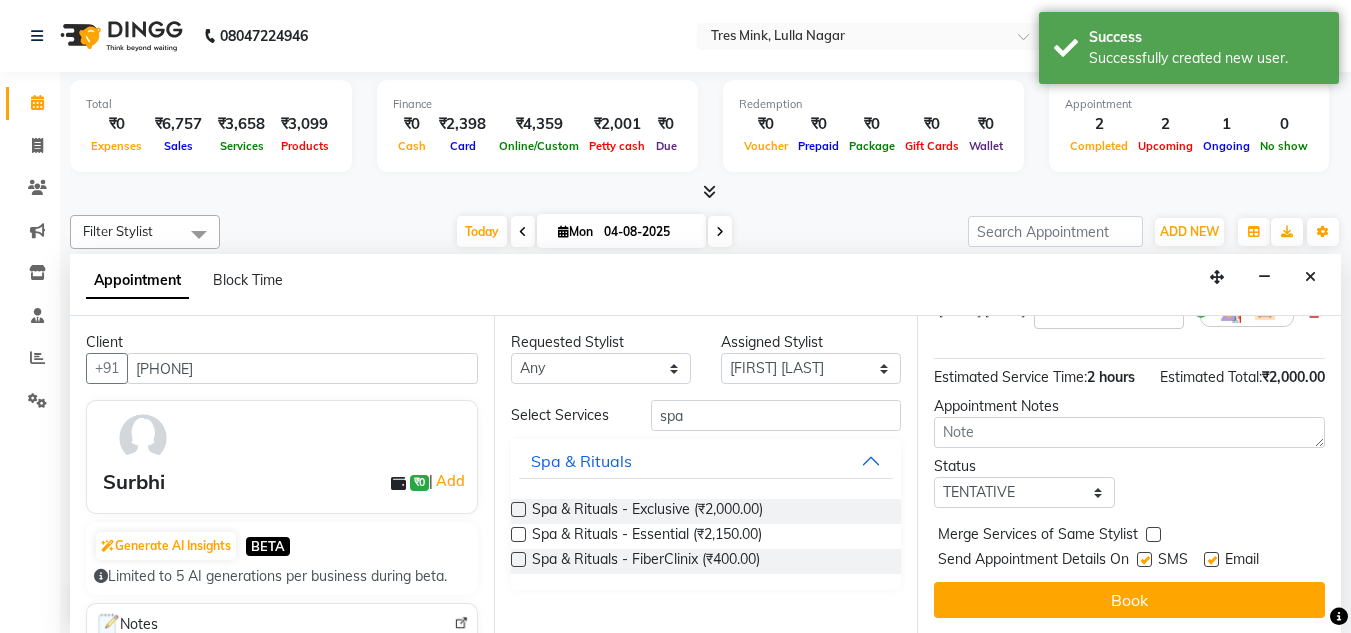 scroll, scrollTop: 244, scrollLeft: 0, axis: vertical 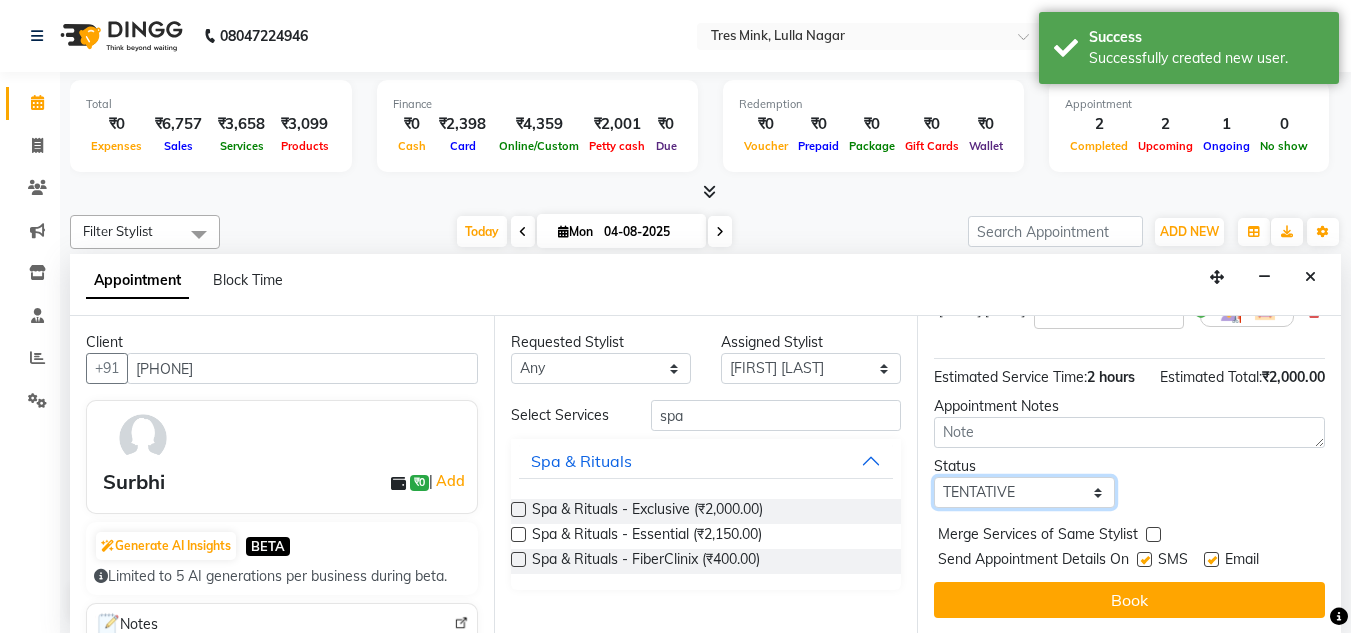 click on "Select TENTATIVE CONFIRM CHECK-IN UPCOMING" at bounding box center (1024, 492) 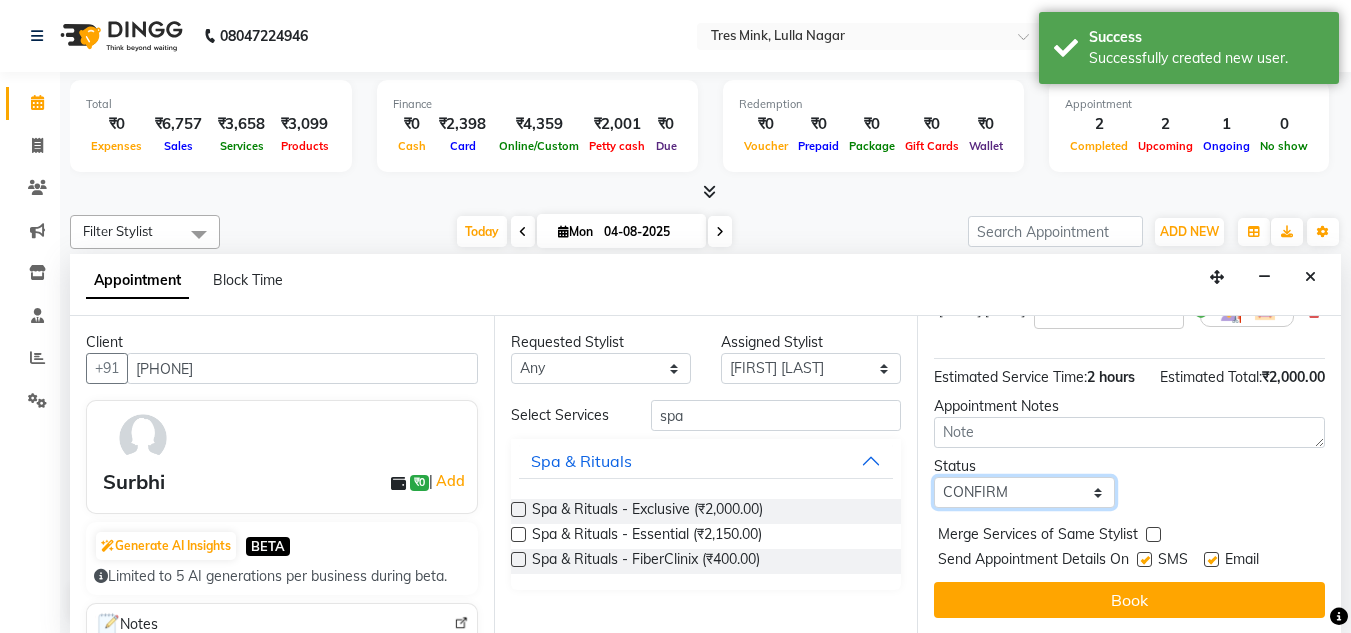 click on "Select TENTATIVE CONFIRM CHECK-IN UPCOMING" at bounding box center [1024, 492] 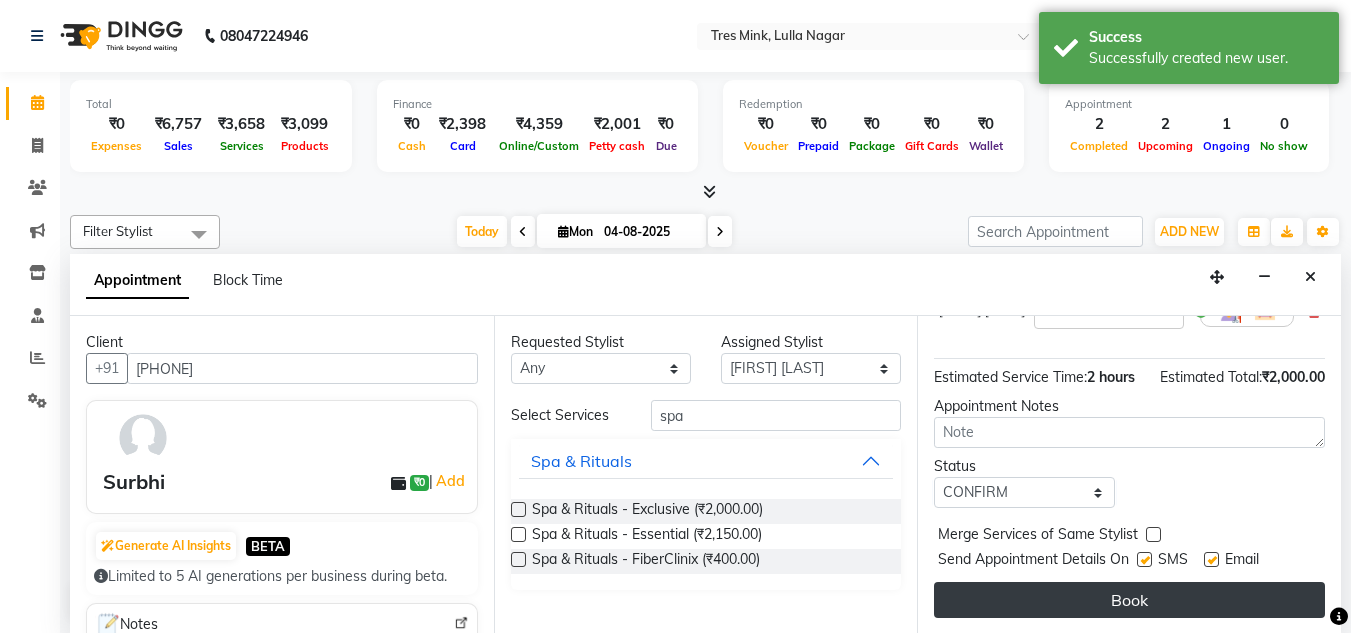click on "Book" at bounding box center (1129, 600) 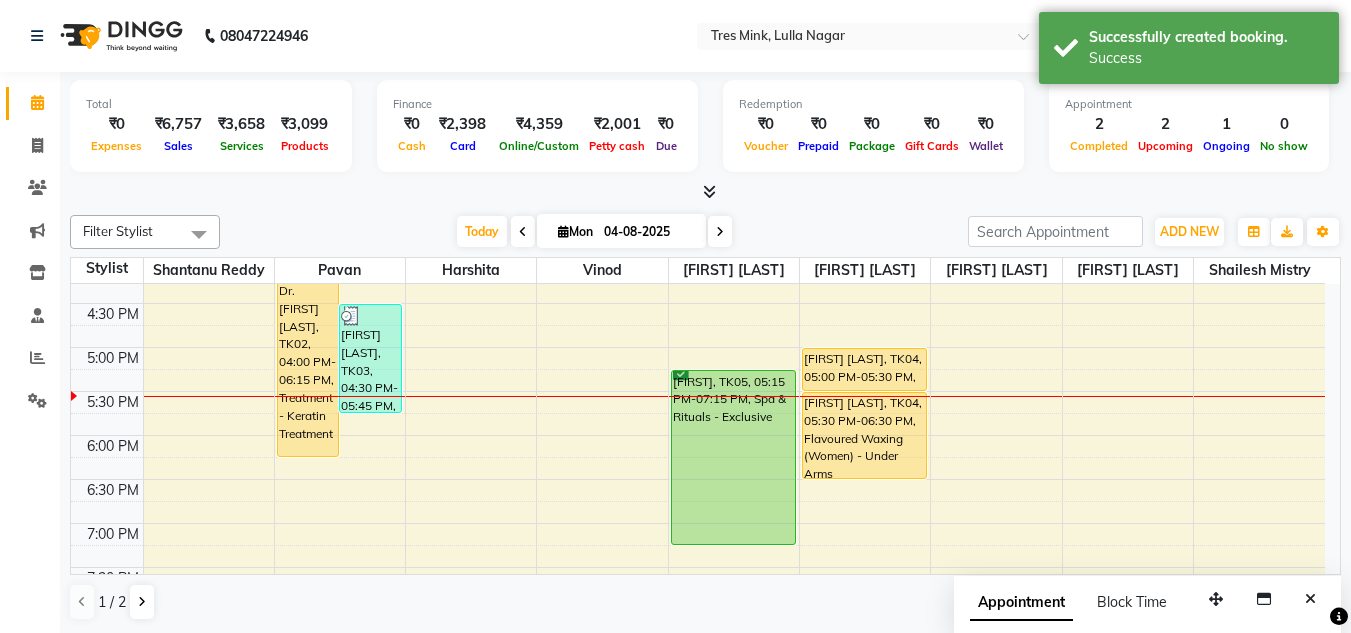 scroll, scrollTop: 853, scrollLeft: 0, axis: vertical 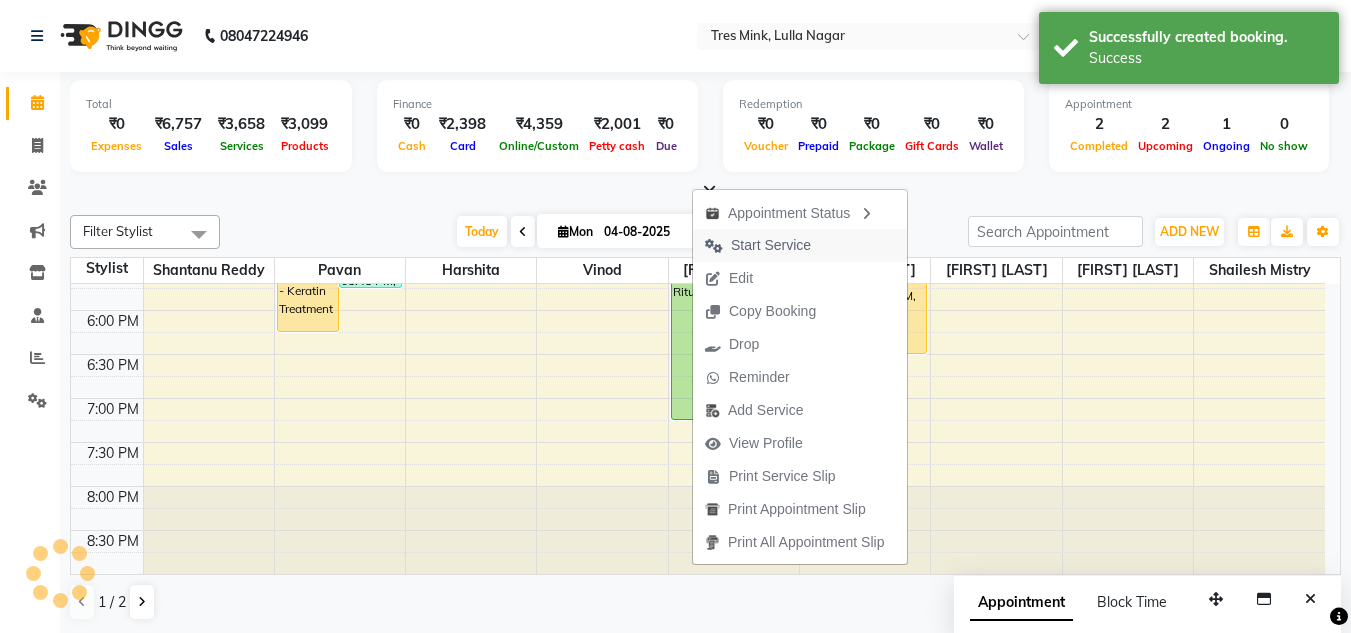 click on "Start Service" at bounding box center [771, 245] 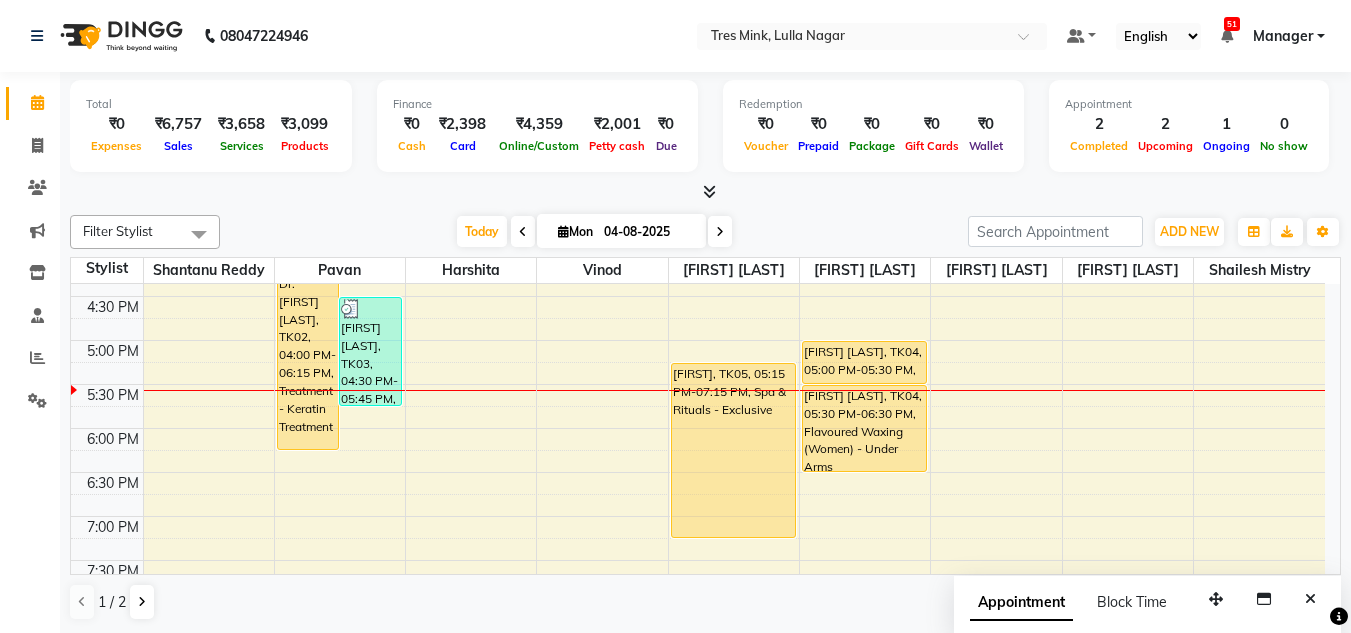 scroll, scrollTop: 700, scrollLeft: 0, axis: vertical 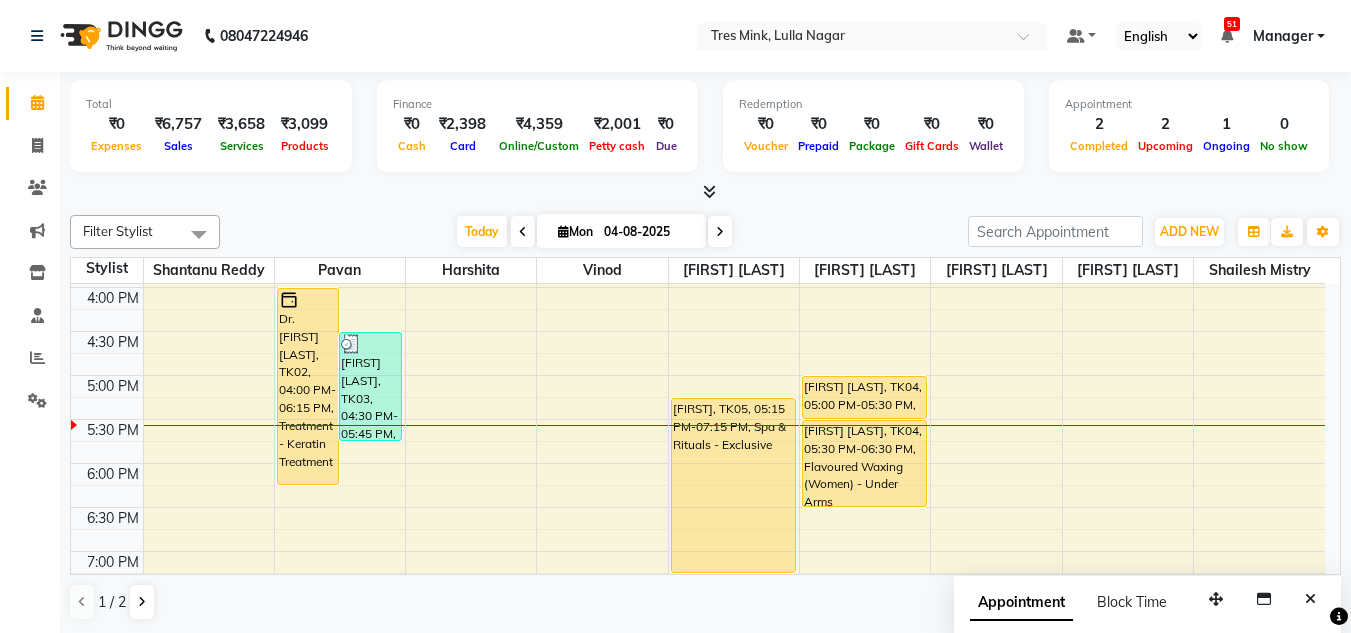 drag, startPoint x: 927, startPoint y: 490, endPoint x: 891, endPoint y: 602, distance: 117.64353 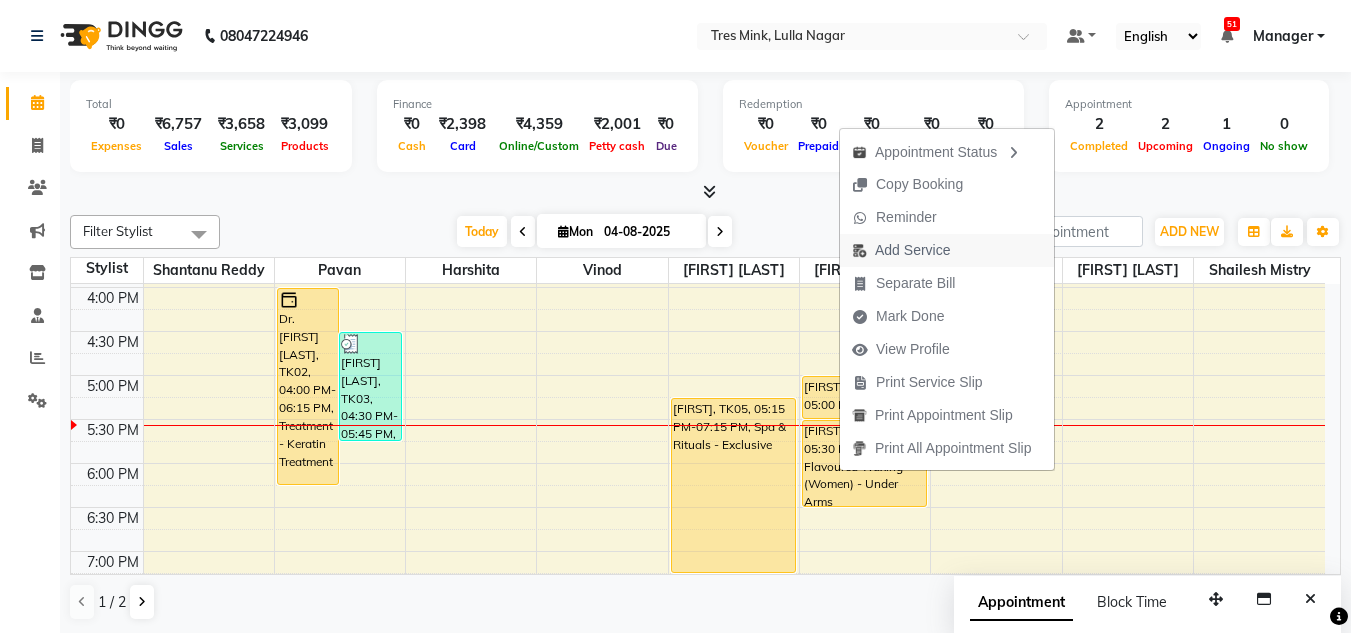 click on "Add Service" at bounding box center [912, 250] 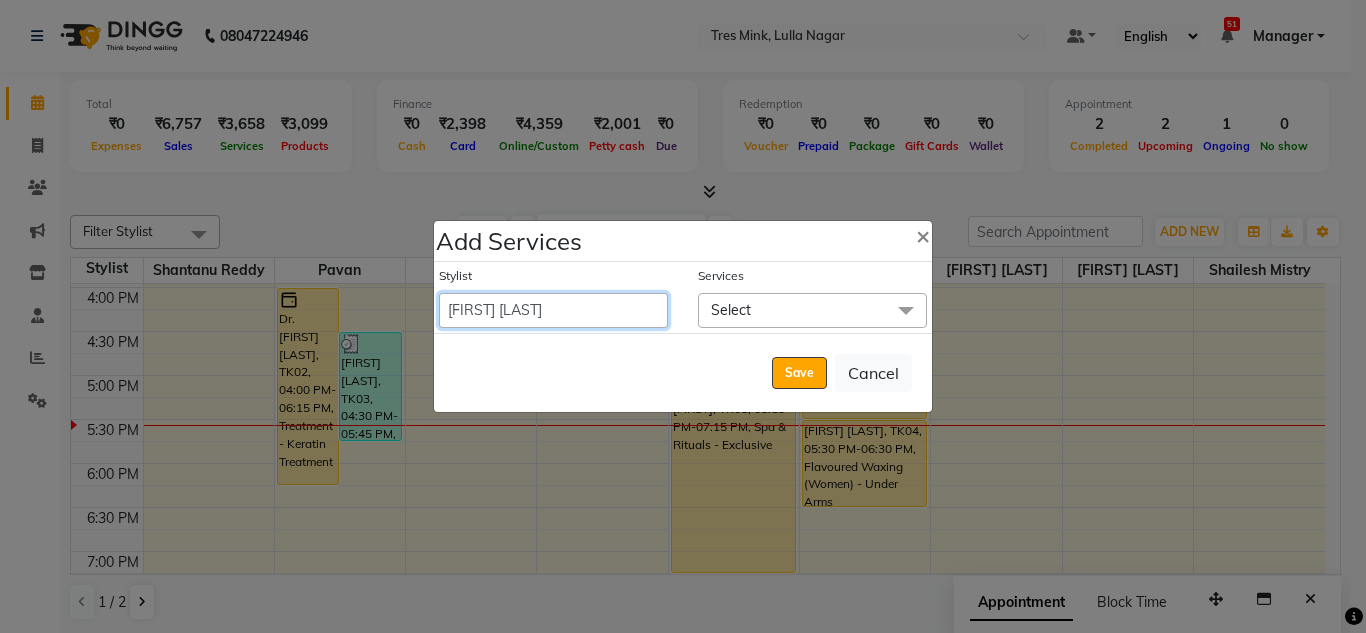 click on "Ansh Jadhav    Chetan Mahale   Eva   Harshita   Manager   Neha Aywale   Pallavi H   Pavan   Pranjali Kothari   Shailesh Mistry   Shantanu Reddy   Sharon Anthony   Siddhanth    Sonu N   Vinod" at bounding box center (553, 310) 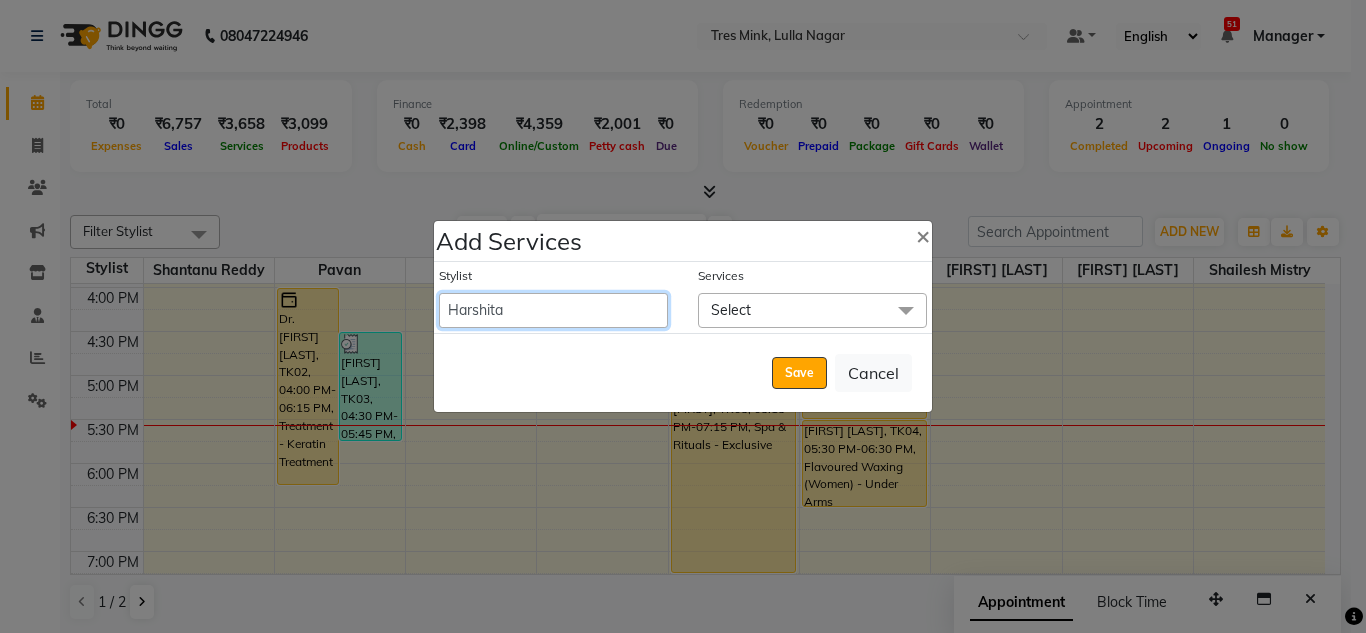 click on "Ansh Jadhav    Chetan Mahale   Eva   Harshita   Manager   Neha Aywale   Pallavi H   Pavan   Pranjali Kothari   Shailesh Mistry   Shantanu Reddy   Sharon Anthony   Siddhanth    Sonu N   Vinod" at bounding box center [553, 310] 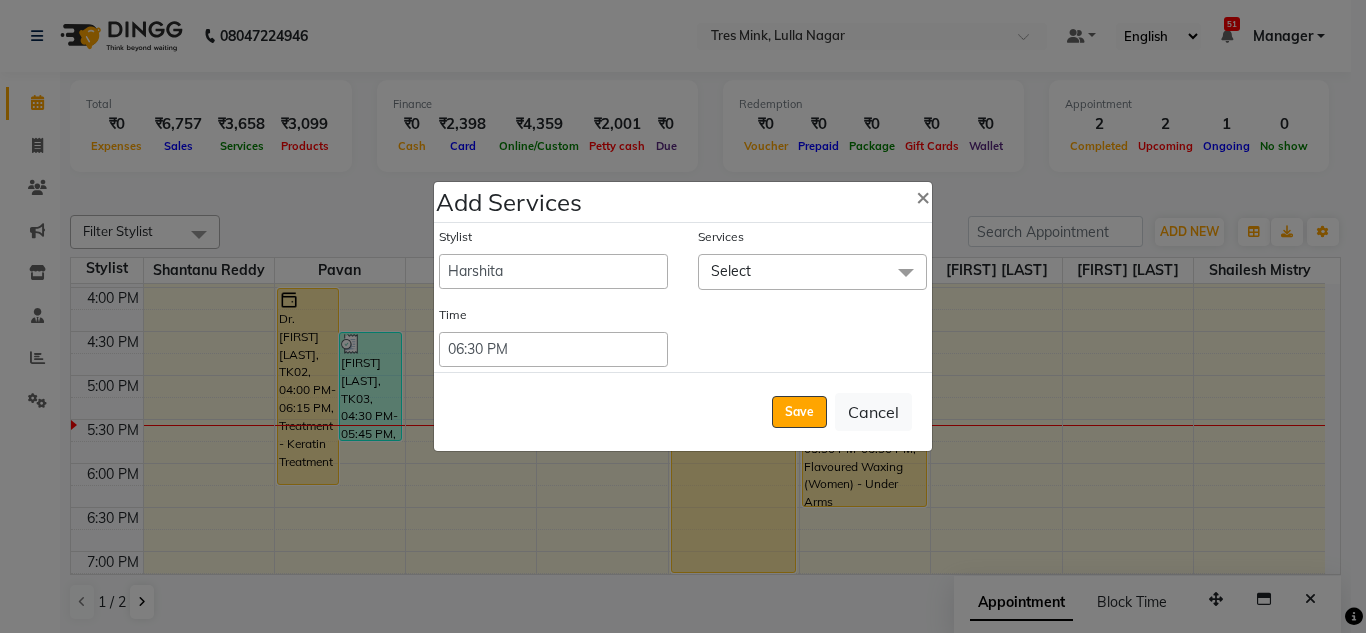 click on "Select" 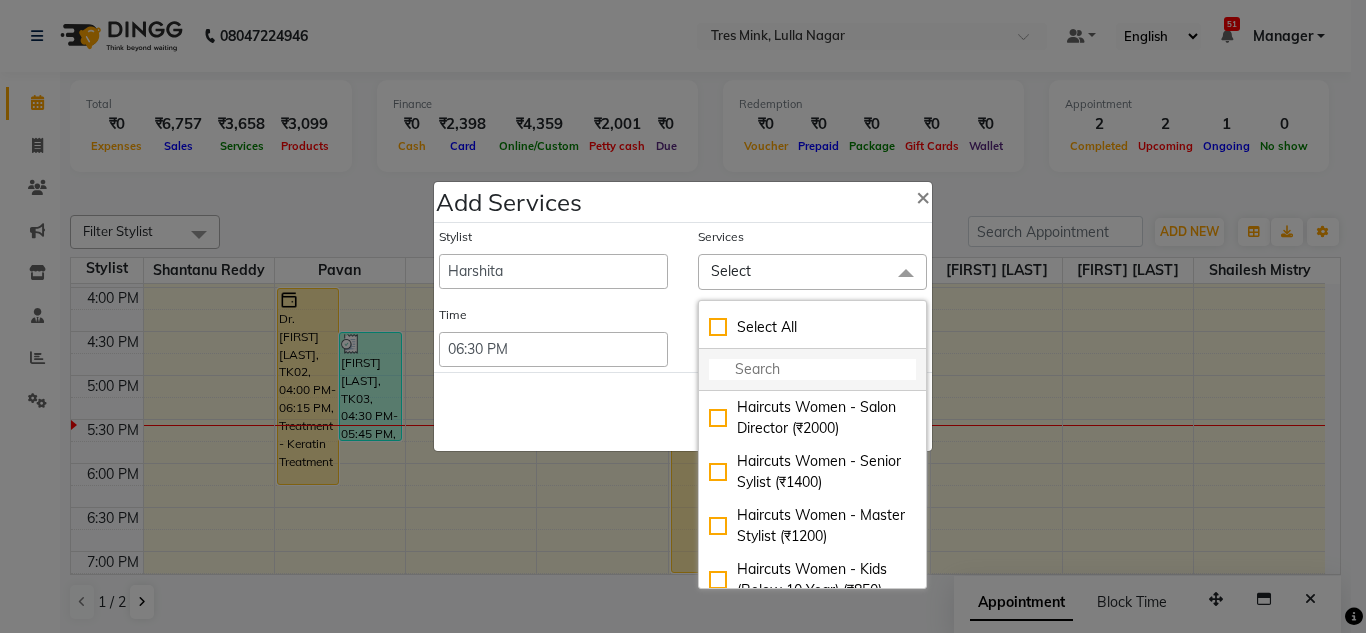 click 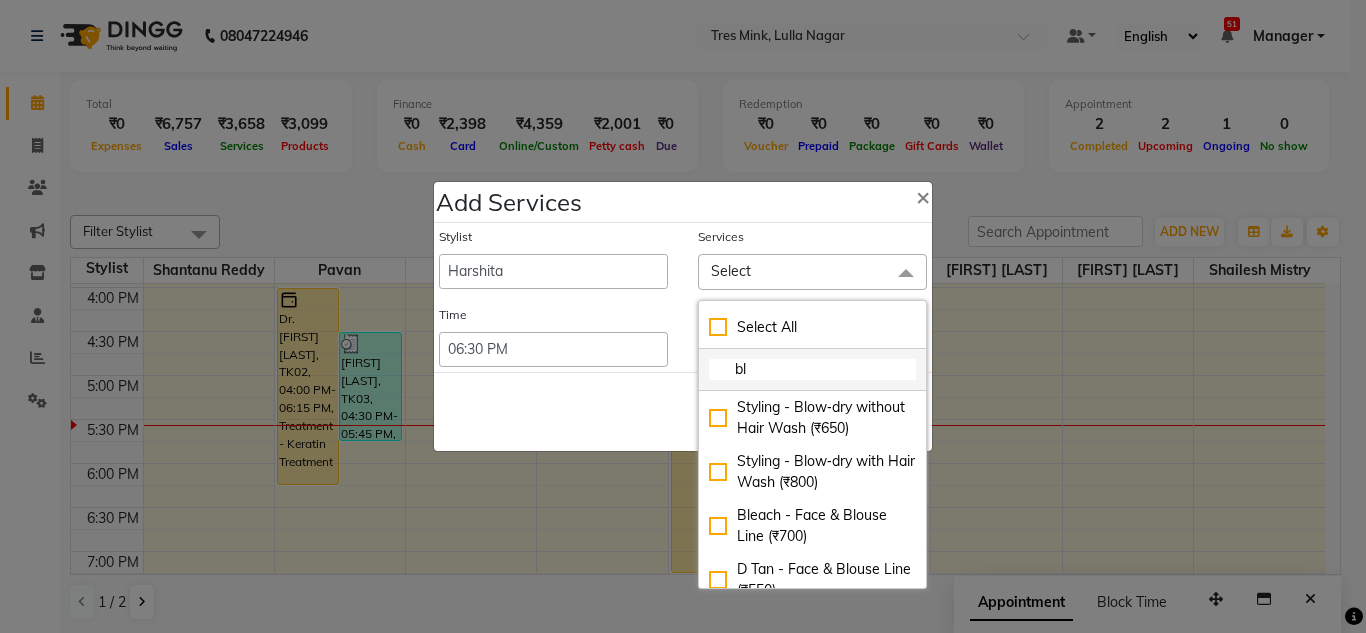 type on "b" 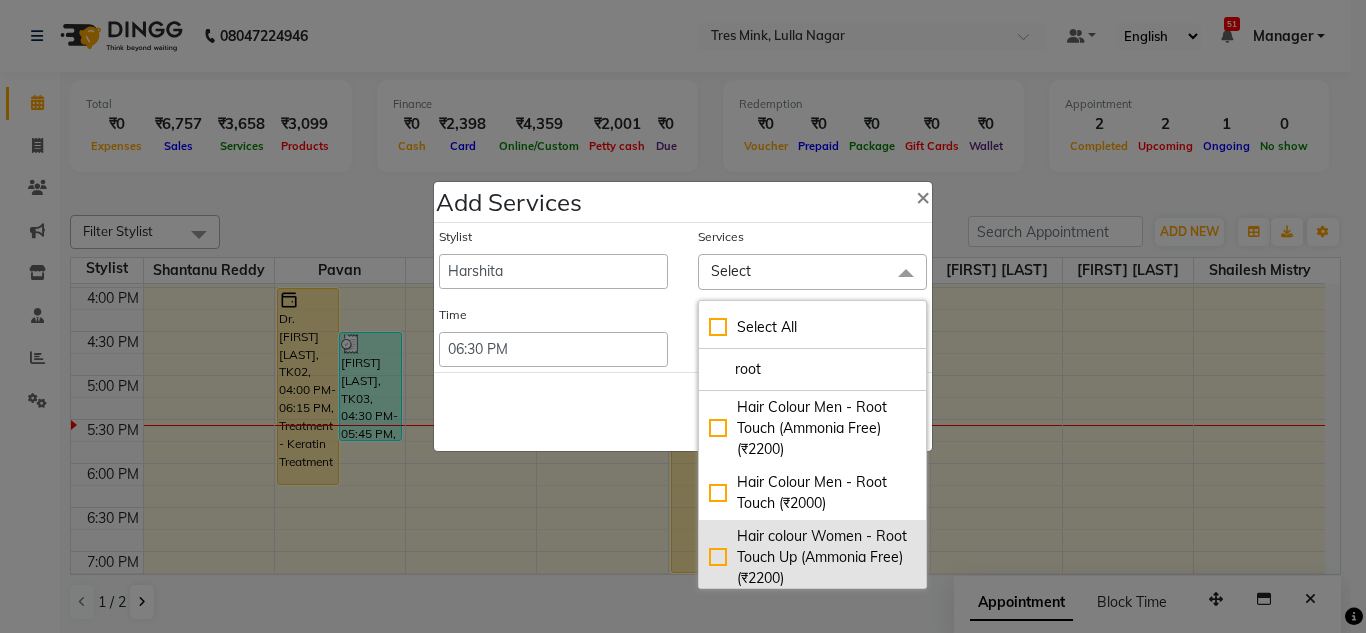 type on "root" 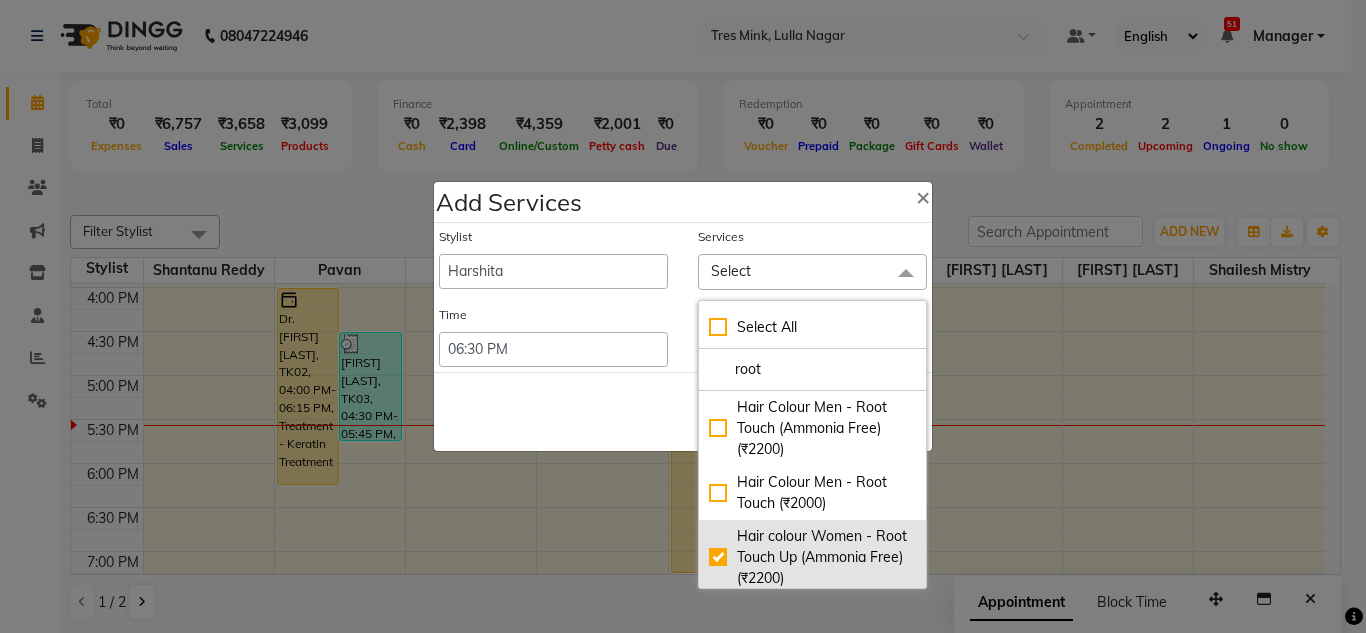 checkbox on "true" 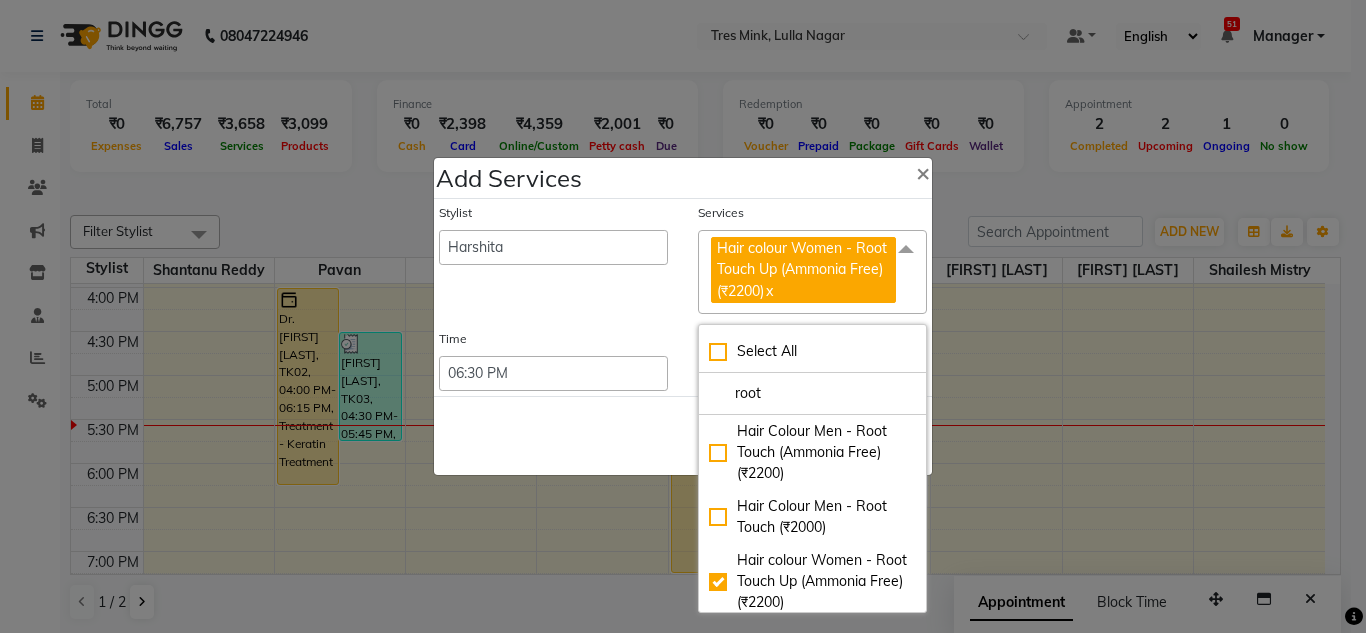 click on "Save   Cancel" 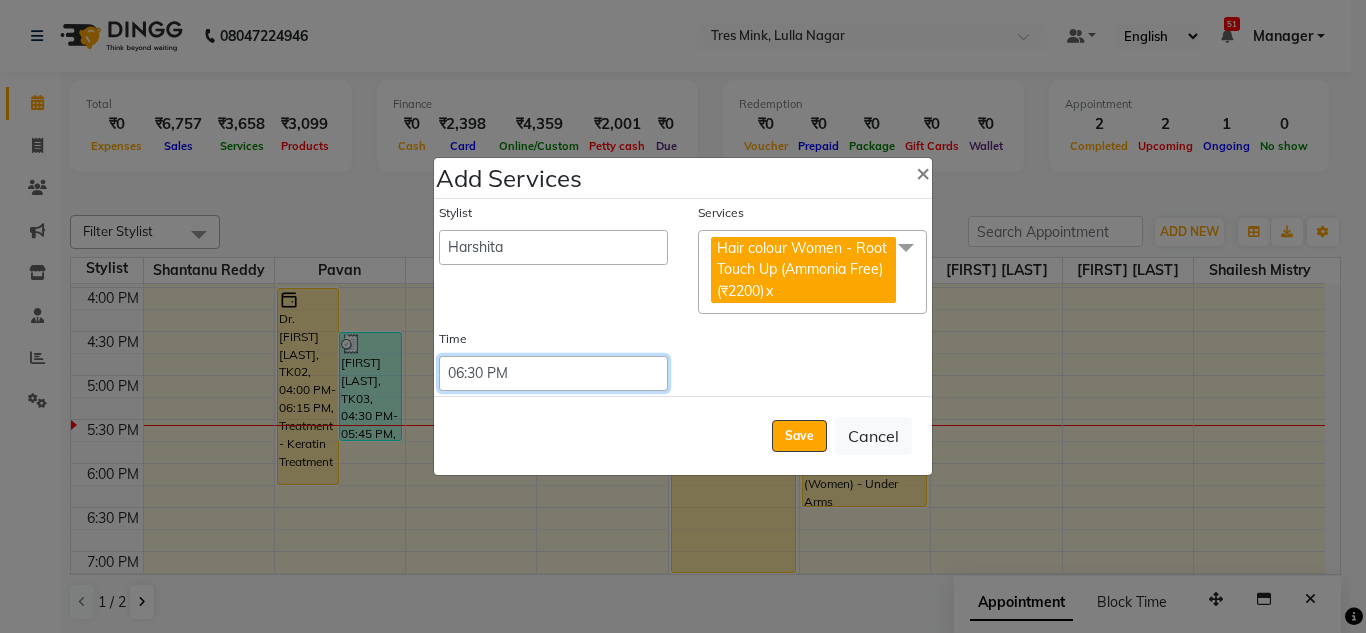 click on "Select 09:00 AM  09:15 AM  09:30 AM  09:45 AM  10:00 AM  10:15 AM  10:30 AM  10:45 AM  11:00 AM  11:15 AM  11:30 AM  11:45 AM  12:00 PM  12:15 PM  12:30 PM  12:45 PM  01:00 PM  01:15 PM  01:30 PM  01:45 PM  02:00 PM  02:15 PM  02:30 PM  02:45 PM  03:00 PM  03:15 PM  03:30 PM  03:45 PM  04:00 PM  04:15 PM  04:30 PM  04:45 PM  05:00 PM  05:15 PM  05:30 PM  05:45 PM  06:00 PM  06:15 PM  06:30 PM  06:45 PM  07:00 PM  07:15 PM  07:30 PM  07:45 PM  08:00 PM  08:15 PM  08:30 PM  08:45 PM  09:00 PM  09:15 PM  09:30 PM  09:45 PM  10:00 PM  10:15 PM  10:30 PM  10:45 PM  11:00 PM  11:15 PM  11:30 PM  11:45 PM  12:00 PM  12:15 PM  12:30 PM  12:45 PM" at bounding box center (553, 373) 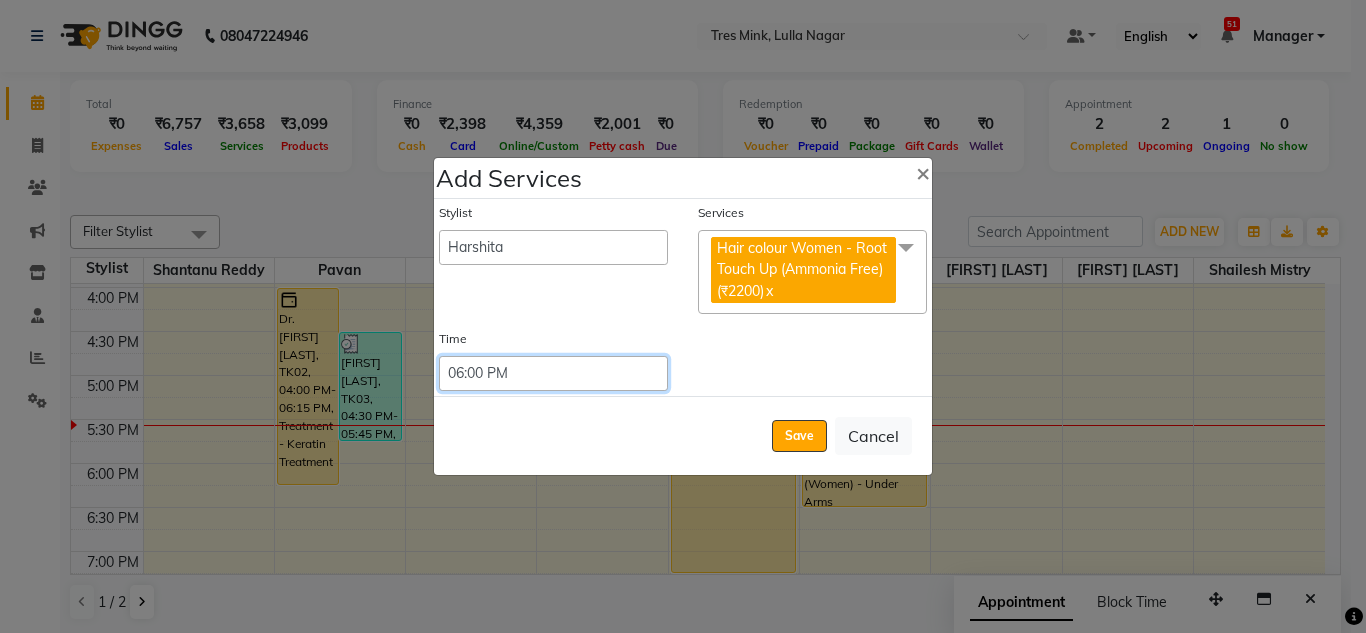 click on "Select 09:00 AM  09:15 AM  09:30 AM  09:45 AM  10:00 AM  10:15 AM  10:30 AM  10:45 AM  11:00 AM  11:15 AM  11:30 AM  11:45 AM  12:00 PM  12:15 PM  12:30 PM  12:45 PM  01:00 PM  01:15 PM  01:30 PM  01:45 PM  02:00 PM  02:15 PM  02:30 PM  02:45 PM  03:00 PM  03:15 PM  03:30 PM  03:45 PM  04:00 PM  04:15 PM  04:30 PM  04:45 PM  05:00 PM  05:15 PM  05:30 PM  05:45 PM  06:00 PM  06:15 PM  06:30 PM  06:45 PM  07:00 PM  07:15 PM  07:30 PM  07:45 PM  08:00 PM  08:15 PM  08:30 PM  08:45 PM  09:00 PM  09:15 PM  09:30 PM  09:45 PM  10:00 PM  10:15 PM  10:30 PM  10:45 PM  11:00 PM  11:15 PM  11:30 PM  11:45 PM  12:00 PM  12:15 PM  12:30 PM  12:45 PM" at bounding box center (553, 373) 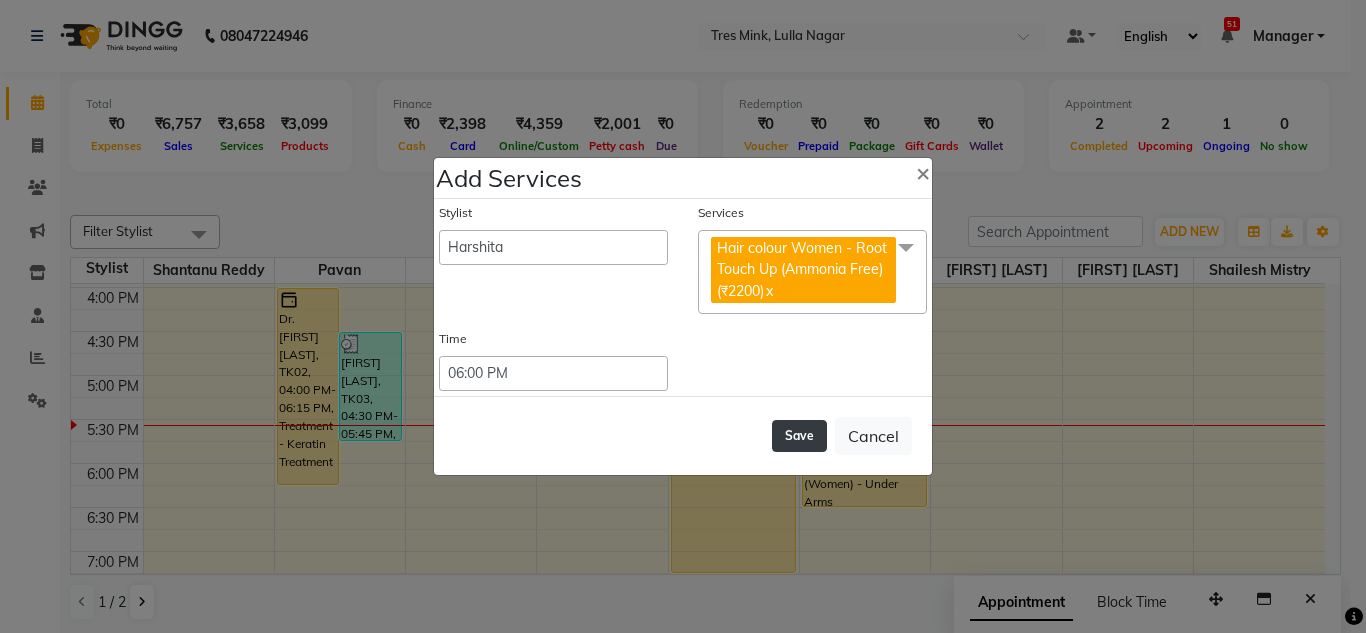 click on "Save" 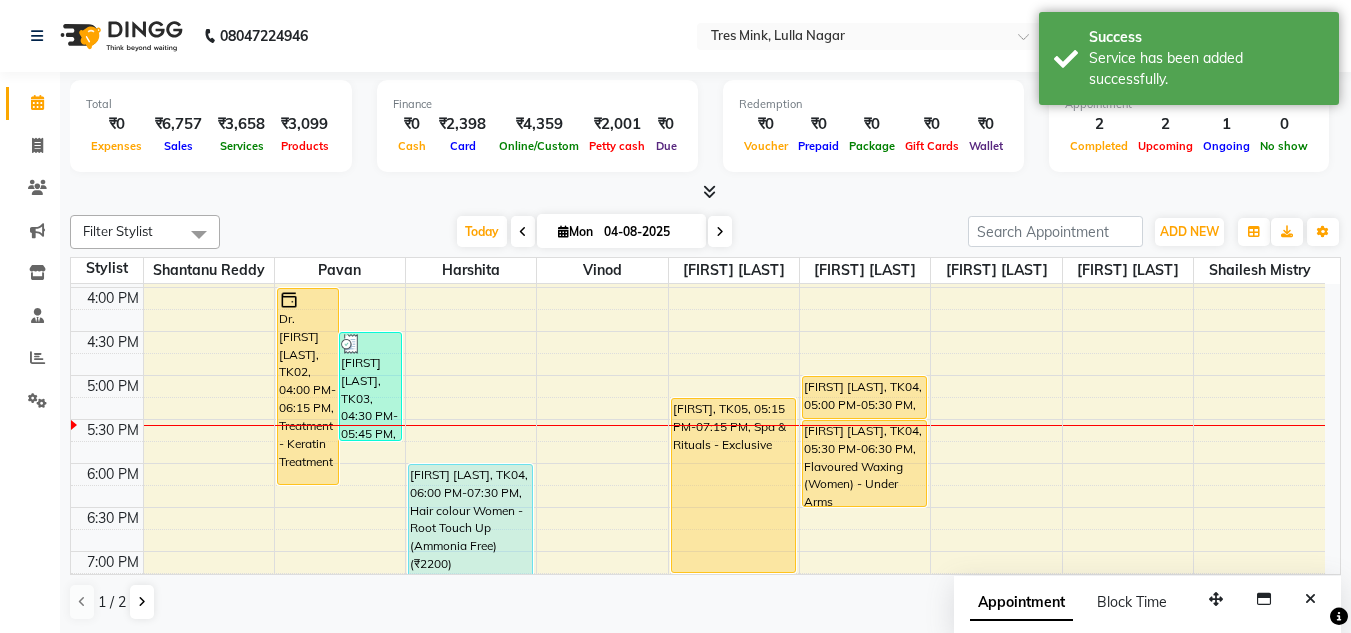 scroll, scrollTop: 800, scrollLeft: 0, axis: vertical 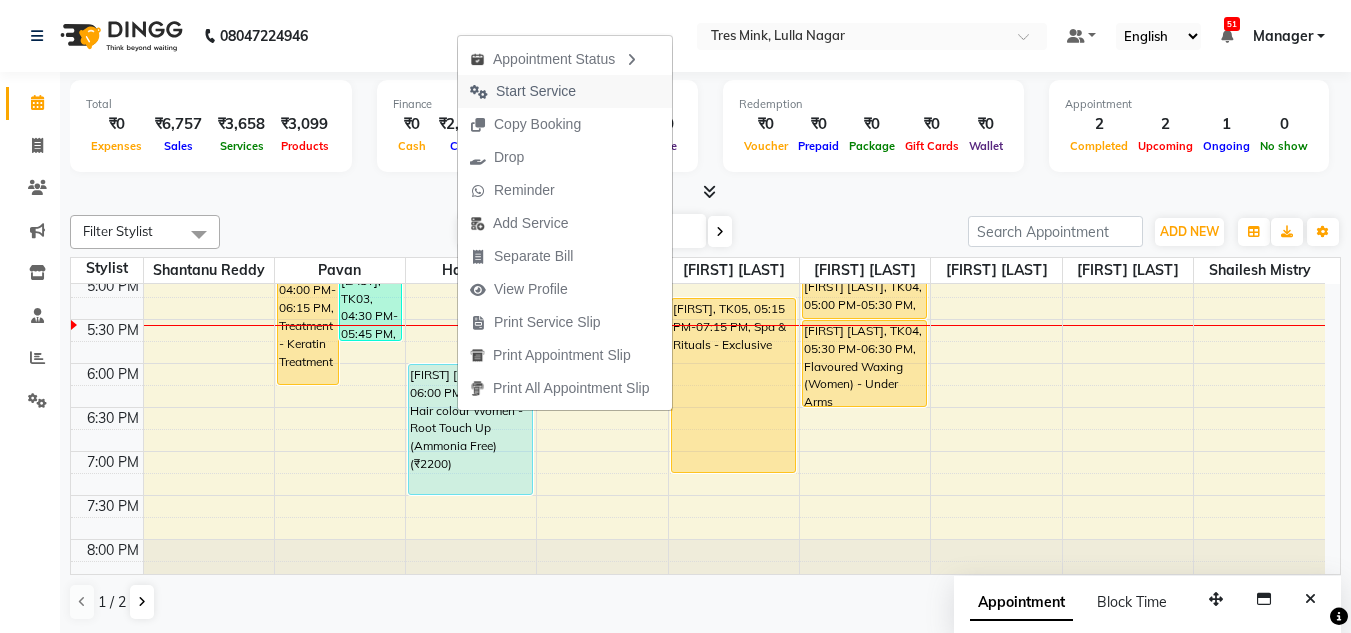 click on "Start Service" at bounding box center [523, 91] 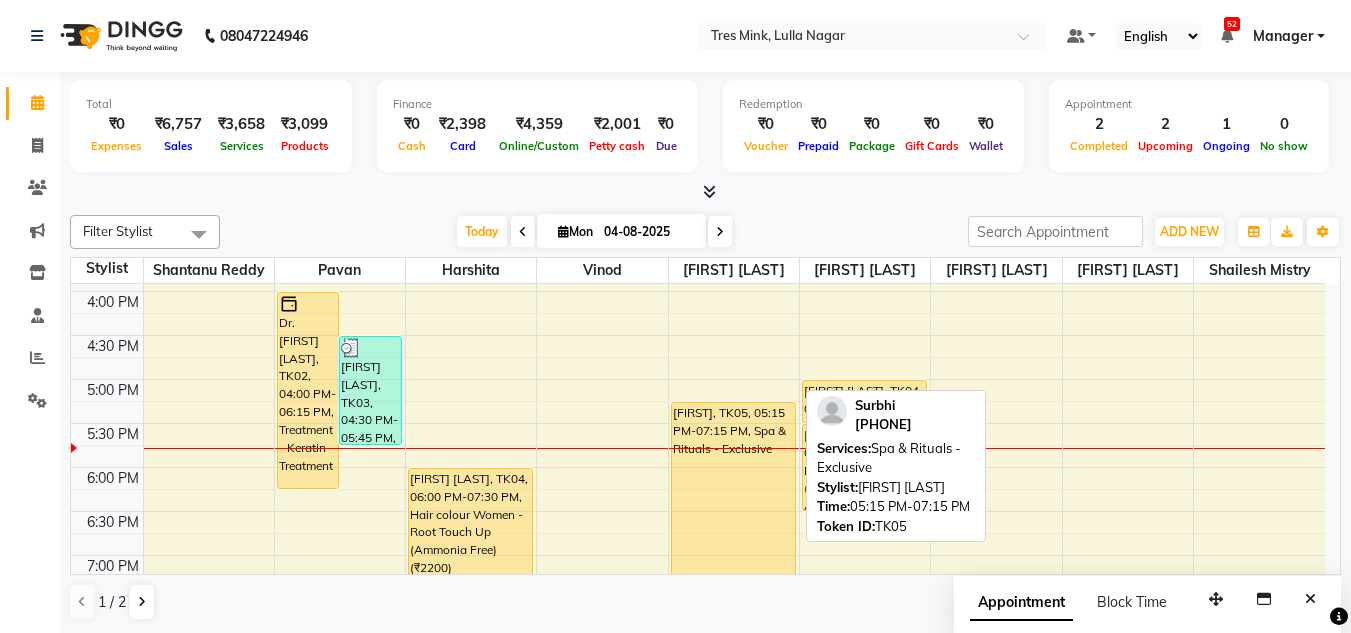 scroll, scrollTop: 653, scrollLeft: 0, axis: vertical 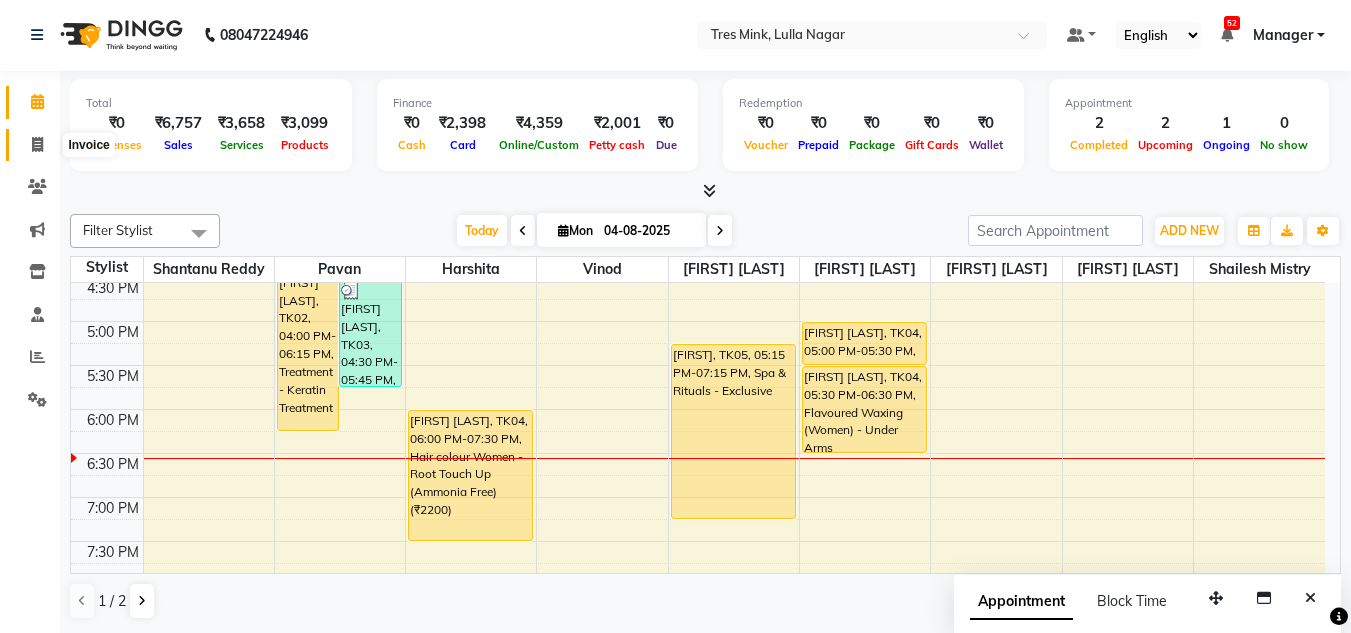 click 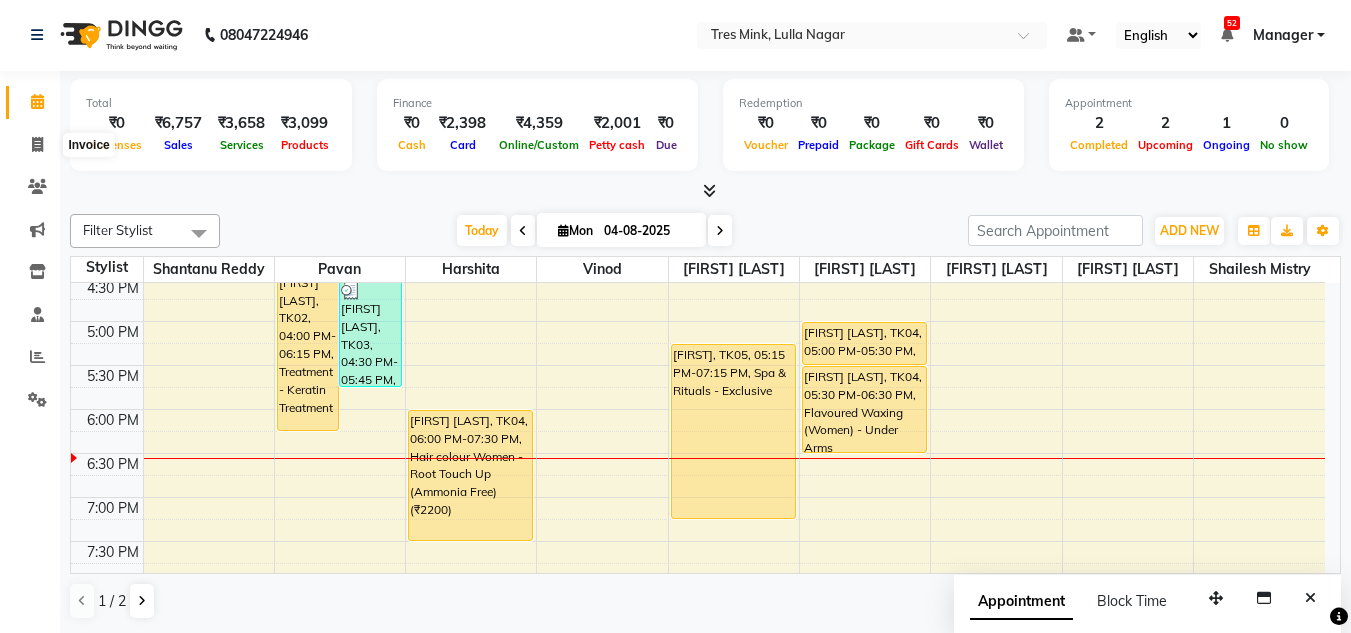 select on "service" 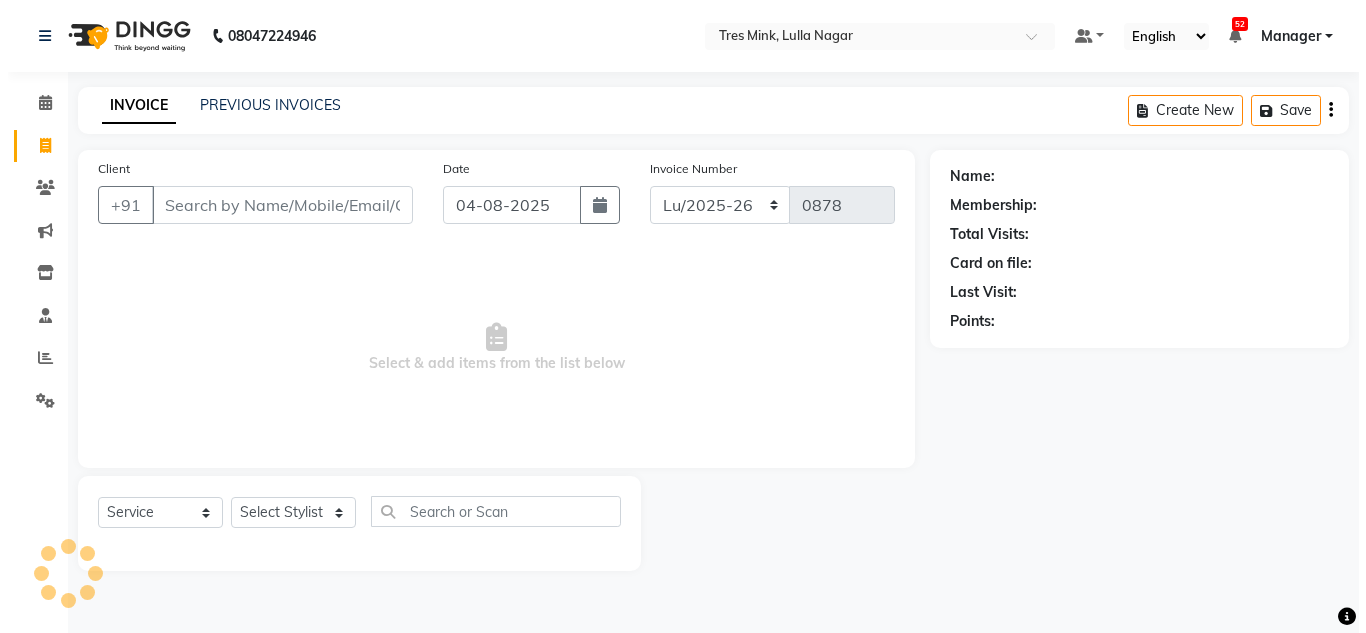 scroll, scrollTop: 0, scrollLeft: 0, axis: both 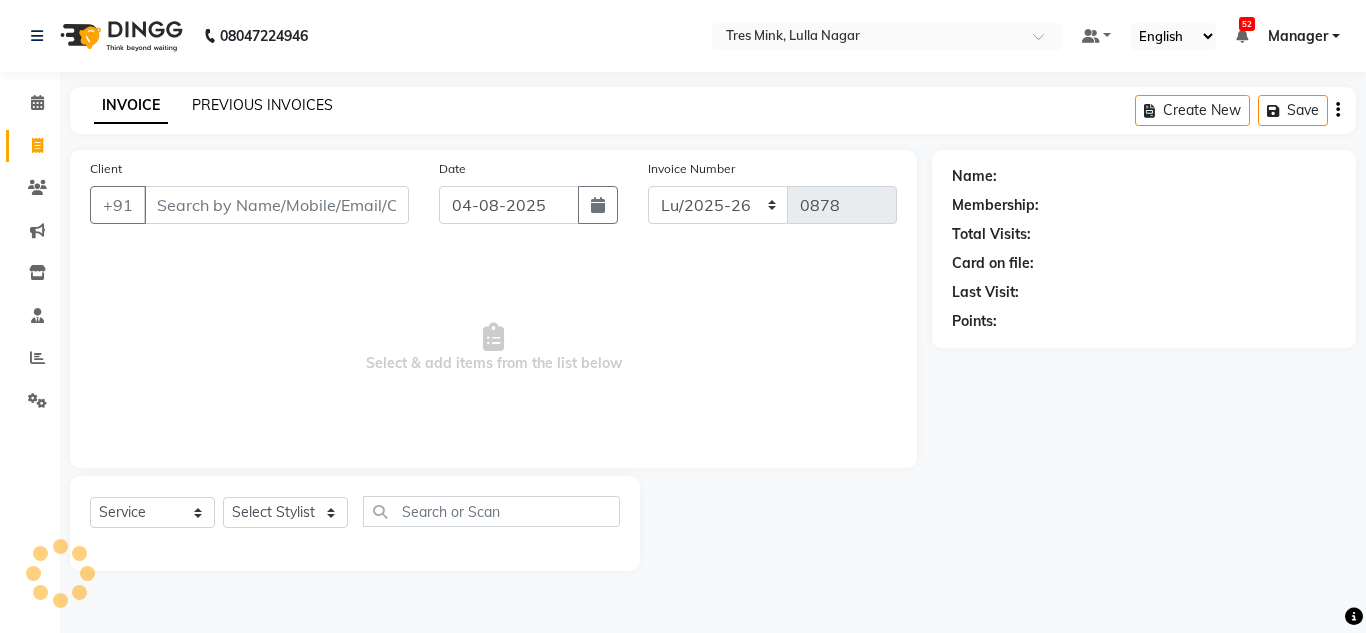 click on "PREVIOUS INVOICES" 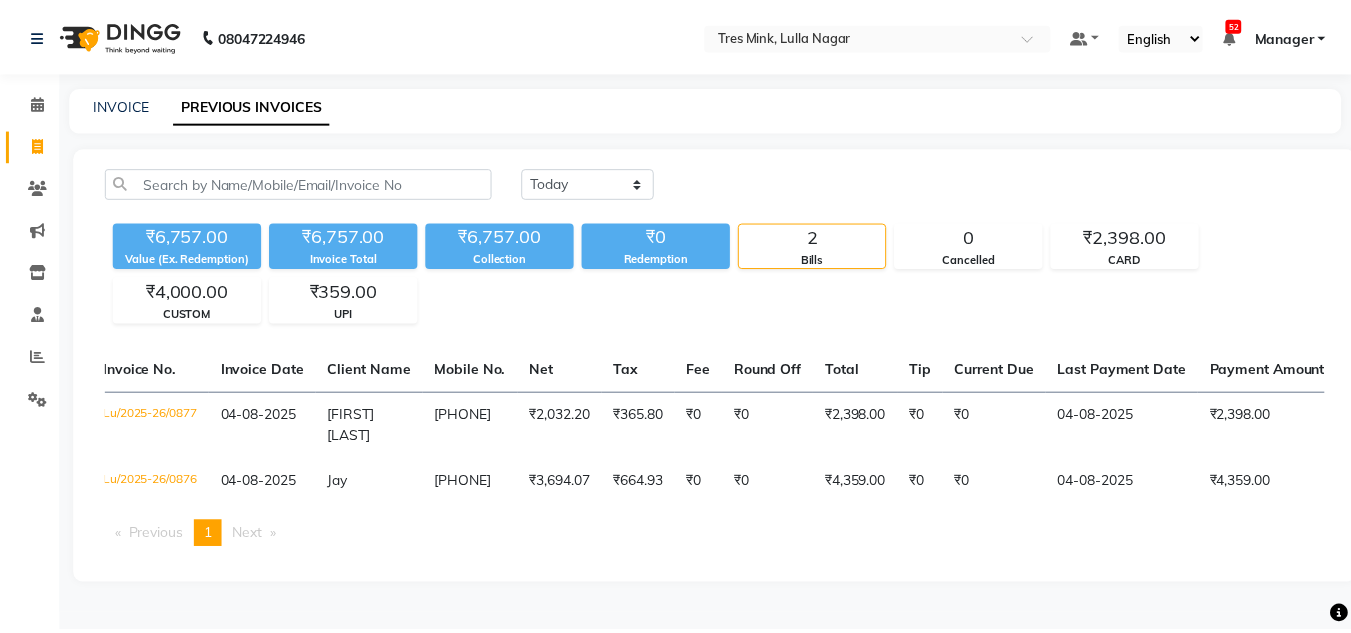 scroll, scrollTop: 0, scrollLeft: 0, axis: both 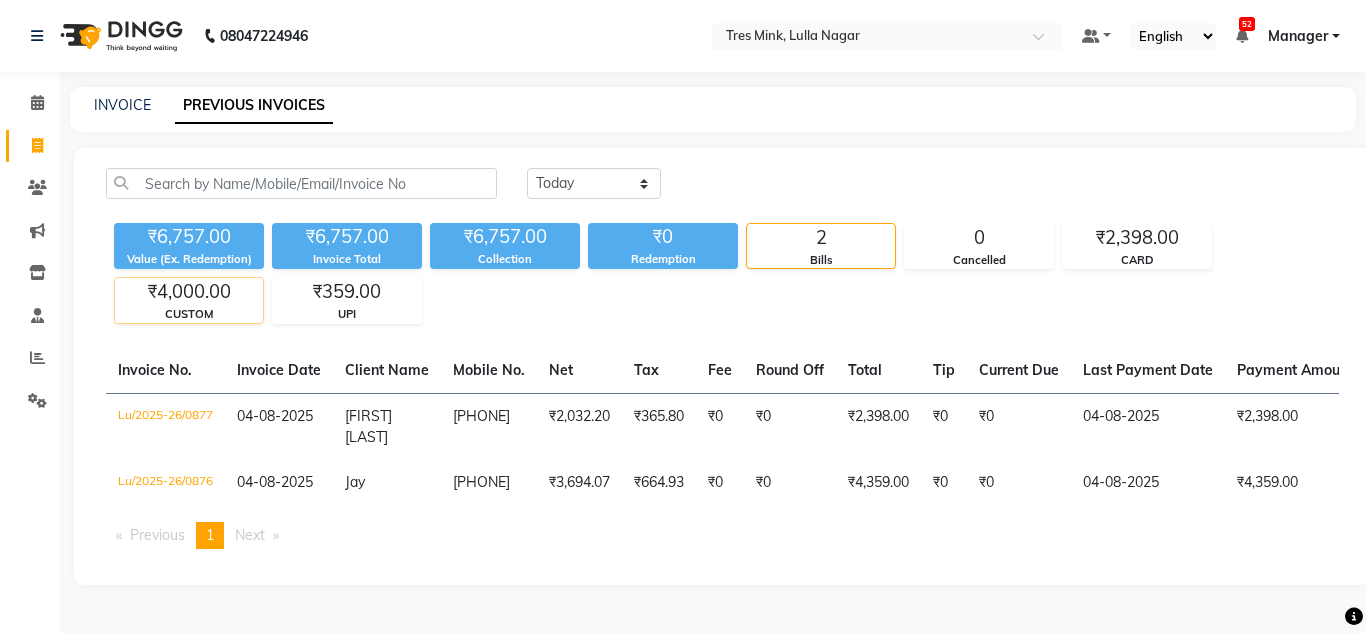 click on "CUSTOM" 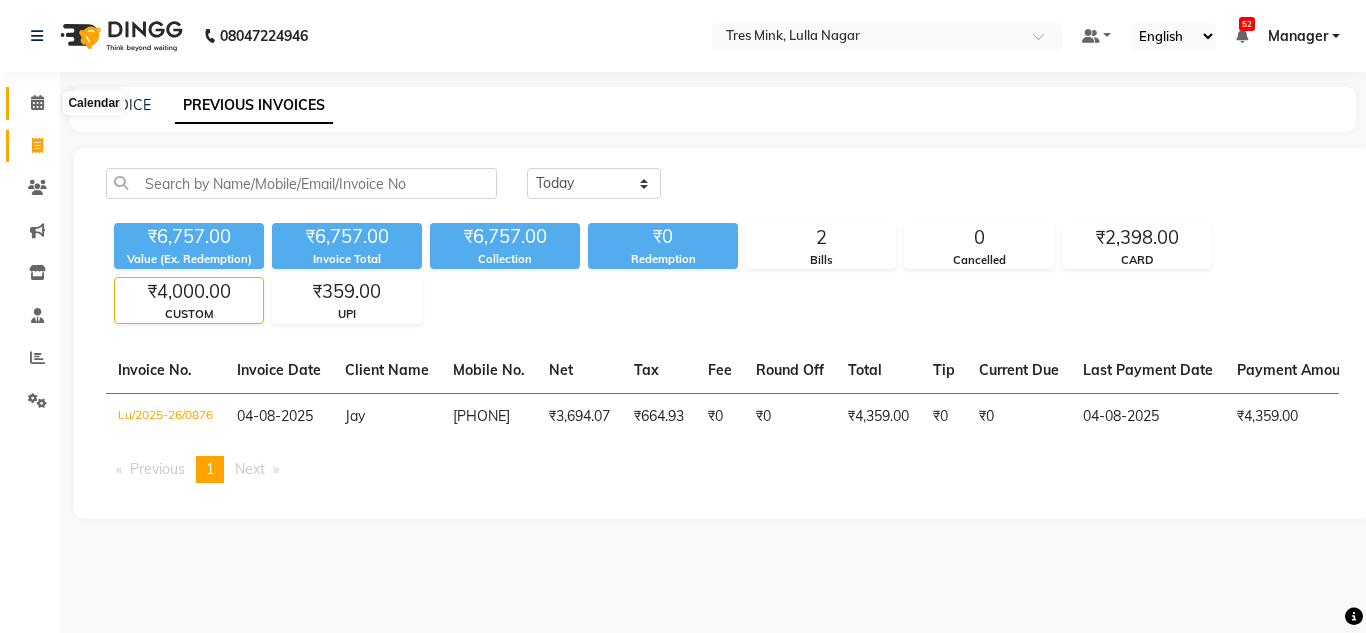 click 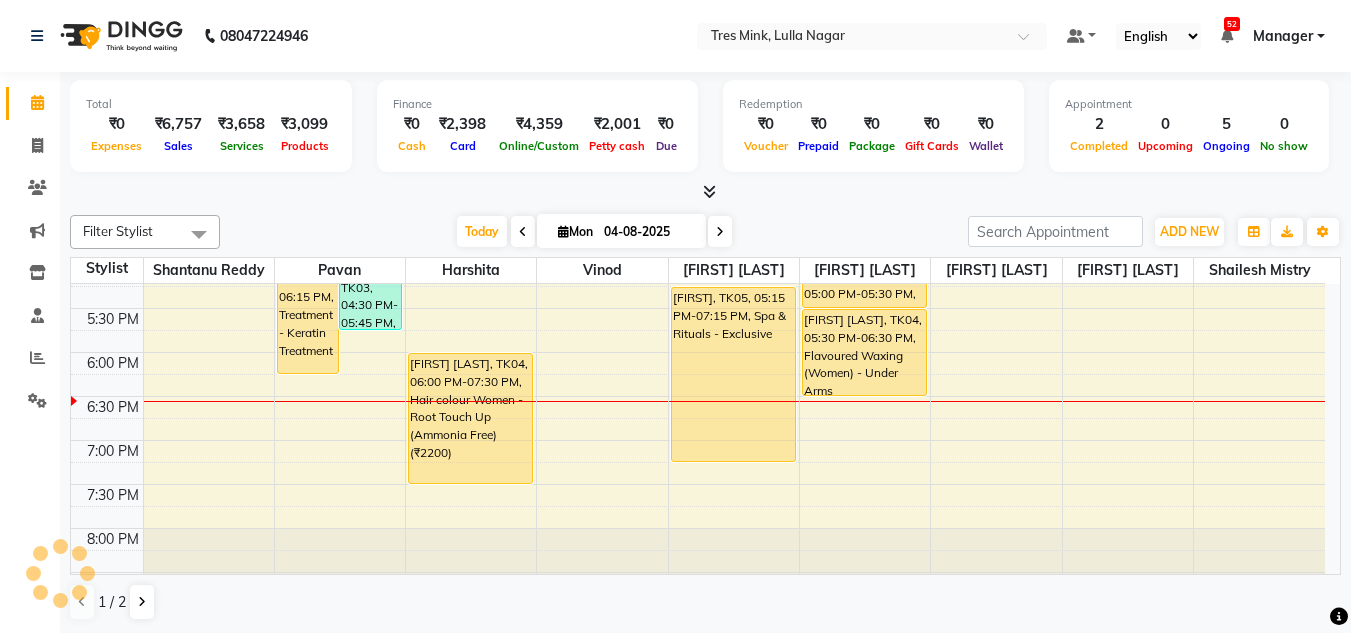 scroll, scrollTop: 0, scrollLeft: 0, axis: both 